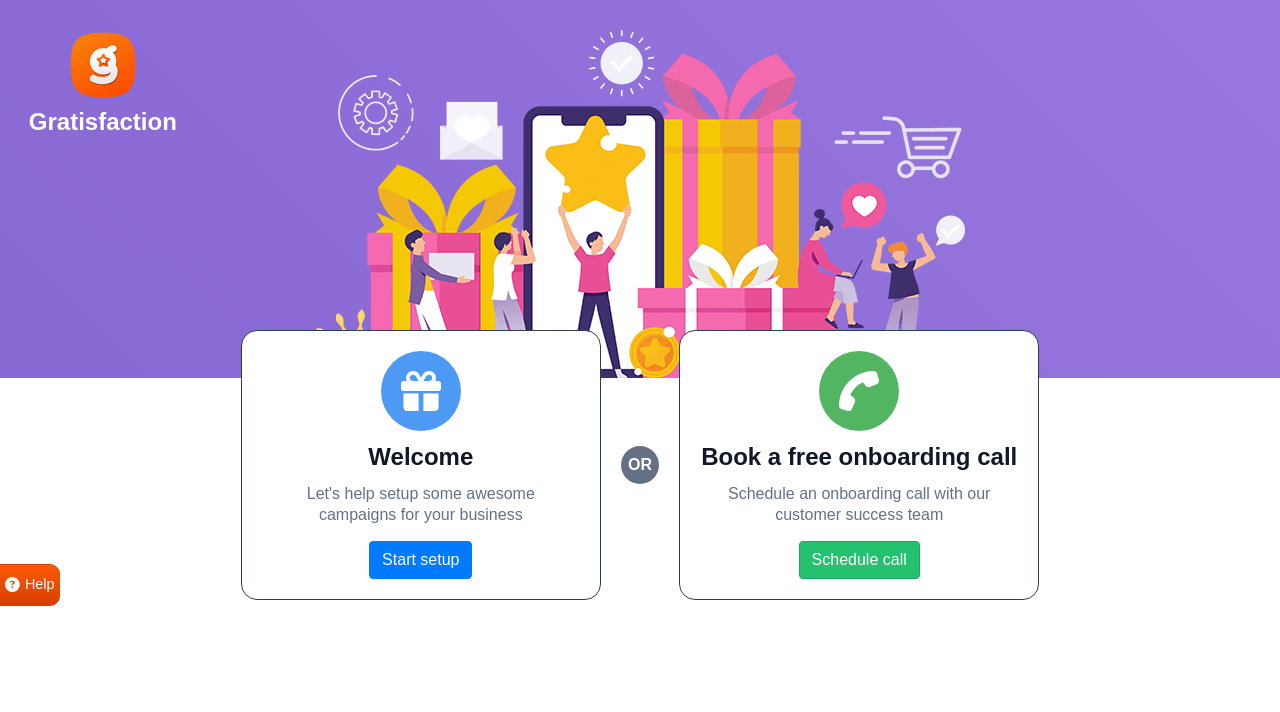 scroll, scrollTop: 0, scrollLeft: 0, axis: both 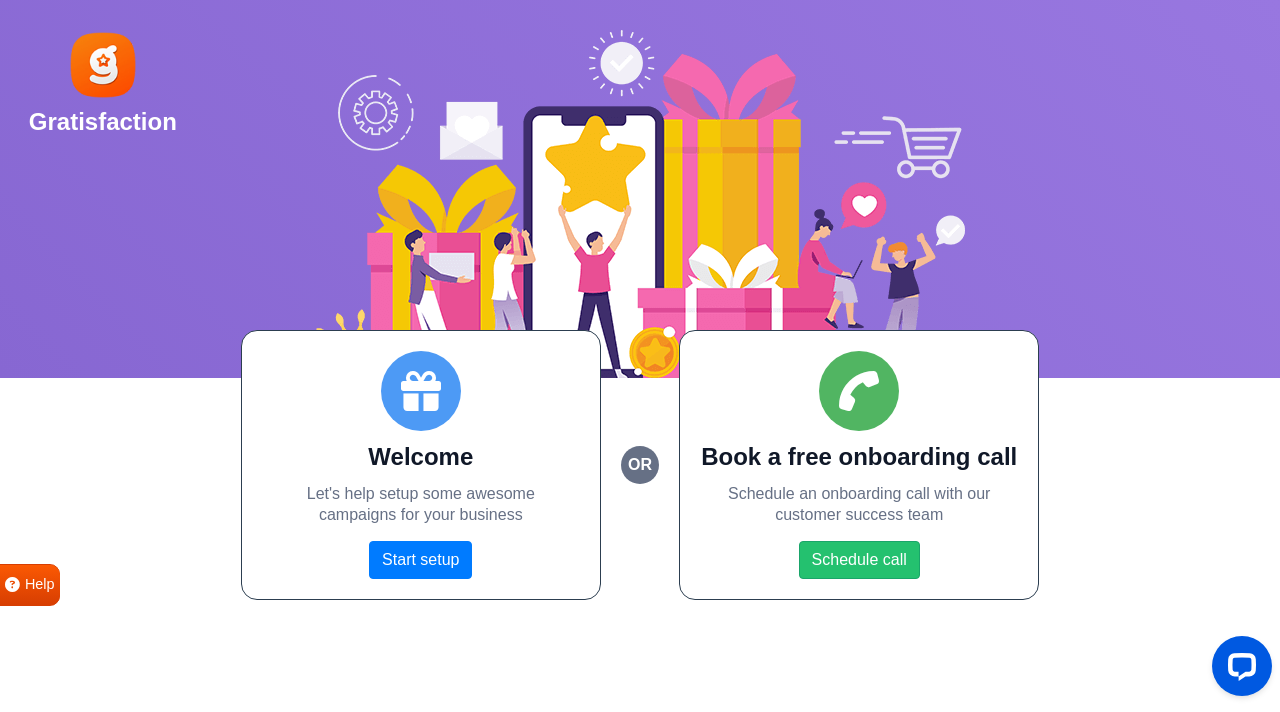click on "Gratisfaction Welcome Let's help setup some awesome  campaigns for your business  Start setup  or Book a free onboarding call Schedule an onboarding call with our  customer success team Schedule call Onboarding setup is not compatible for mobile Help   Contact us   Book a call" at bounding box center [640, 300] 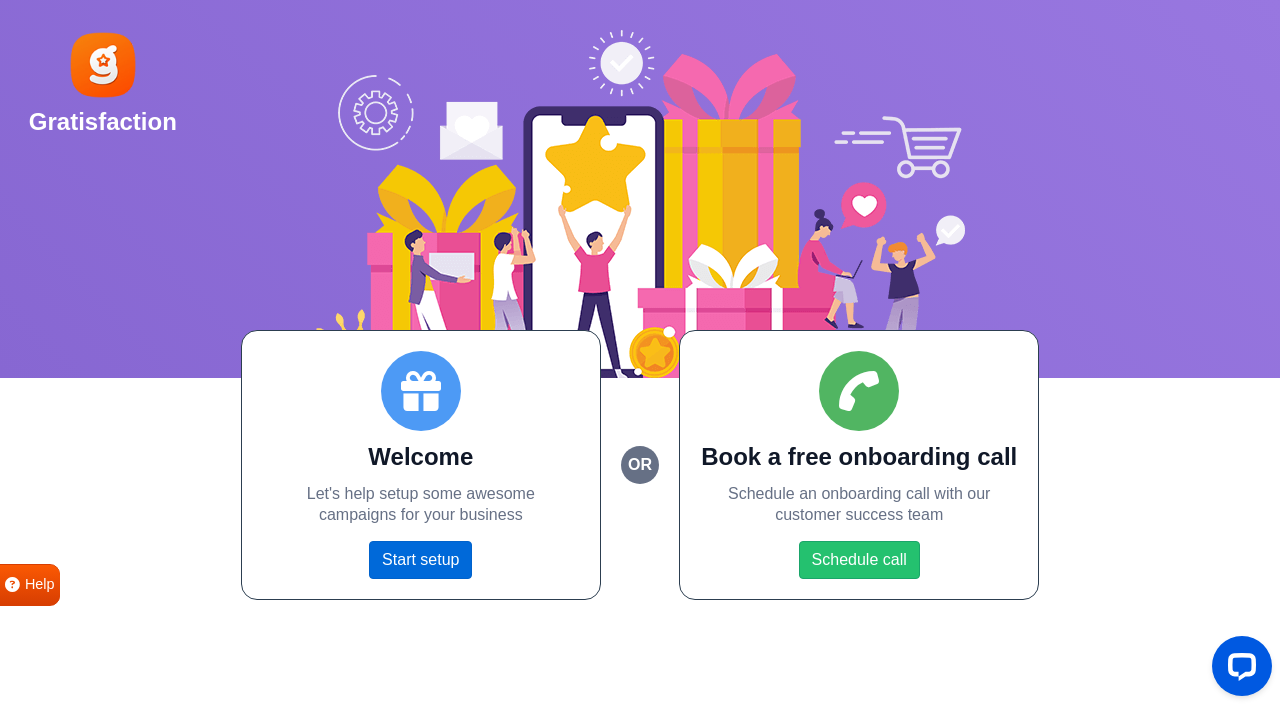 click on "Start setup" at bounding box center [420, 560] 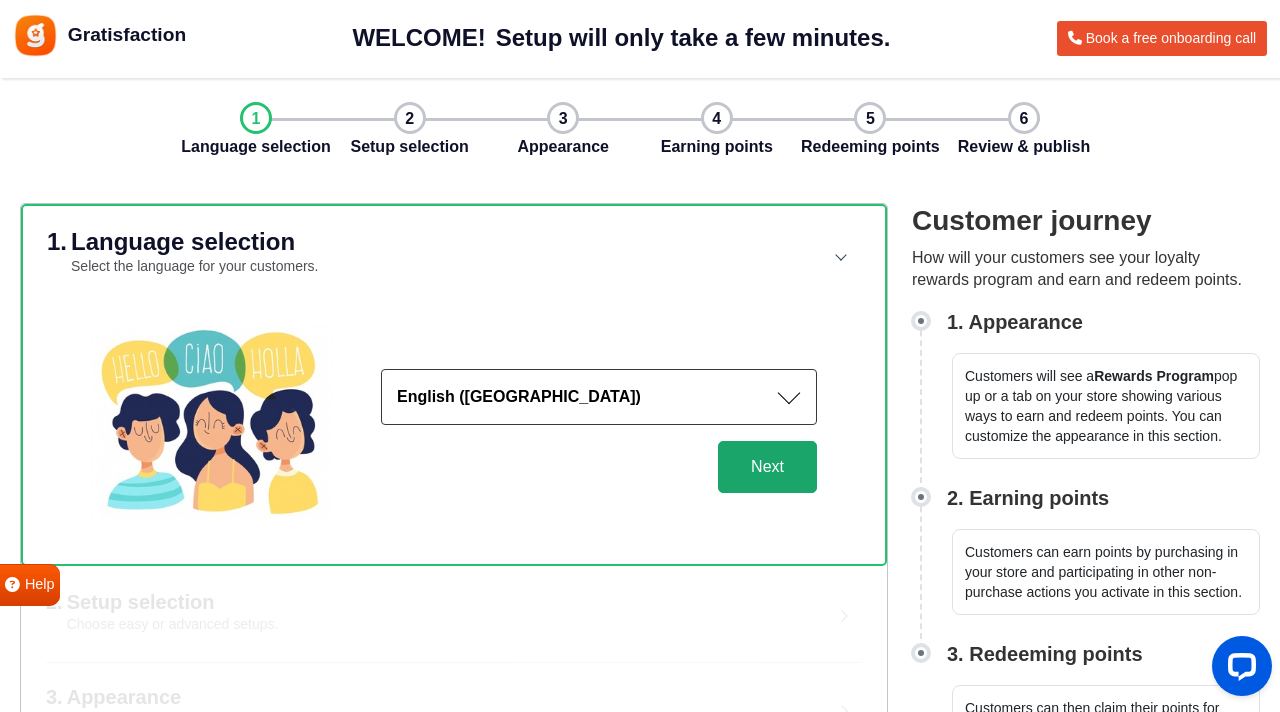 click on "Next" at bounding box center [767, 467] 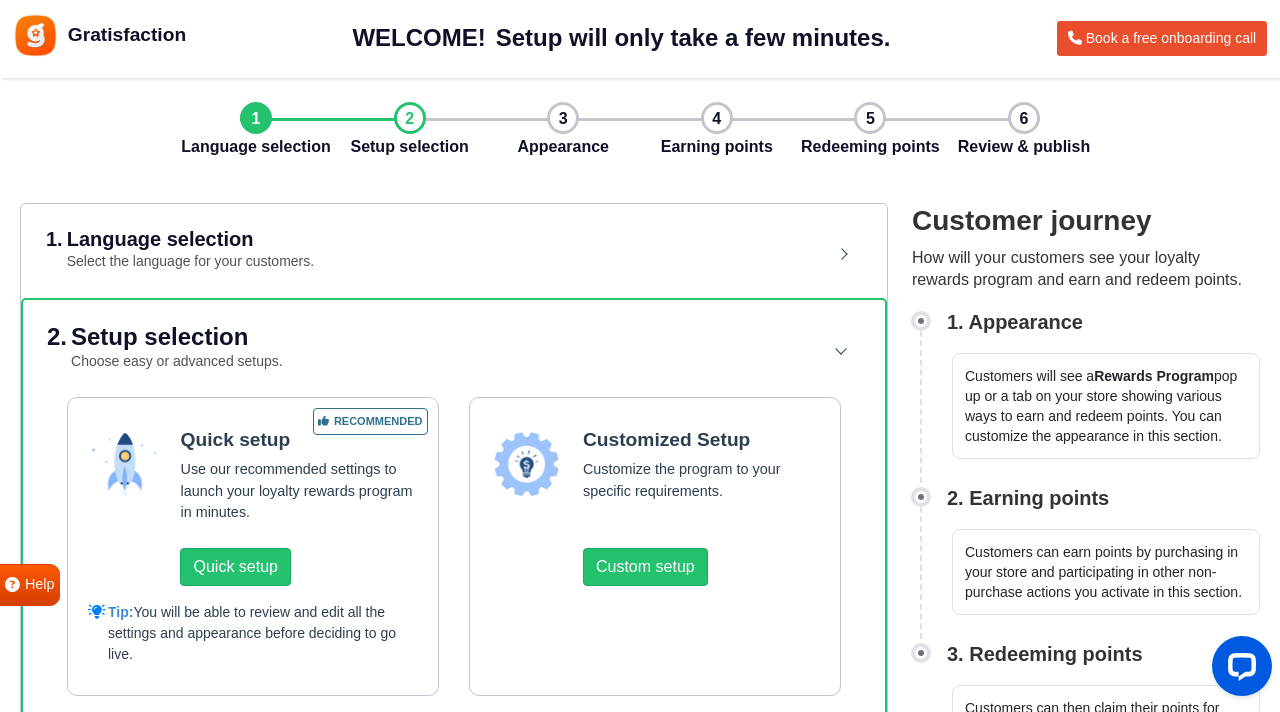 click on "2. Setup selection Choose easy or advanced setups. Recommended Quick setup  Use our recommended settings to launch your loyalty rewards program in minutes.   Quick setup  Tip:  You will be able to review and edit all the settings and appearance before deciding to go live.  Customized Setup  Customize the program to your specific requirements.   Custom setup" at bounding box center [454, 516] 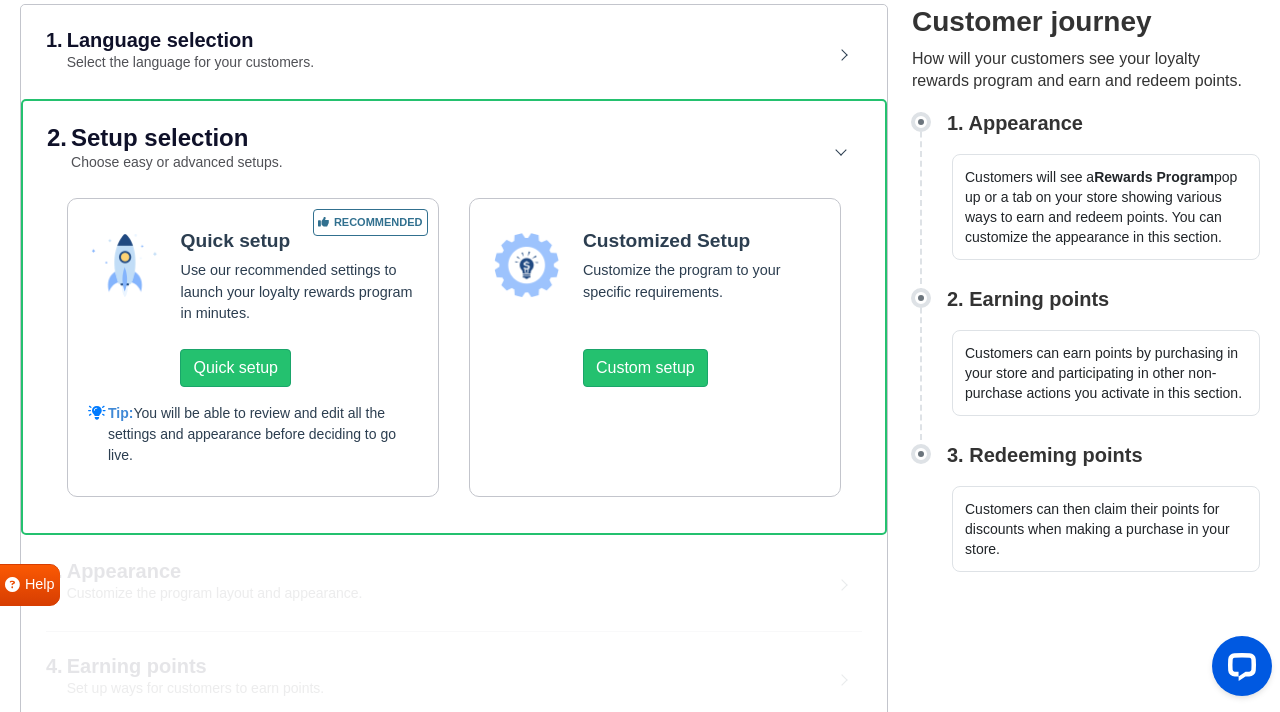 scroll, scrollTop: 200, scrollLeft: 0, axis: vertical 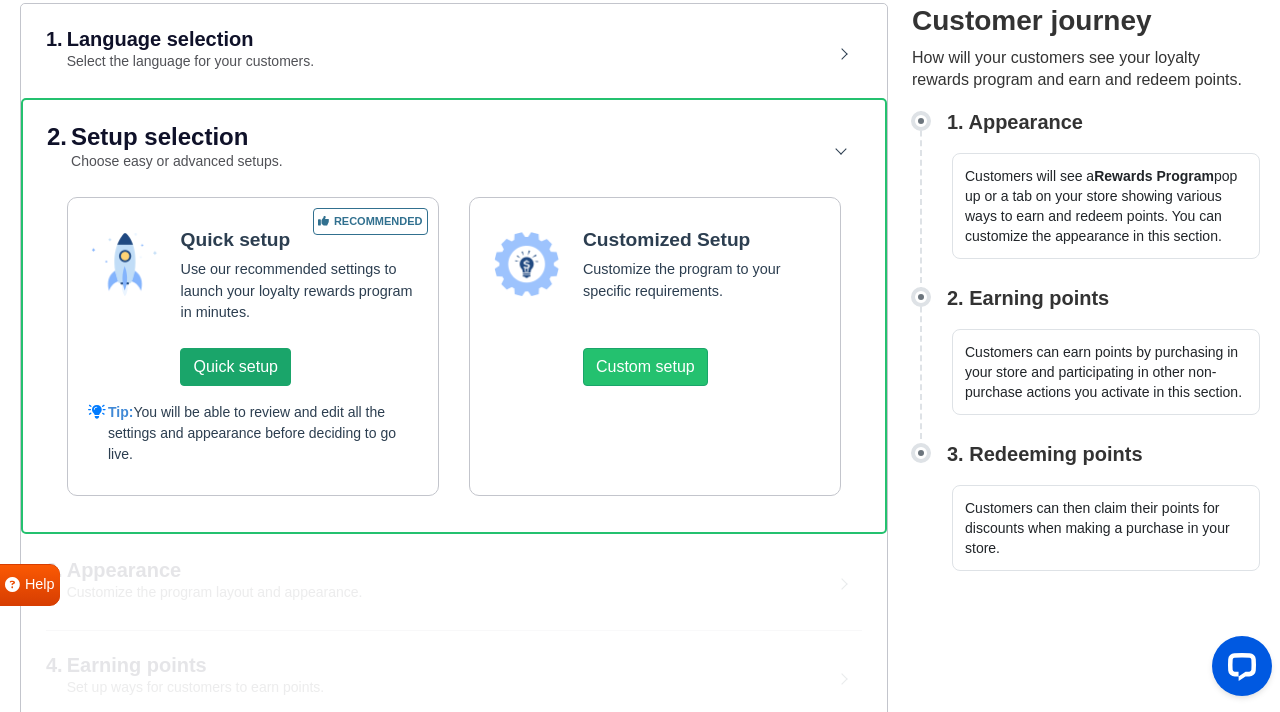 click on "Quick setup" at bounding box center [235, 367] 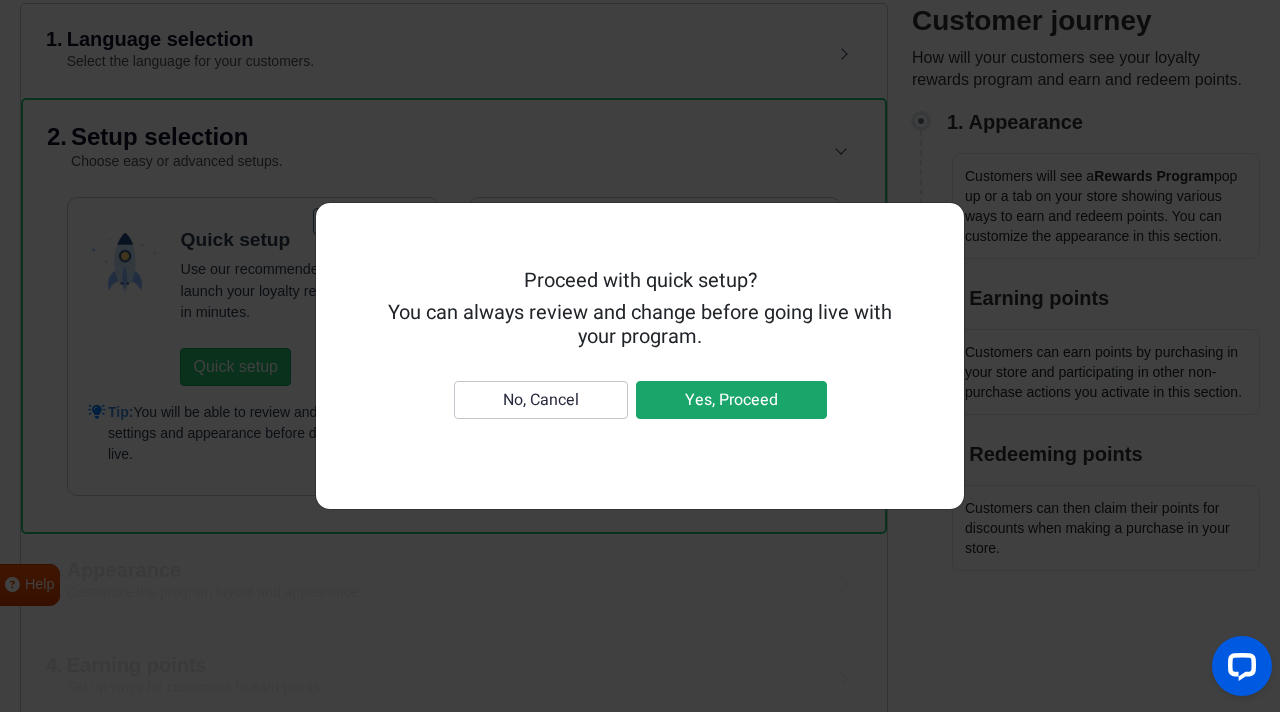 click on "Yes, Proceed" at bounding box center (731, 400) 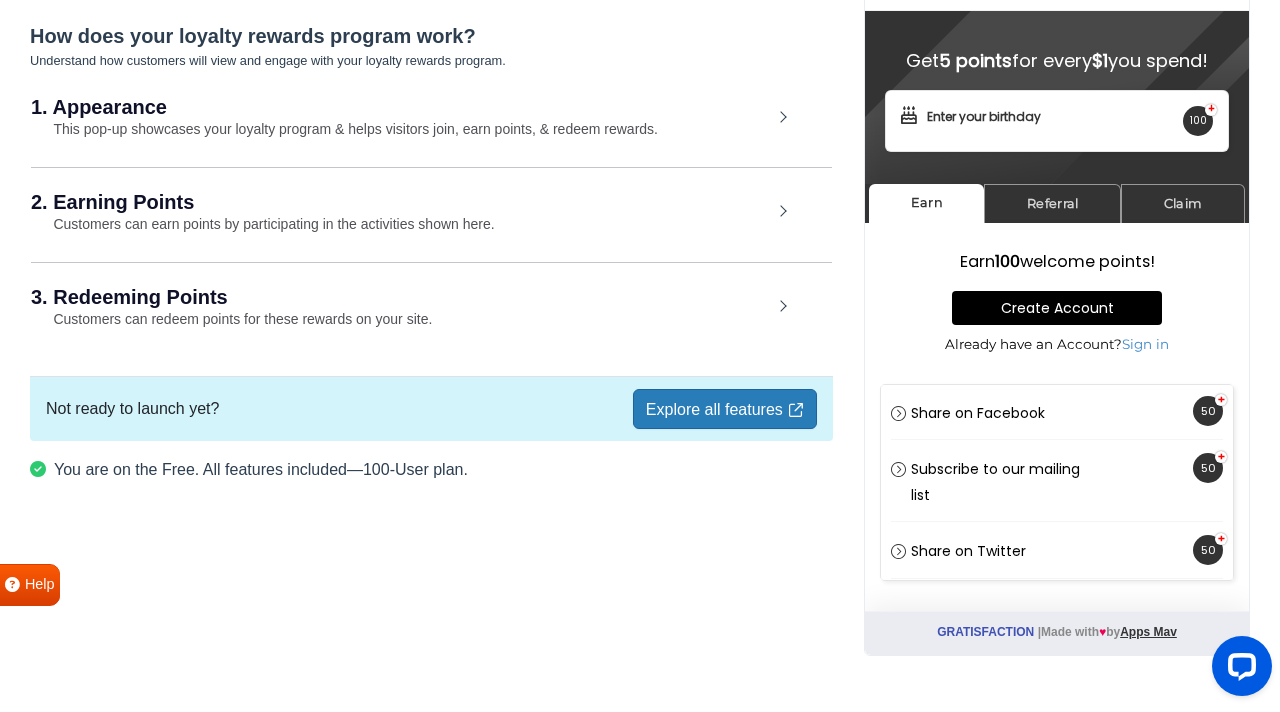 scroll, scrollTop: 86, scrollLeft: 0, axis: vertical 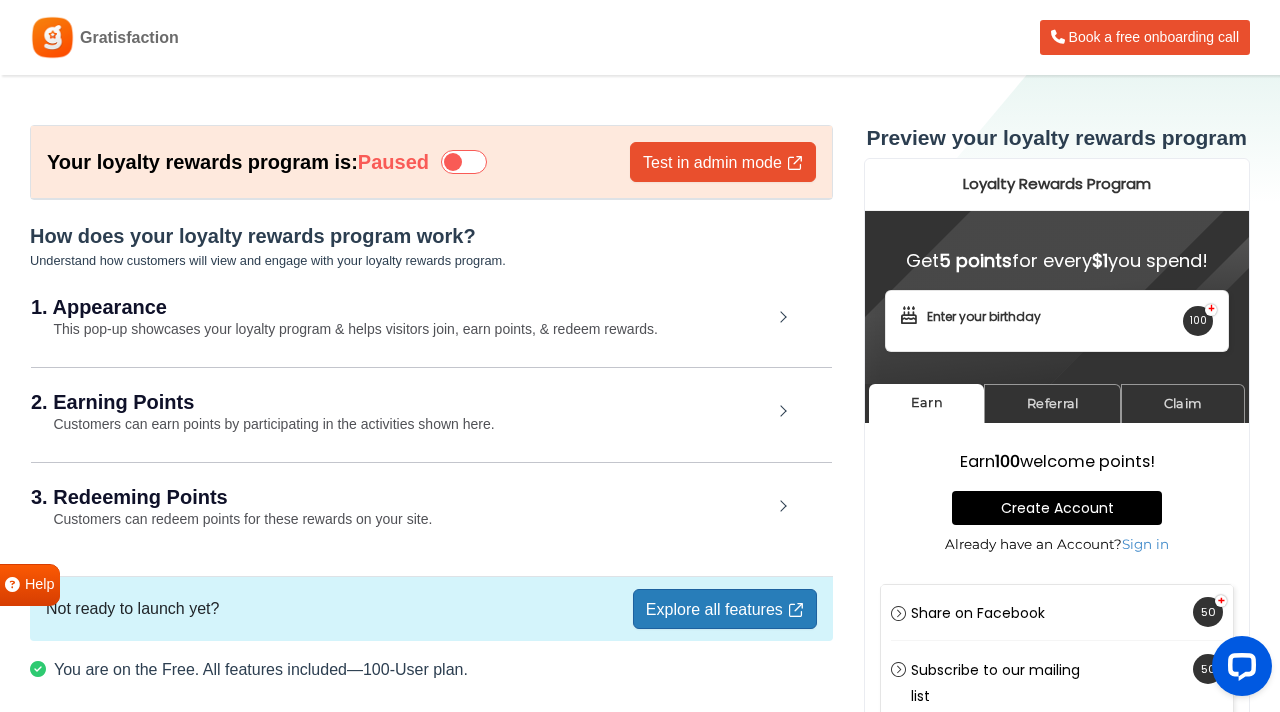 click on "1. Appearance This pop-up showcases your loyalty program & helps visitors join, earn points, & redeem rewards." at bounding box center (431, 319) 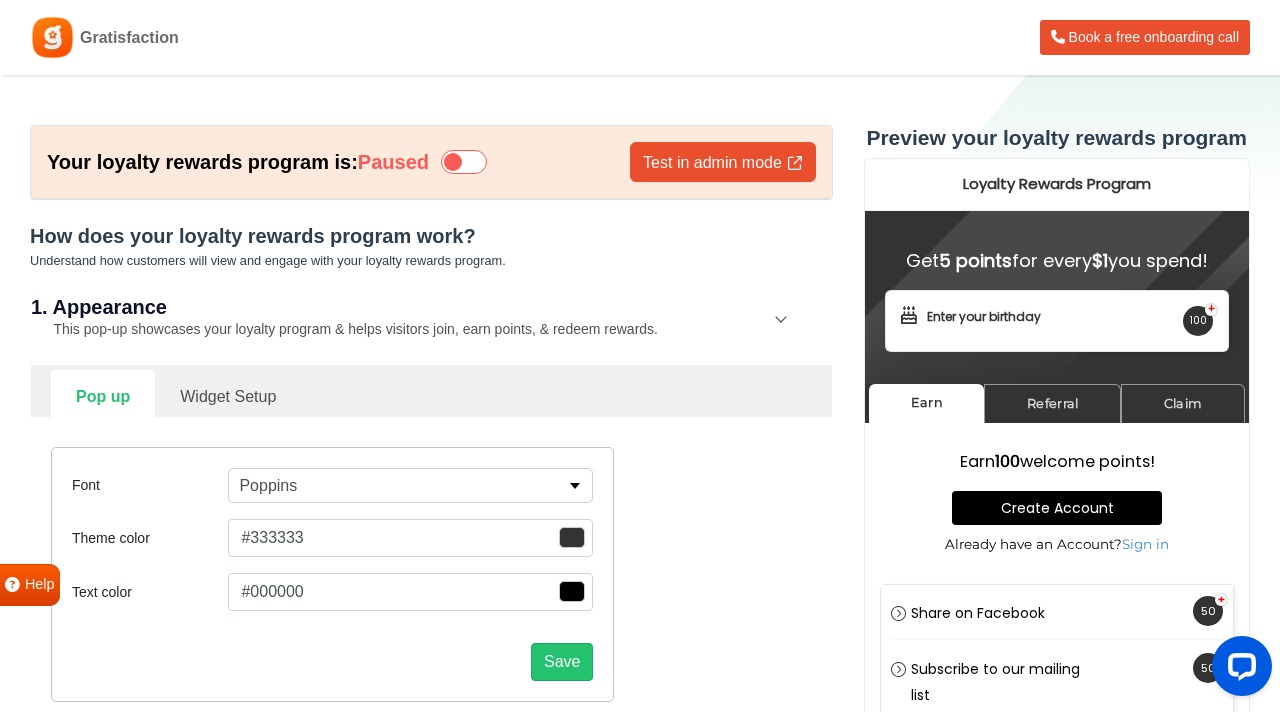 click on "1. Appearance This pop-up showcases your loyalty program & helps visitors join, earn points, & redeem rewards." at bounding box center (431, 319) 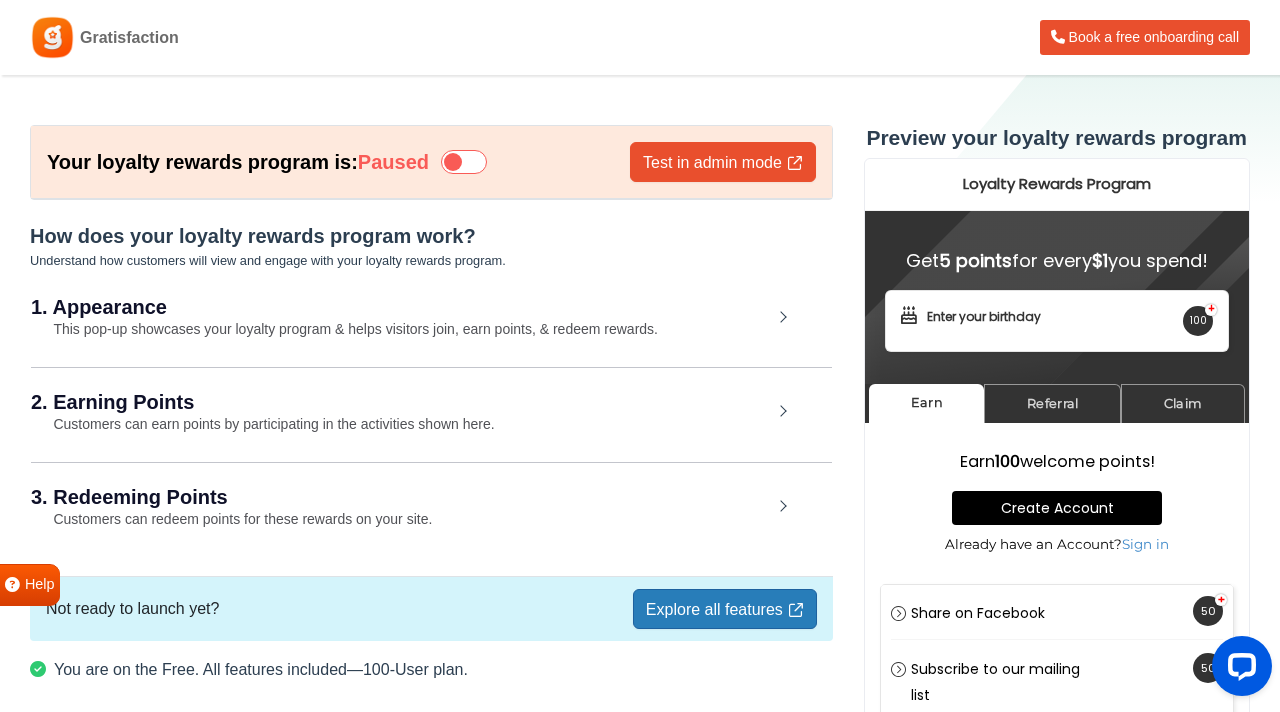 click on "1. Appearance This pop-up showcases your loyalty program & helps visitors join, earn points, & redeem rewards." at bounding box center [431, 319] 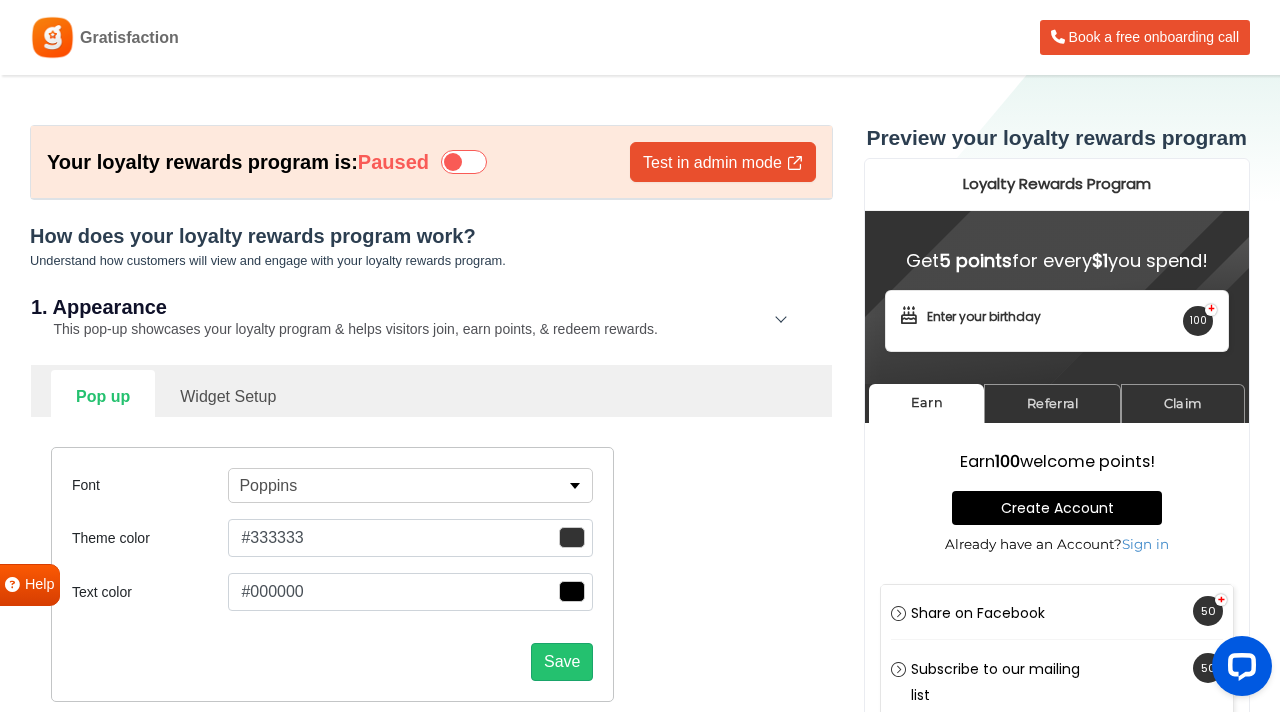 click on "Pop up Widget Setup" at bounding box center (431, 393) 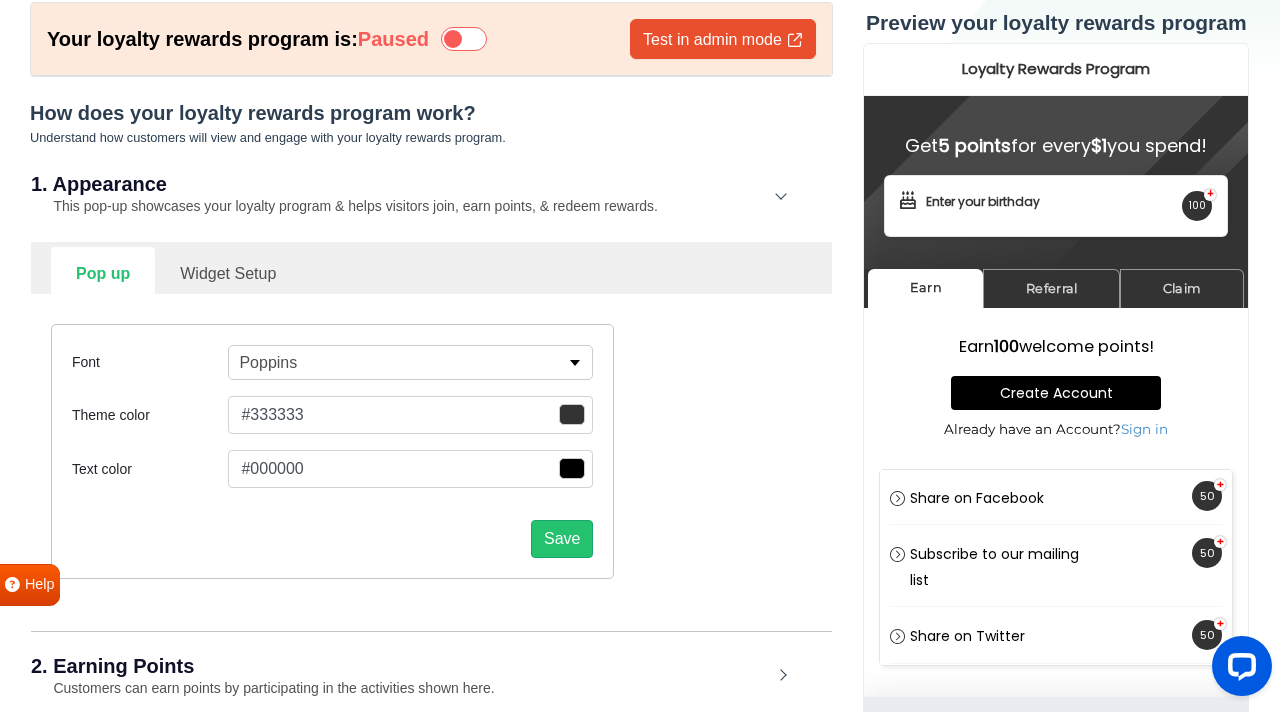 scroll, scrollTop: 160, scrollLeft: 0, axis: vertical 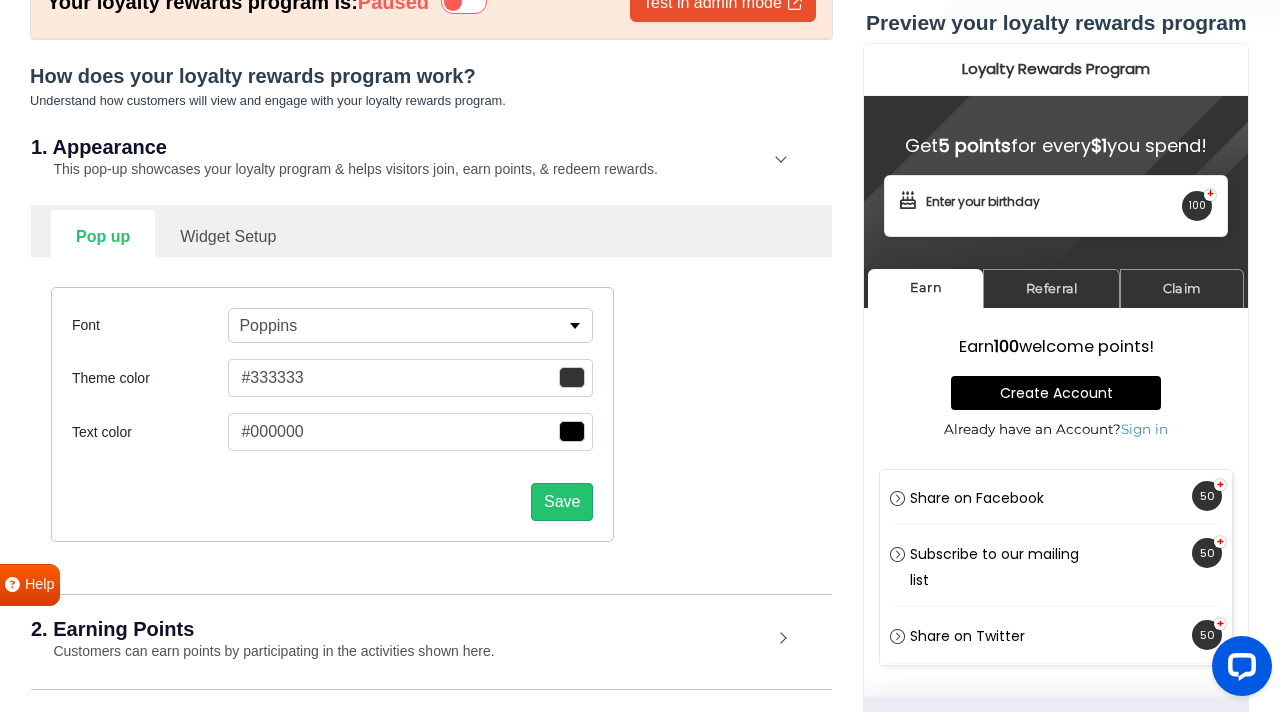 click on "Widget Setup" at bounding box center (228, 234) 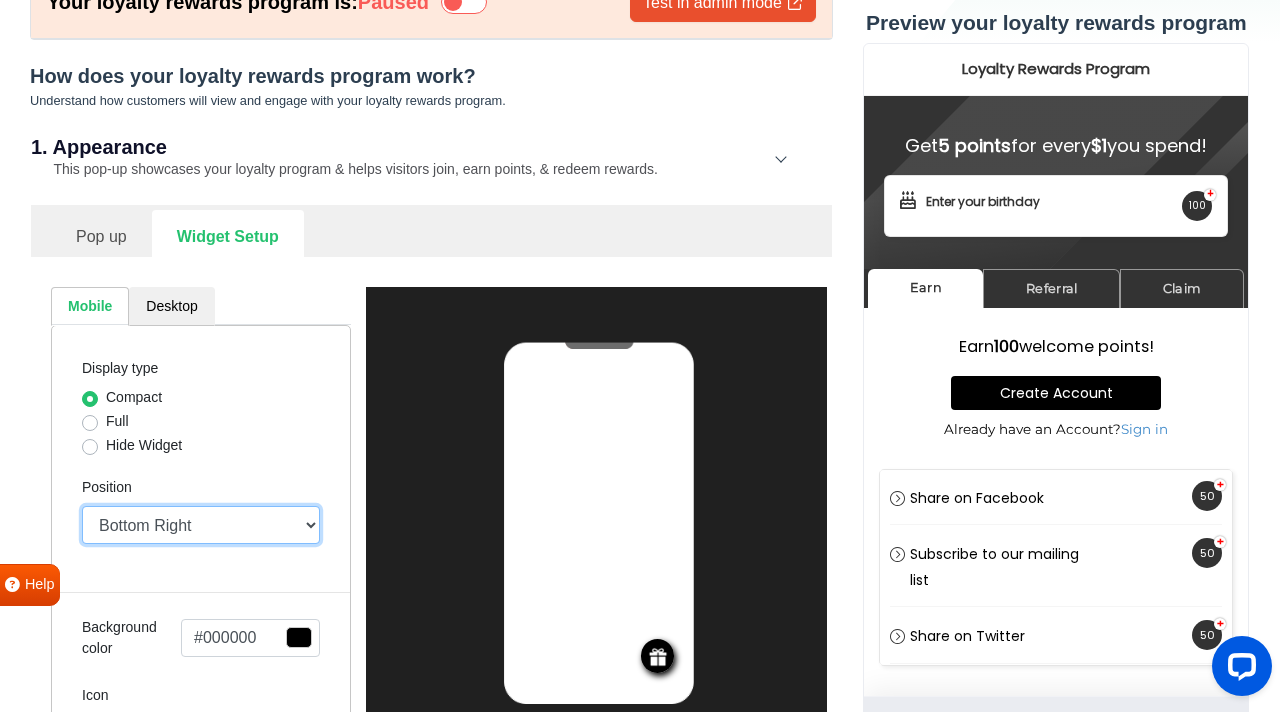 click on "Top Right Top Left Top Center Bottom Right Bottom Left Bottom Center" at bounding box center (201, 525) 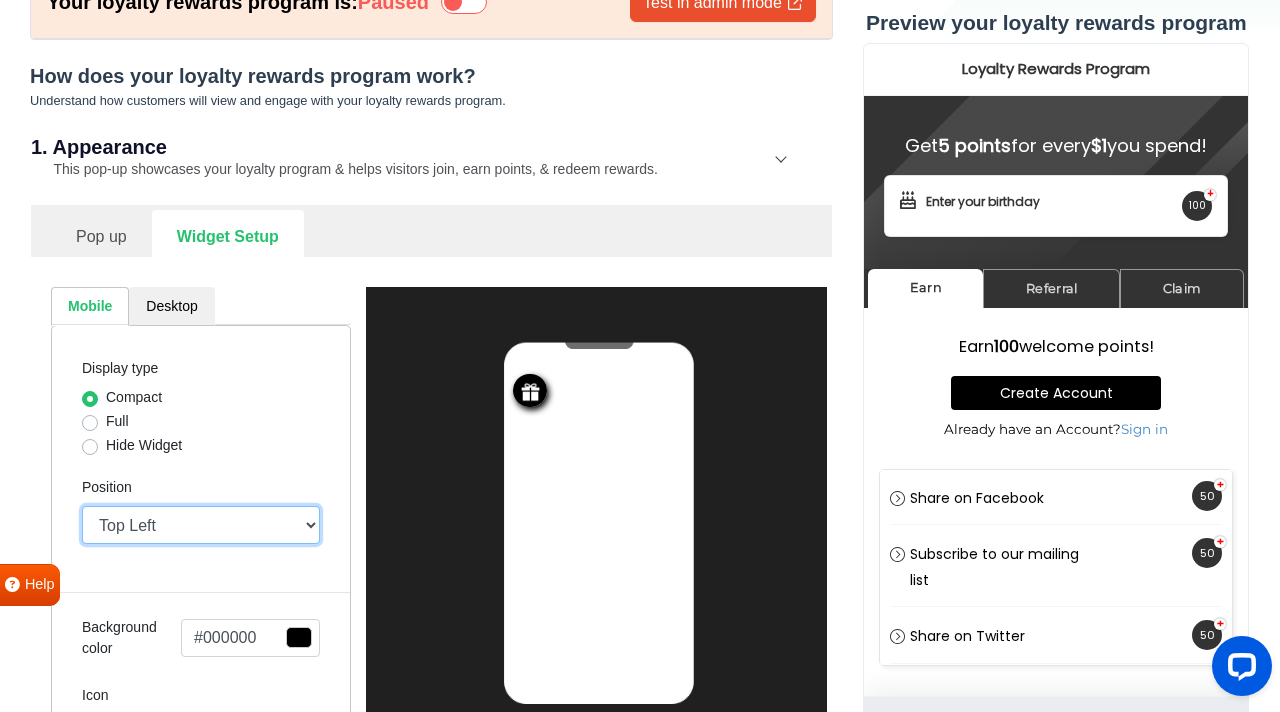 click on "Top Right Top Left Top Center Bottom Right Bottom Left Bottom Center" at bounding box center (201, 525) 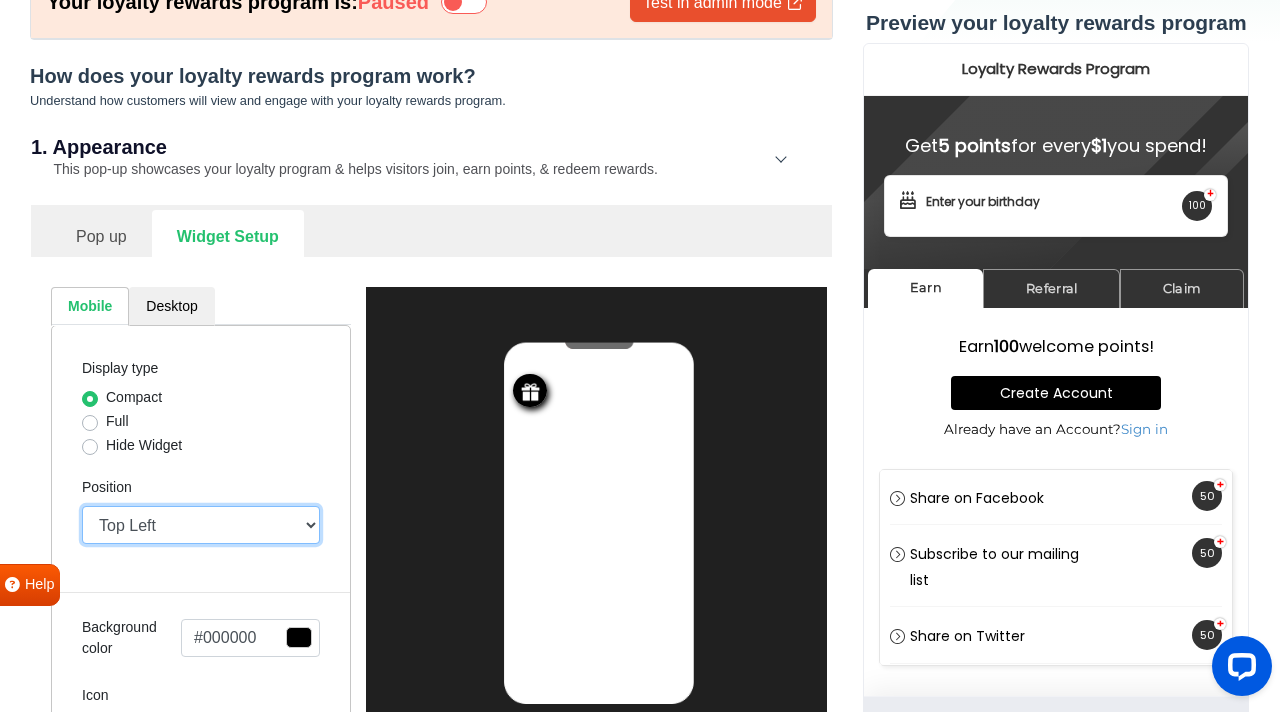 select on "top-right" 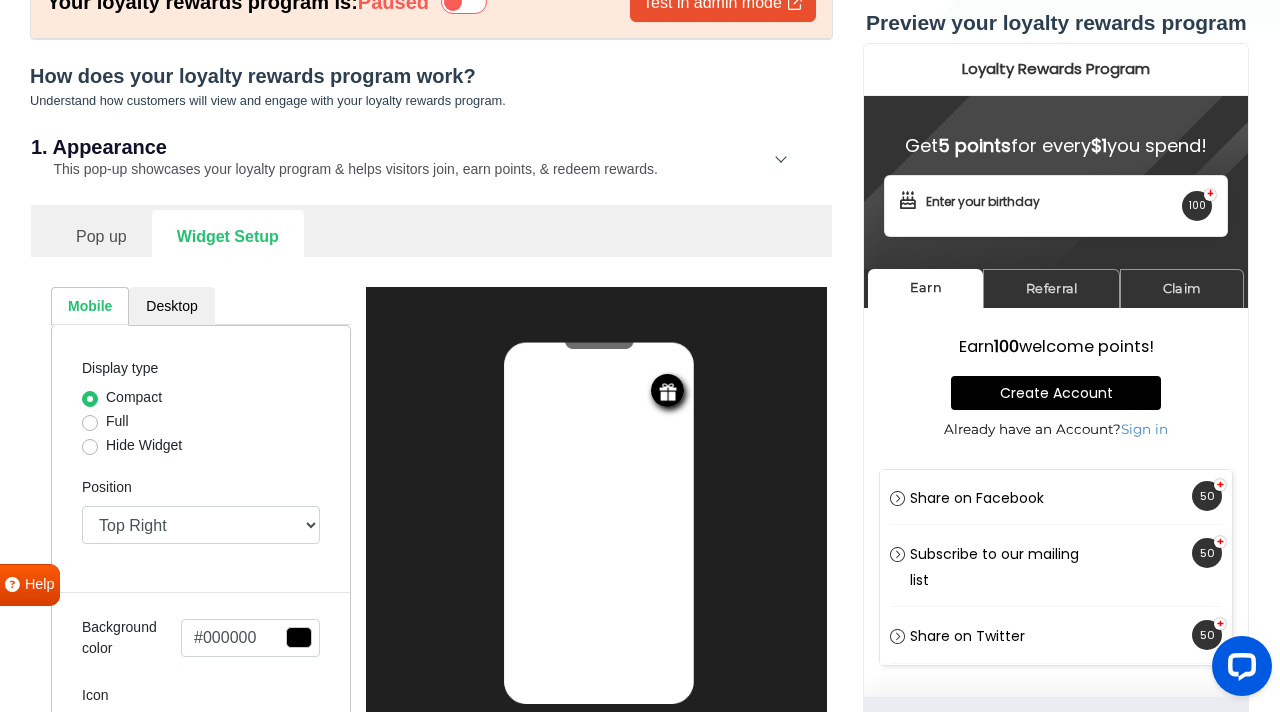 click on "#000000" at bounding box center (250, 638) 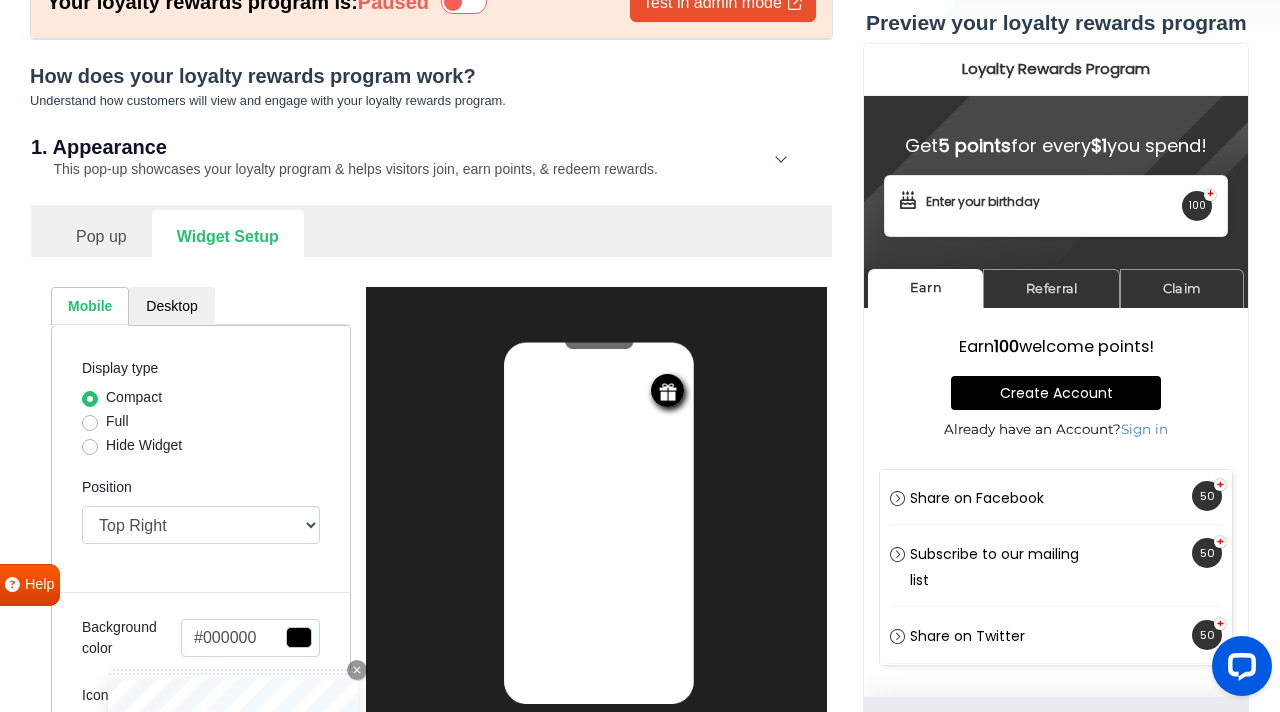 type 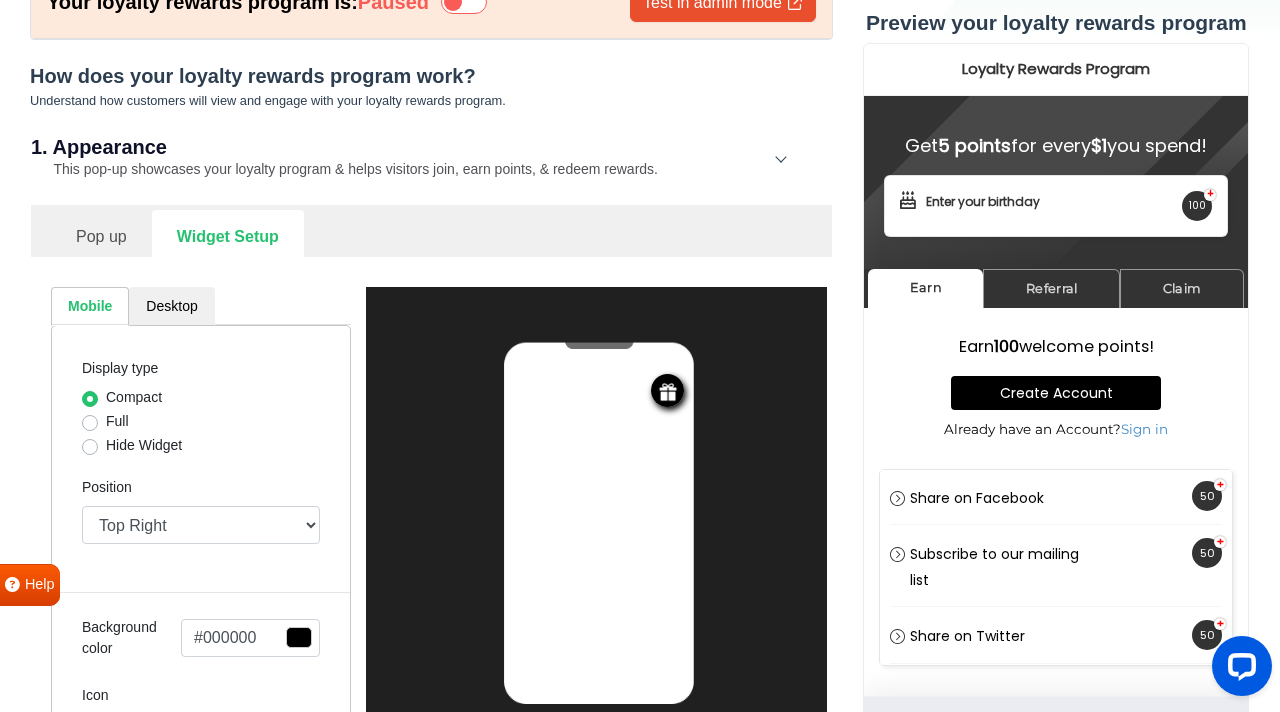 click on "Display type Compact Full Hide Widget Position Top Right Top Left Top Center Bottom Right Bottom Left Bottom Center Background color #000000 Close Icon 0 hex #000000 Submit Icon Icon  Next" at bounding box center (201, 615) 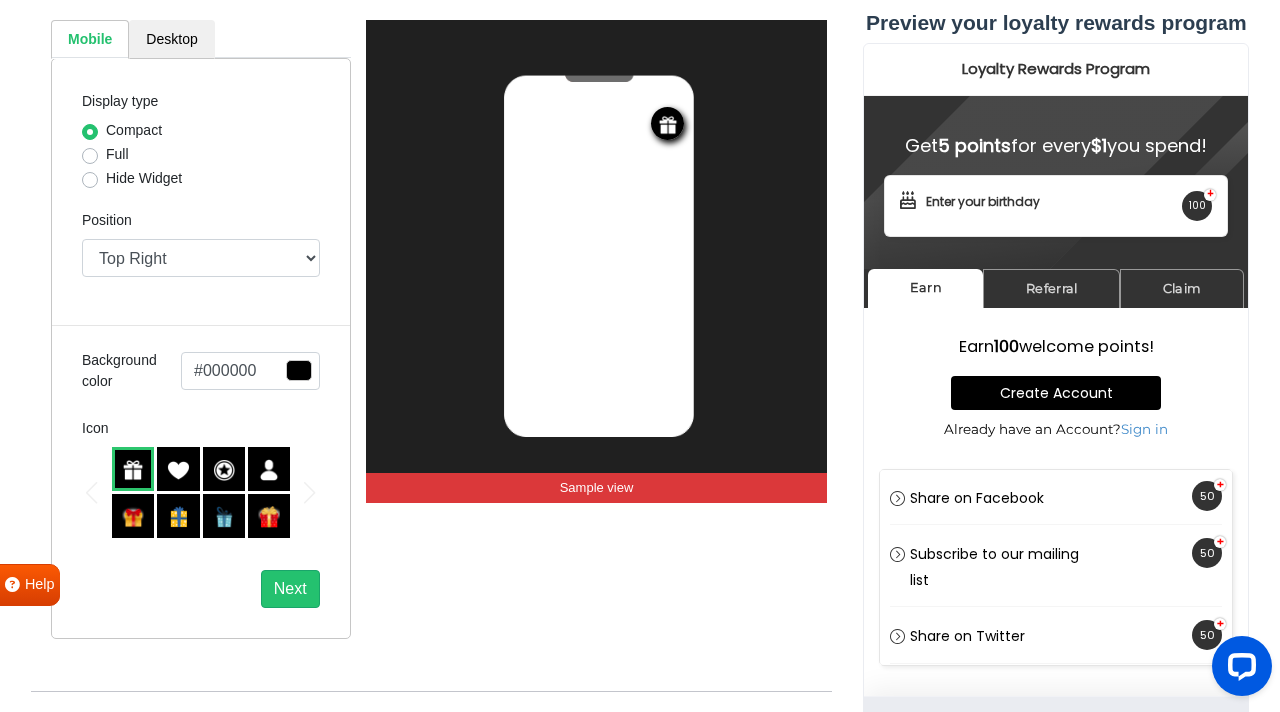 scroll, scrollTop: 440, scrollLeft: 0, axis: vertical 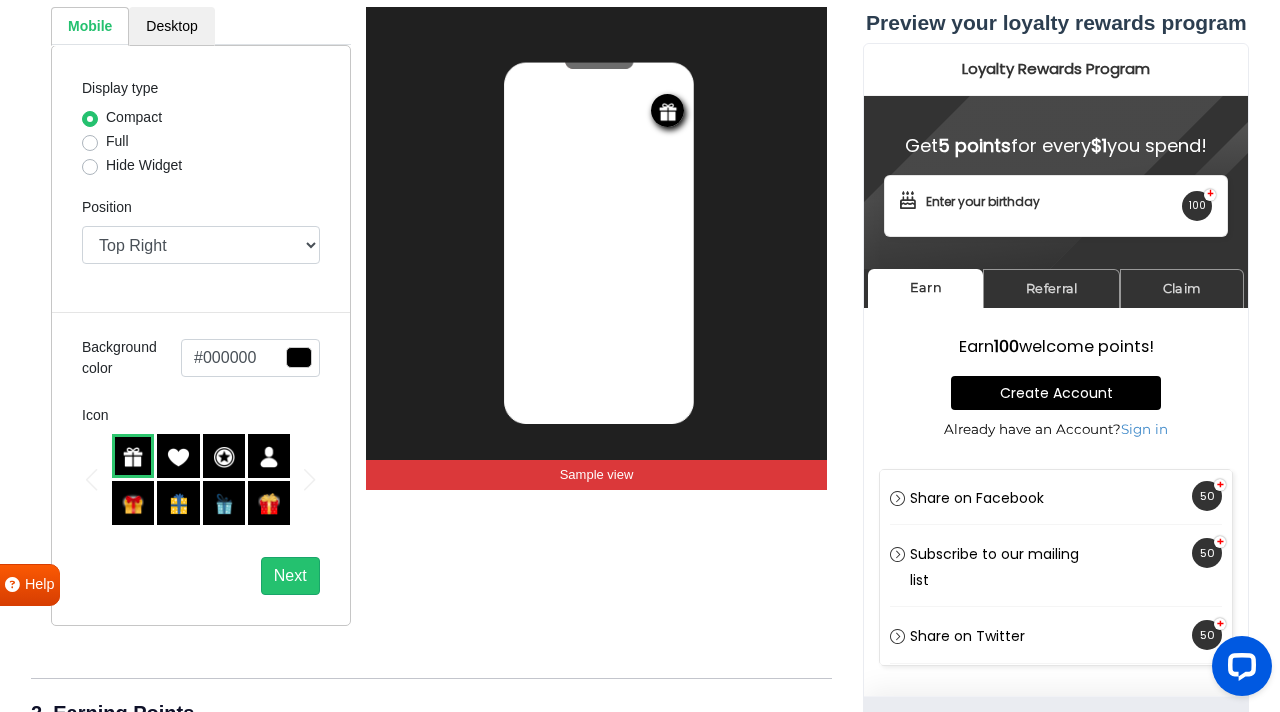click on "#000000" at bounding box center (250, 358) 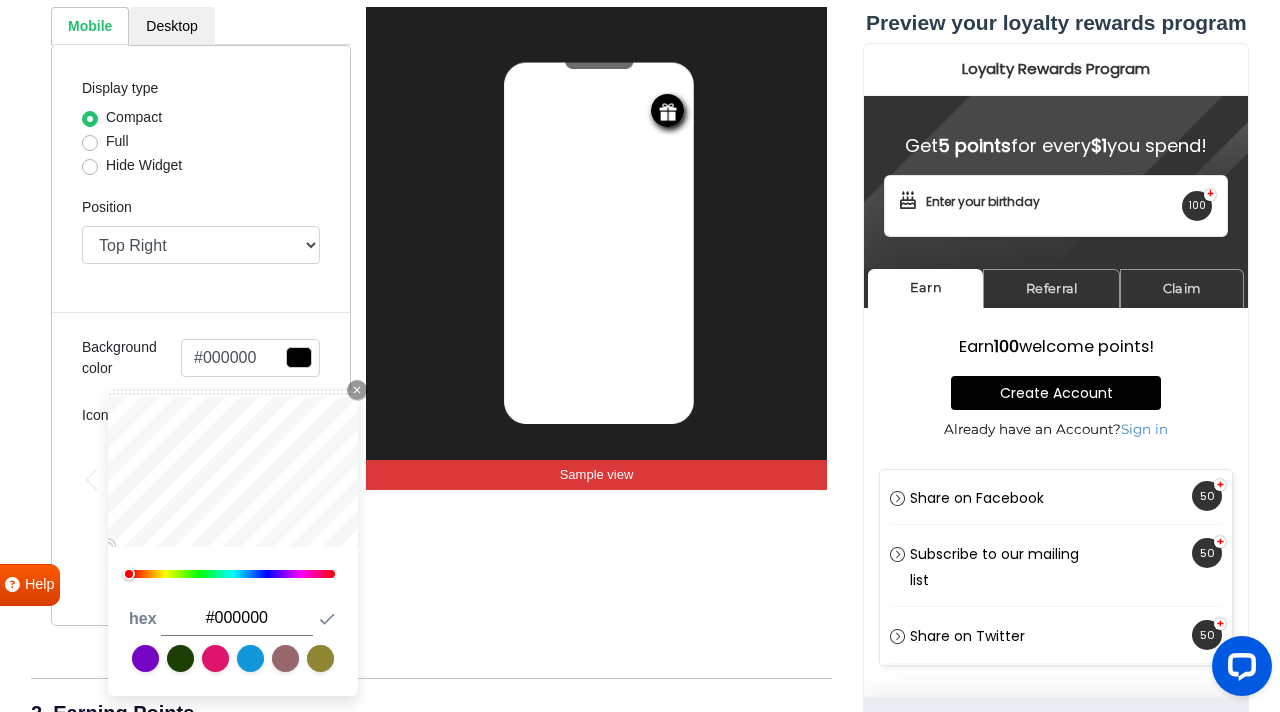 drag, startPoint x: 260, startPoint y: 356, endPoint x: 173, endPoint y: 354, distance: 87.02299 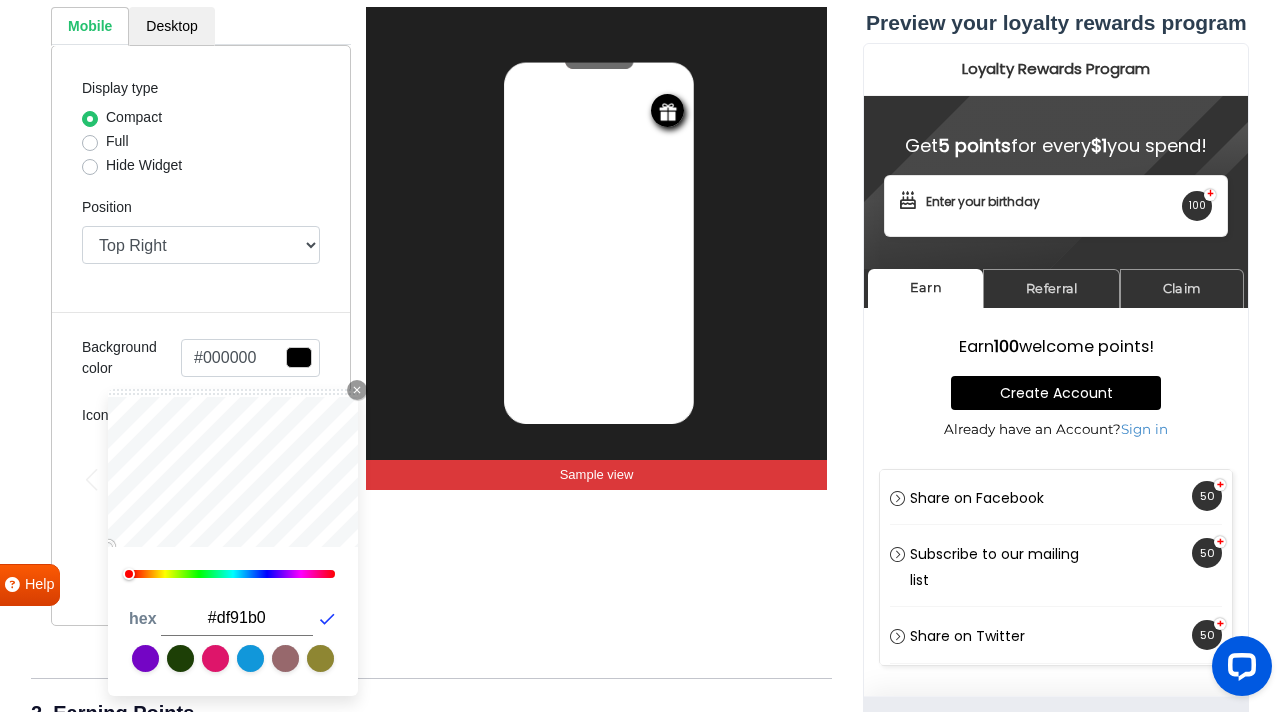 type on "#df91b0" 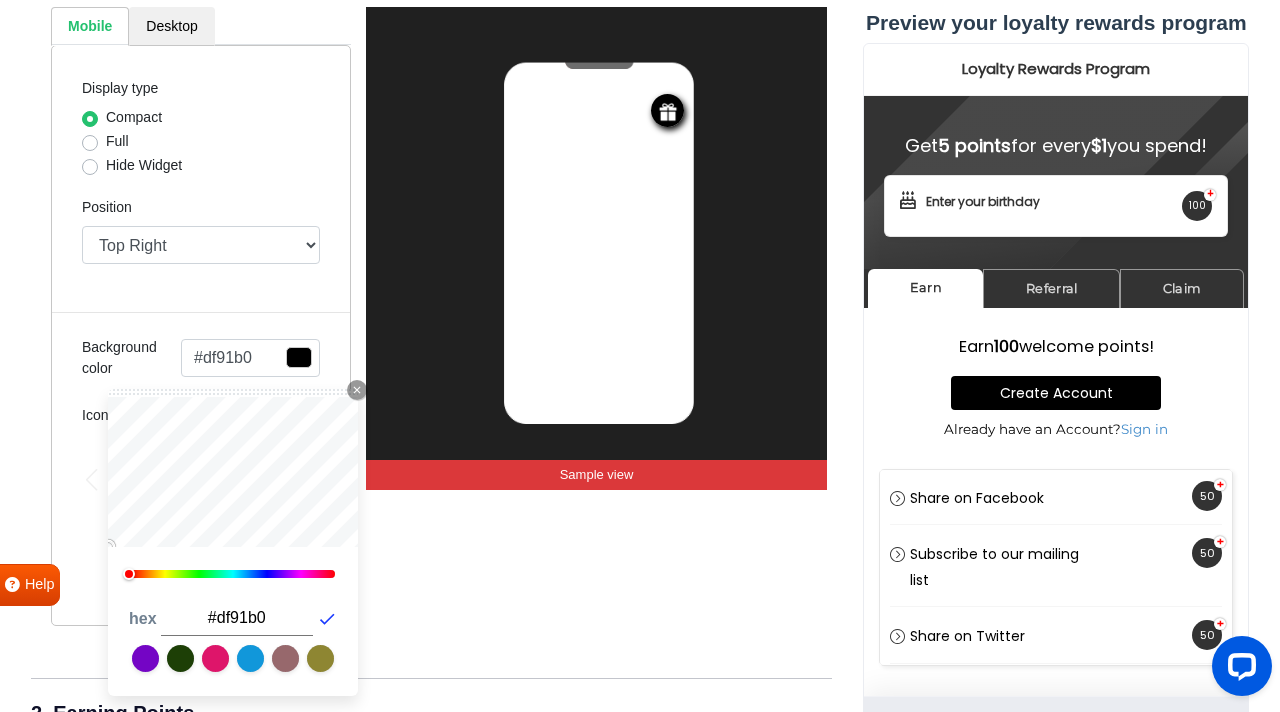 click 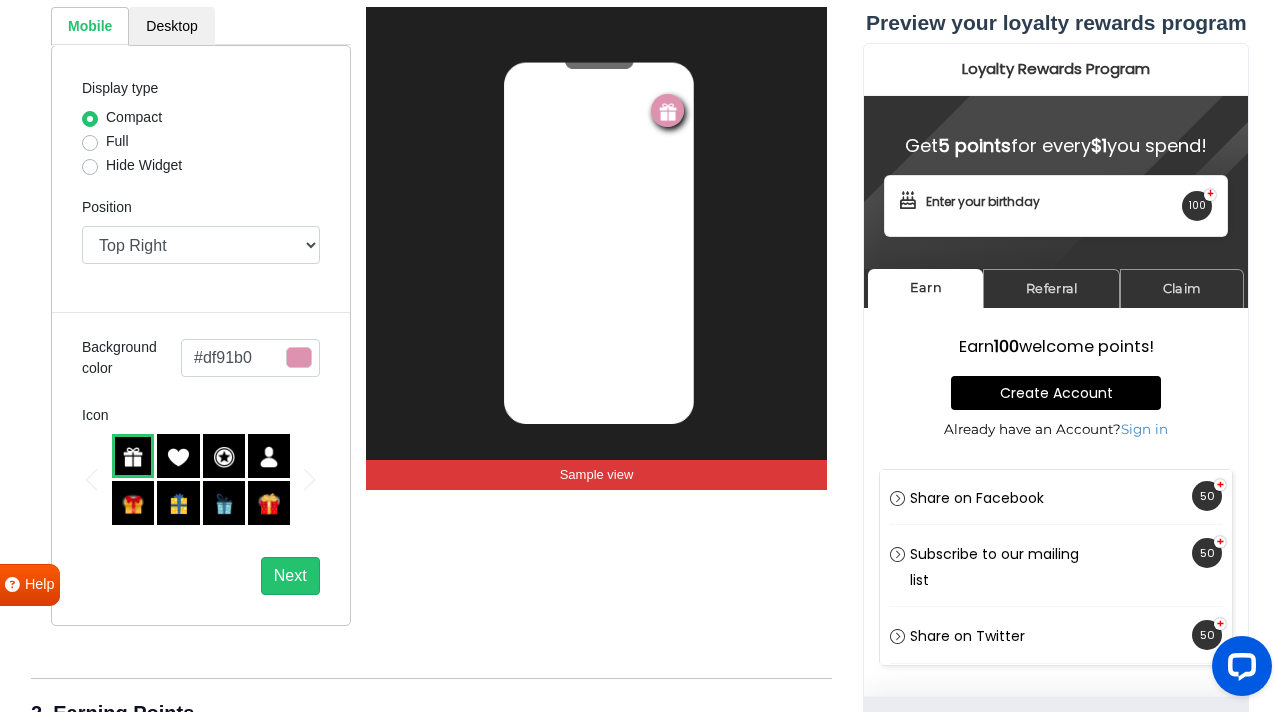 click on "REWARDS Sample view" at bounding box center [597, 316] 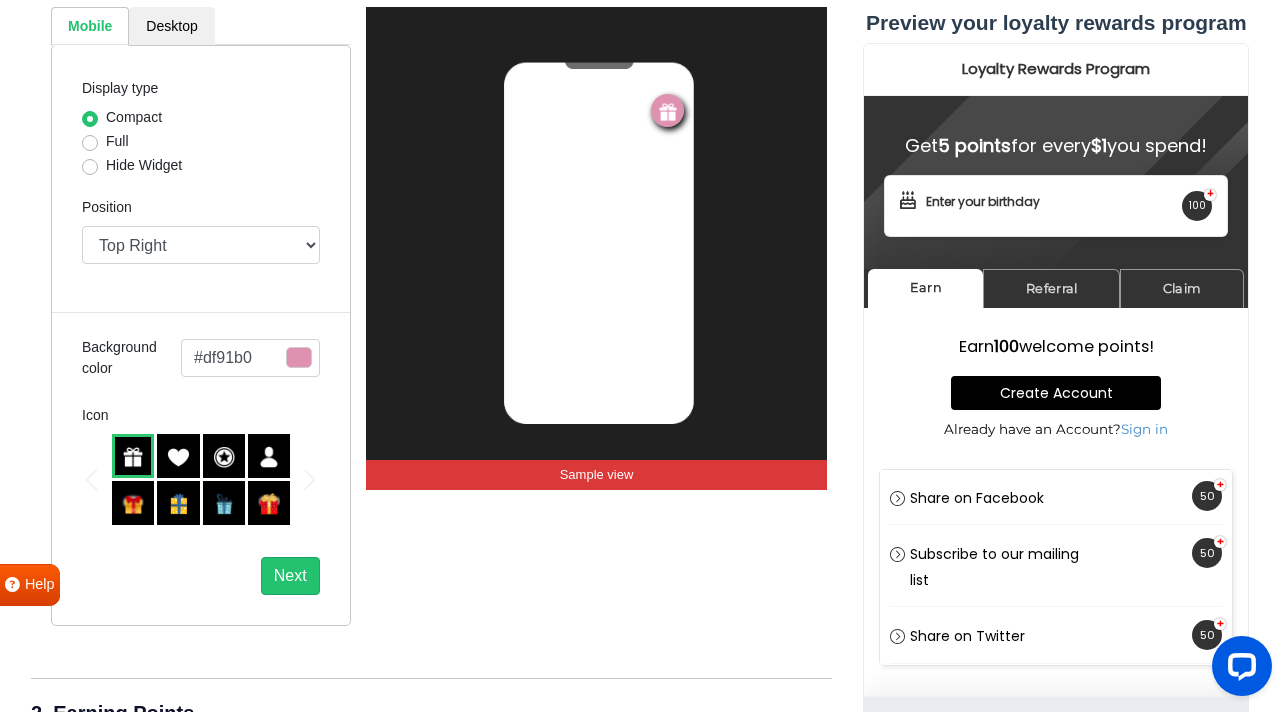 click on "Display type Compact Full Hide Widget Position Top Right Top Left Top Center Bottom Right Bottom Left Bottom Center Background color #df91b0 Close Icon 336 hex #df91b0 Submit Icon Icon  Next" at bounding box center (201, 335) 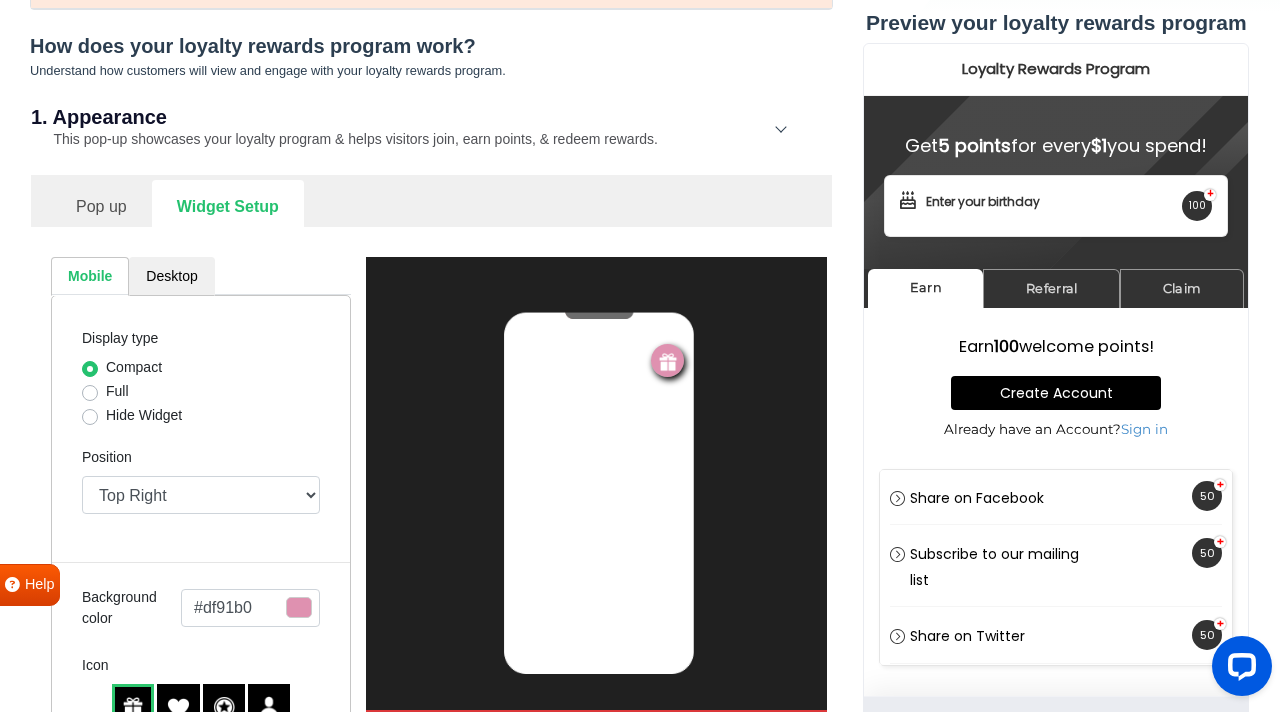 scroll, scrollTop: 160, scrollLeft: 0, axis: vertical 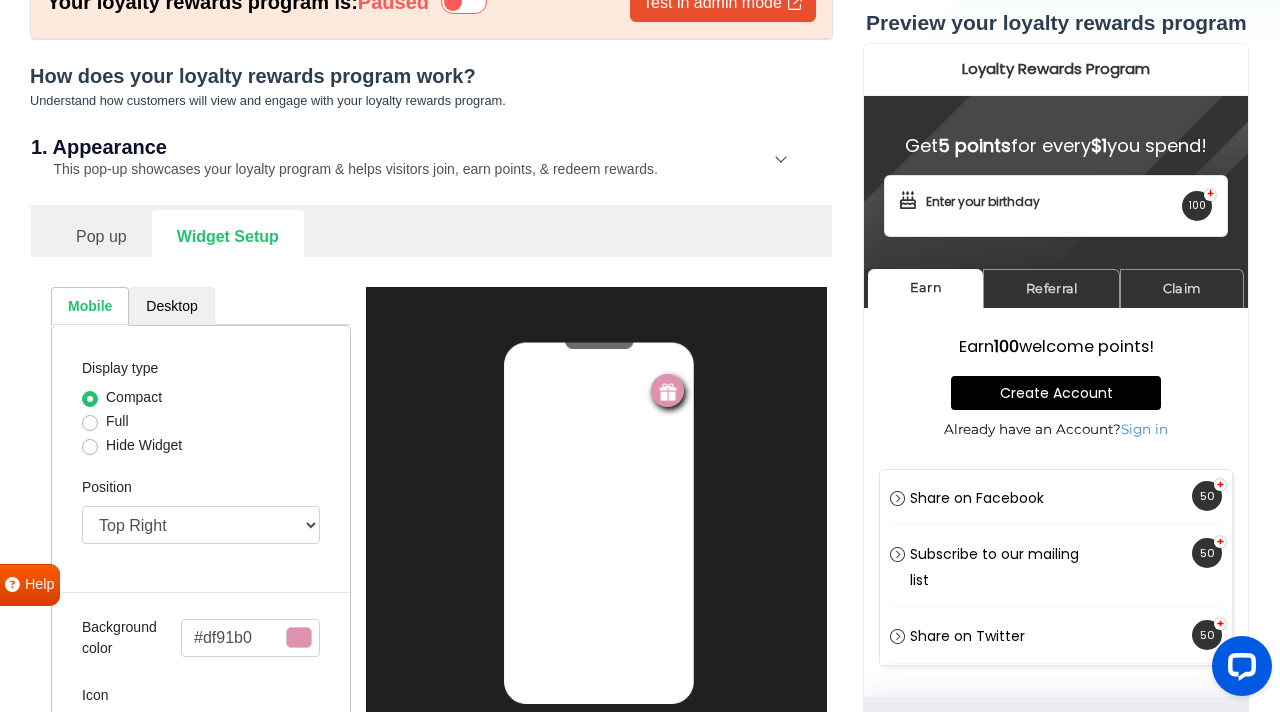 click on "Desktop" at bounding box center [171, 306] 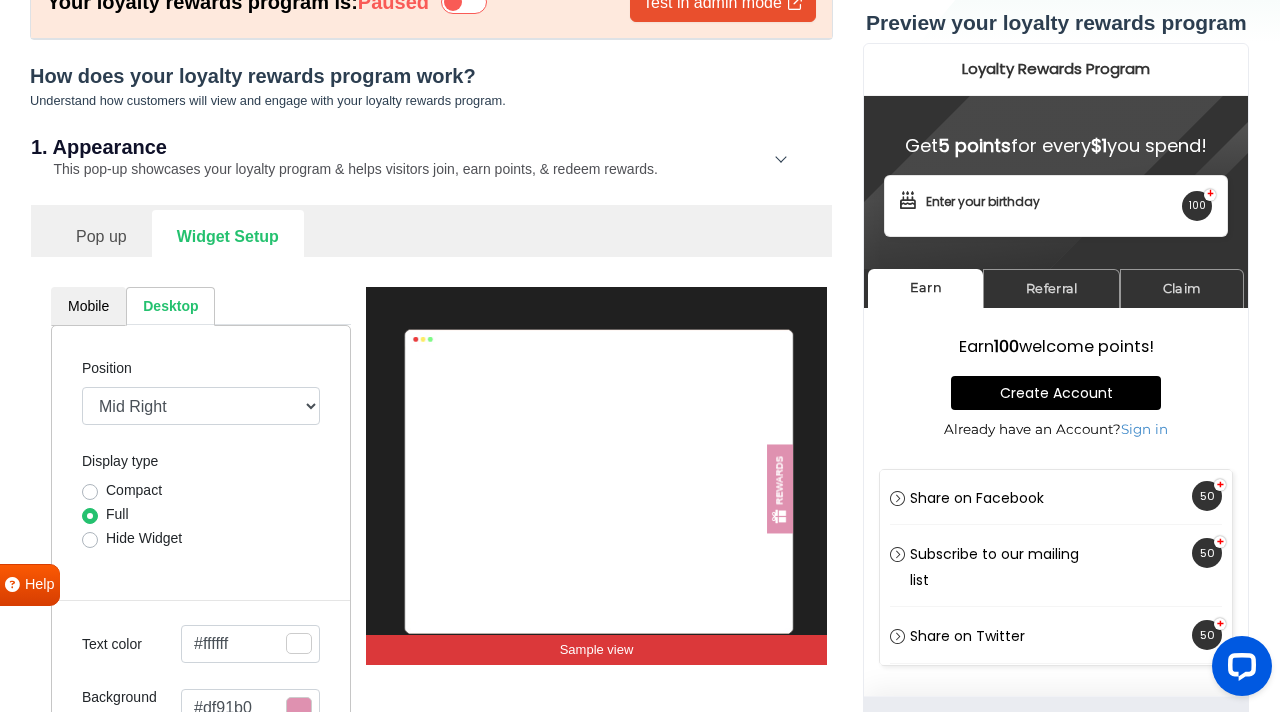 click on "Compact" at bounding box center [201, 492] 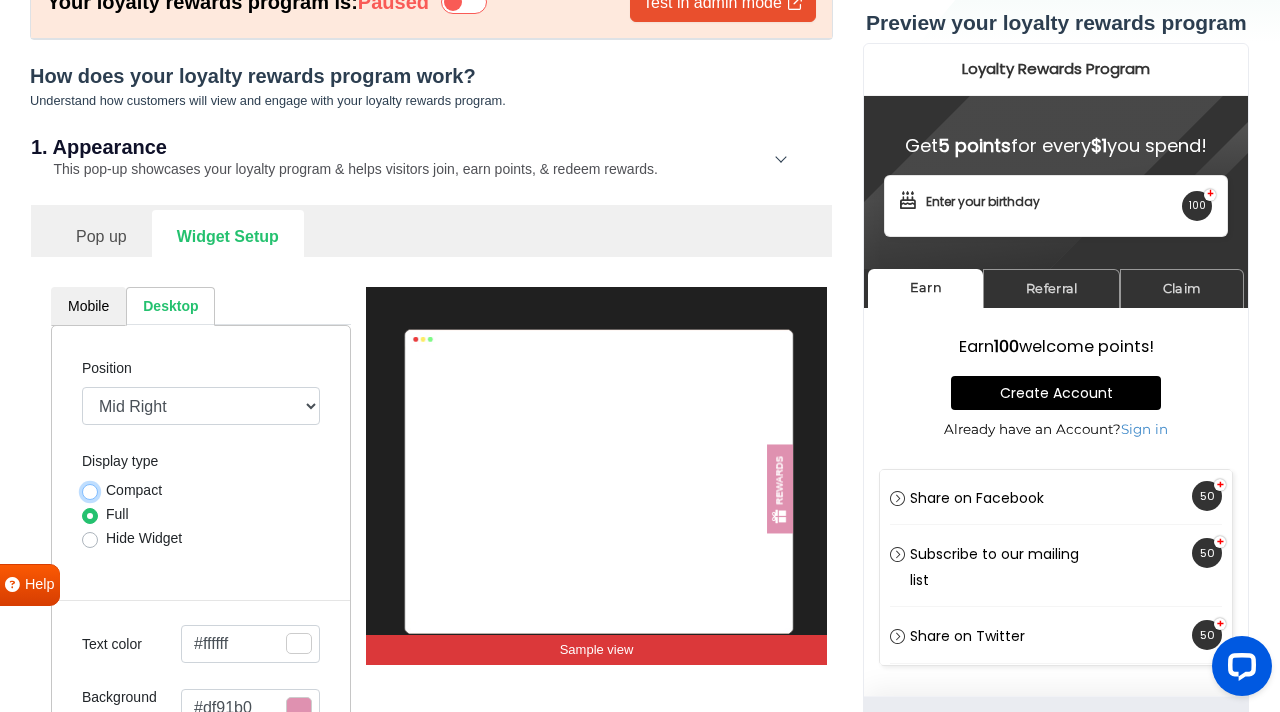 click on "Compact" at bounding box center (90, 490) 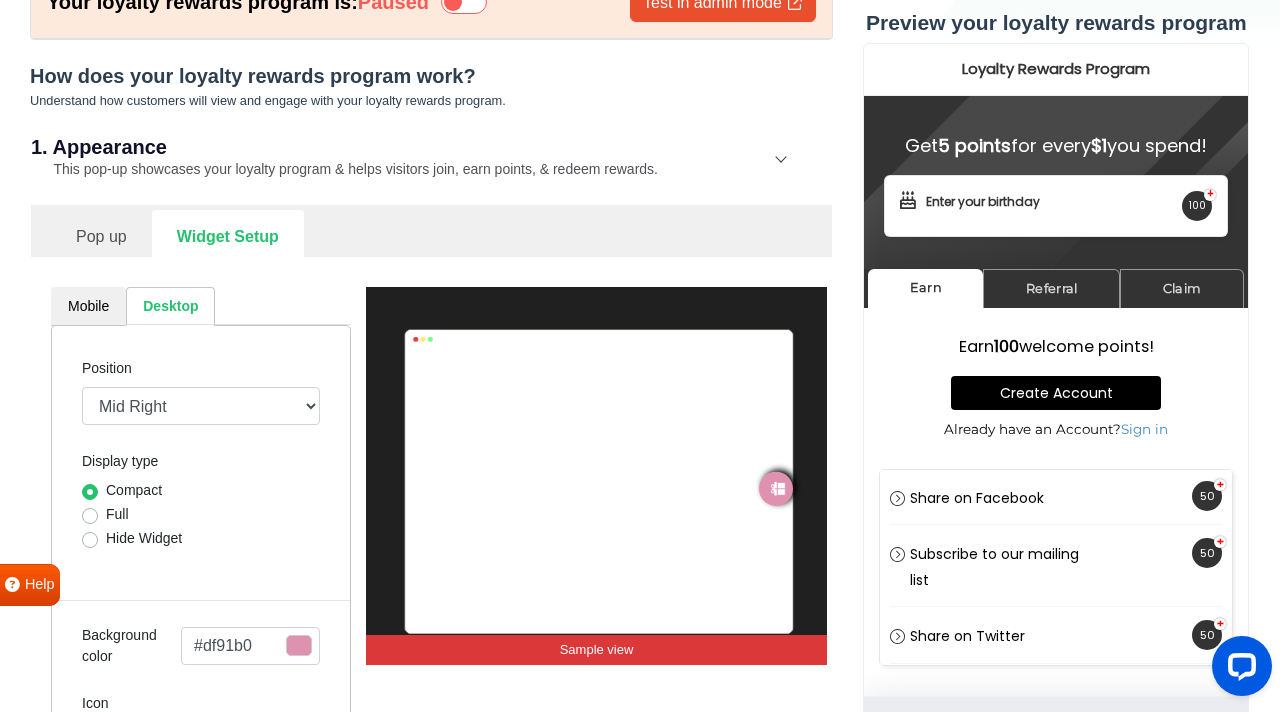 click on "Full" at bounding box center [117, 514] 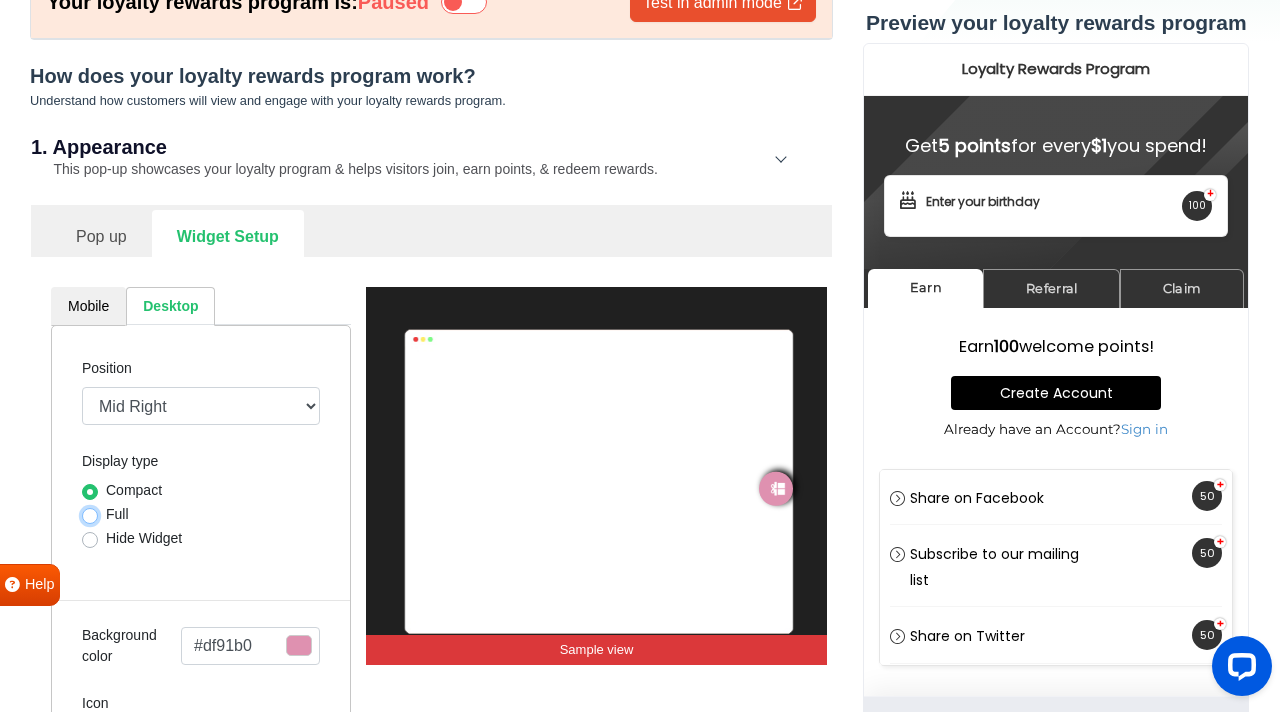 click on "Full" at bounding box center (90, 514) 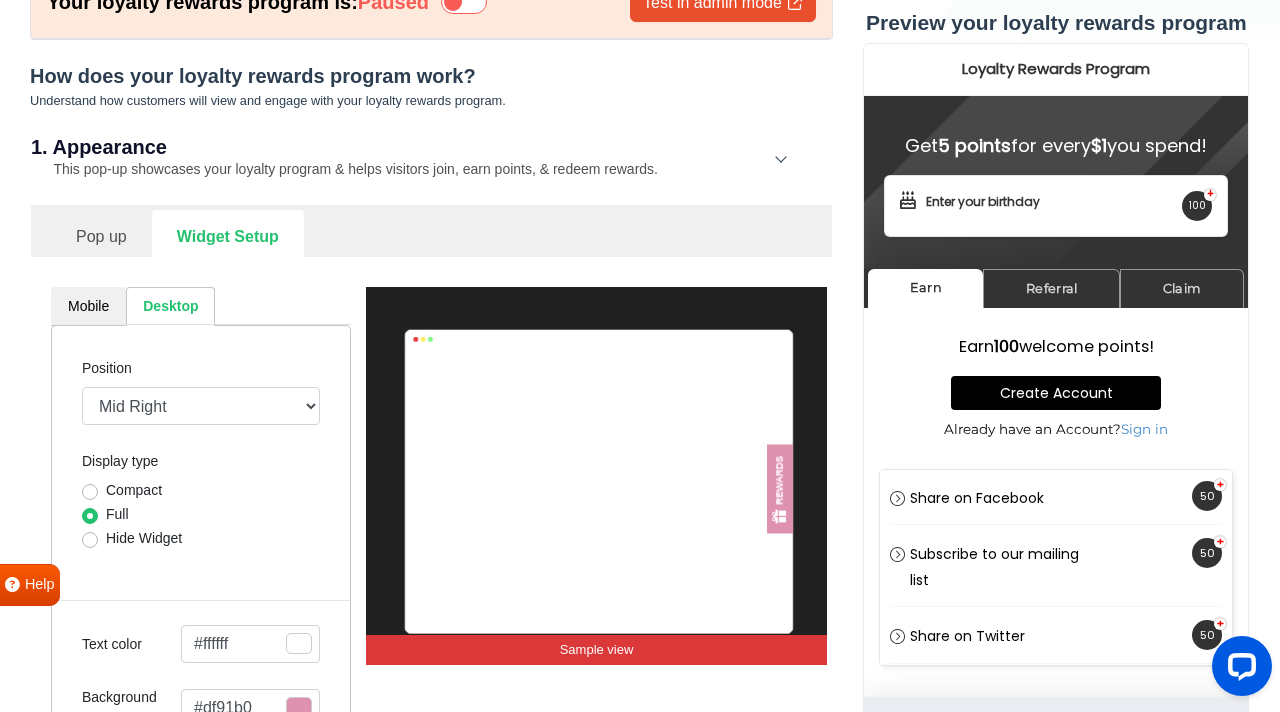 click on "Hide Widget" at bounding box center [201, 540] 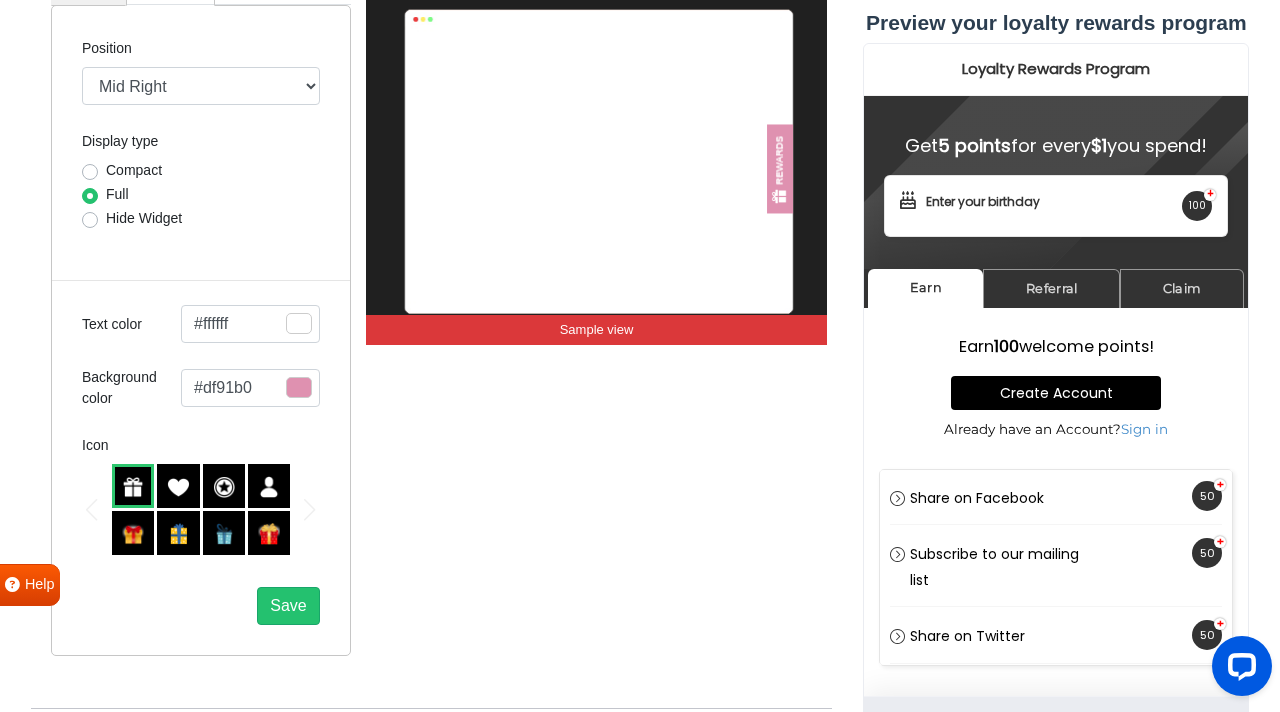 scroll, scrollTop: 440, scrollLeft: 0, axis: vertical 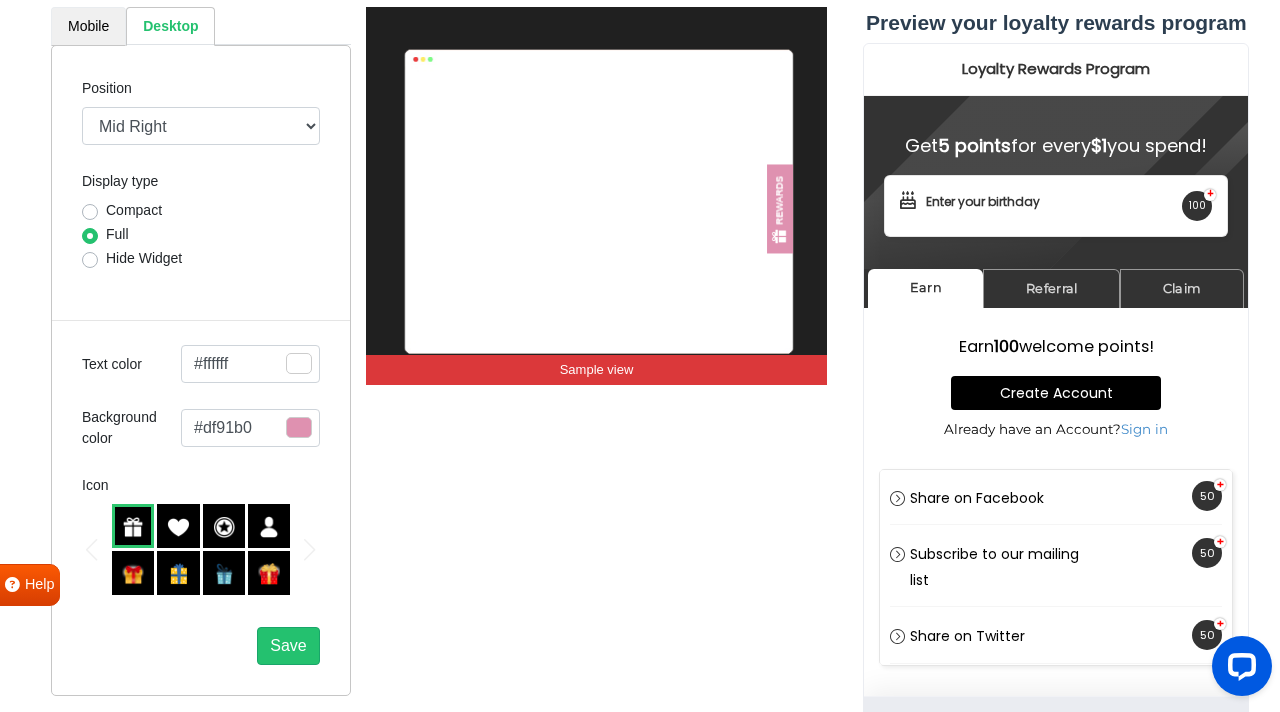 click on "Mobile" at bounding box center [88, 26] 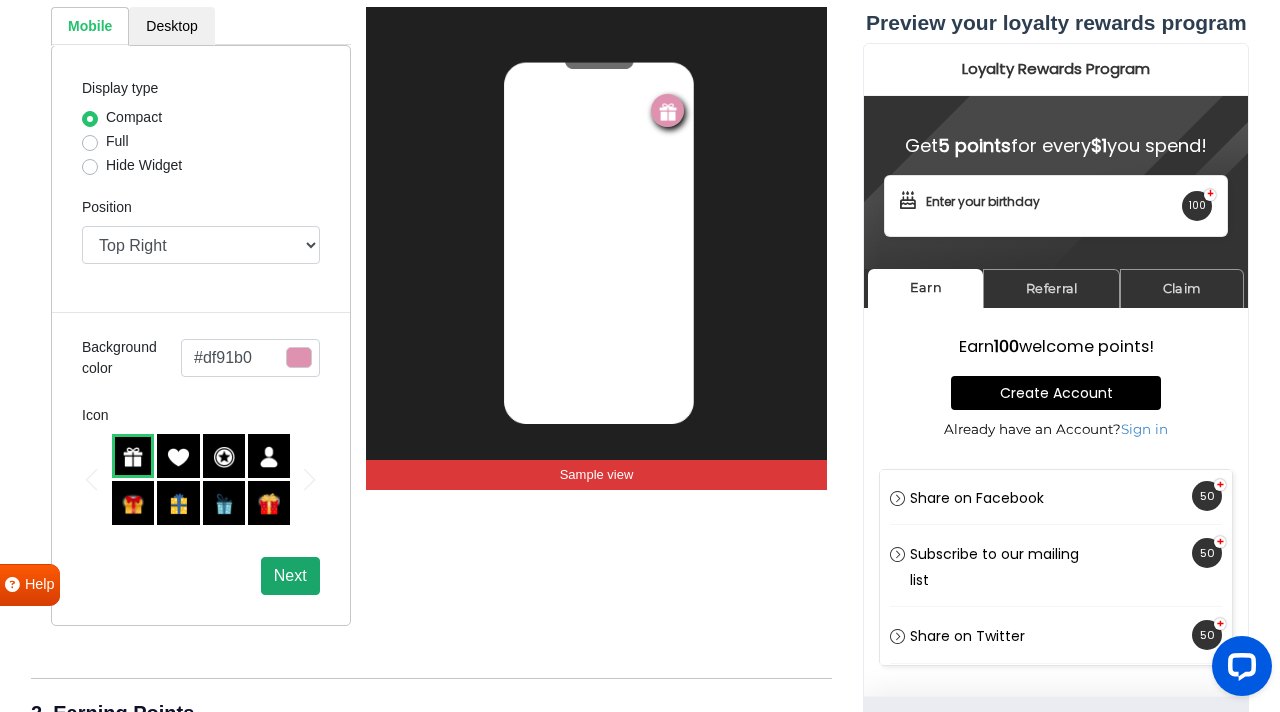 click on "Next" at bounding box center [290, 576] 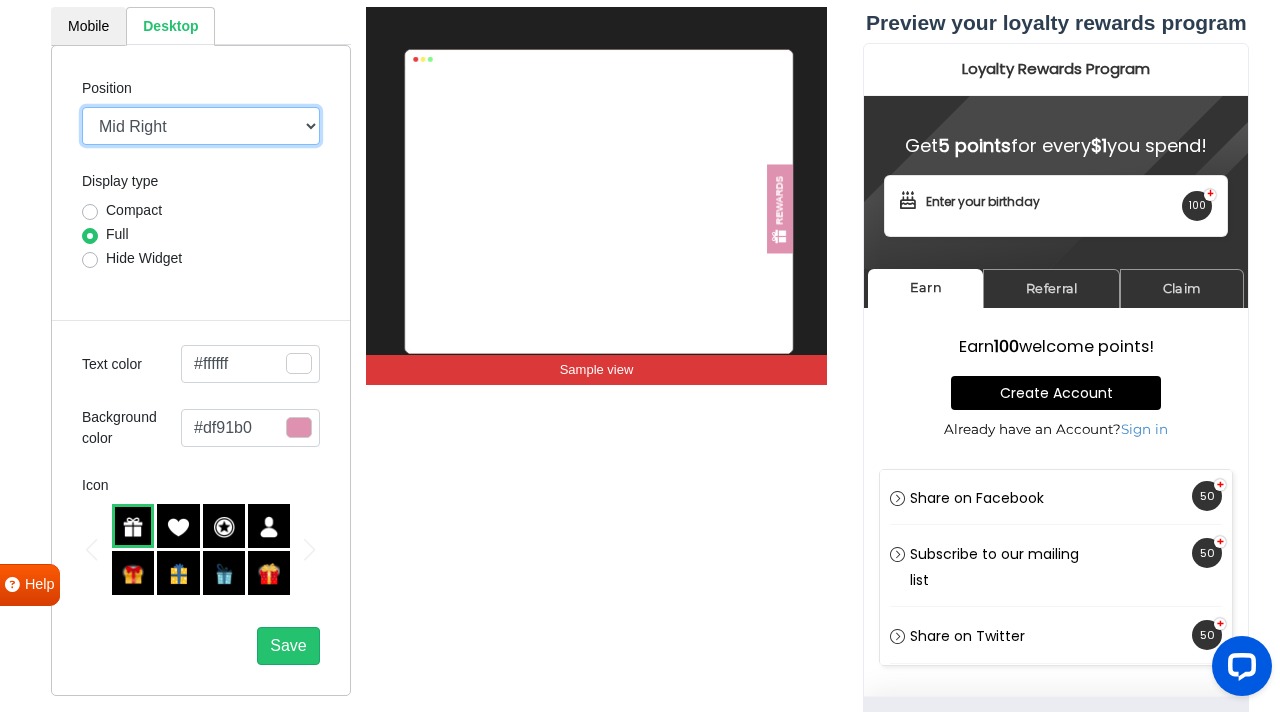 click on "Mid Right Mid Left Top Bar Top Left Top Right Top Center Bottom Bar Bottom Left Bottom Right Bottom Center" at bounding box center [201, 126] 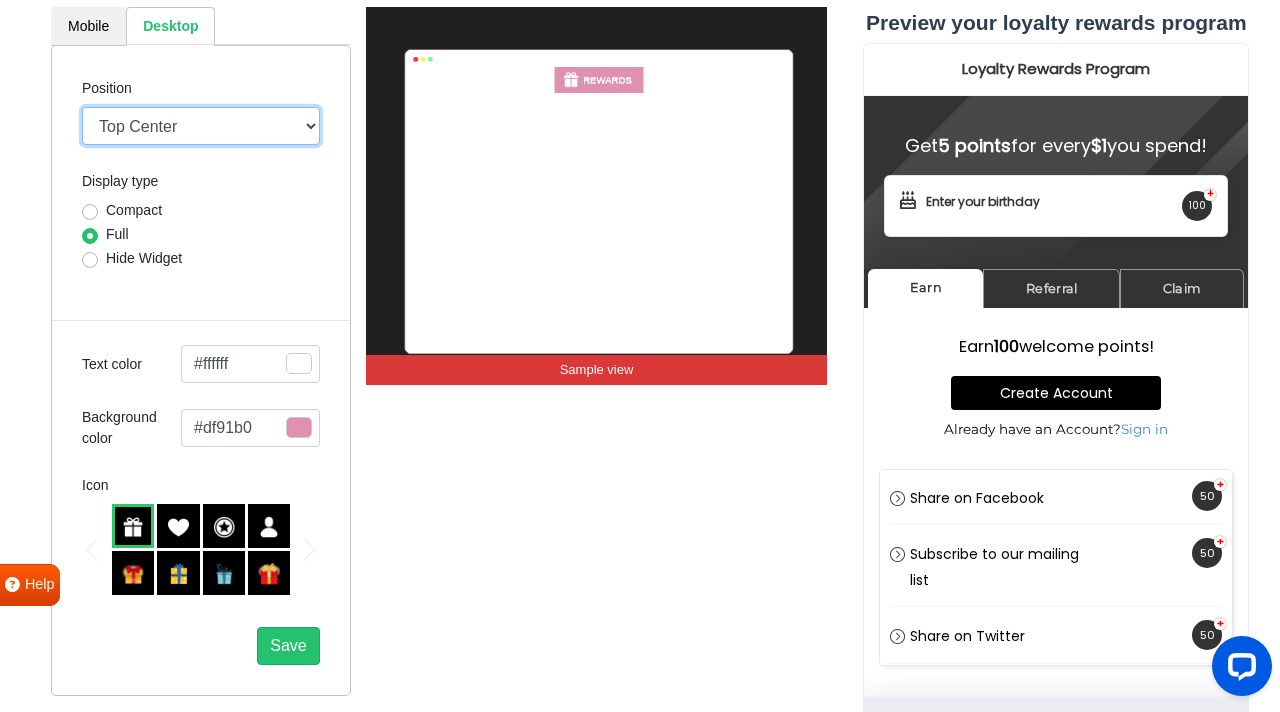 click on "Mid Right Mid Left Top Bar Top Left Top Right Top Center Bottom Bar Bottom Left Bottom Right Bottom Center" at bounding box center (201, 126) 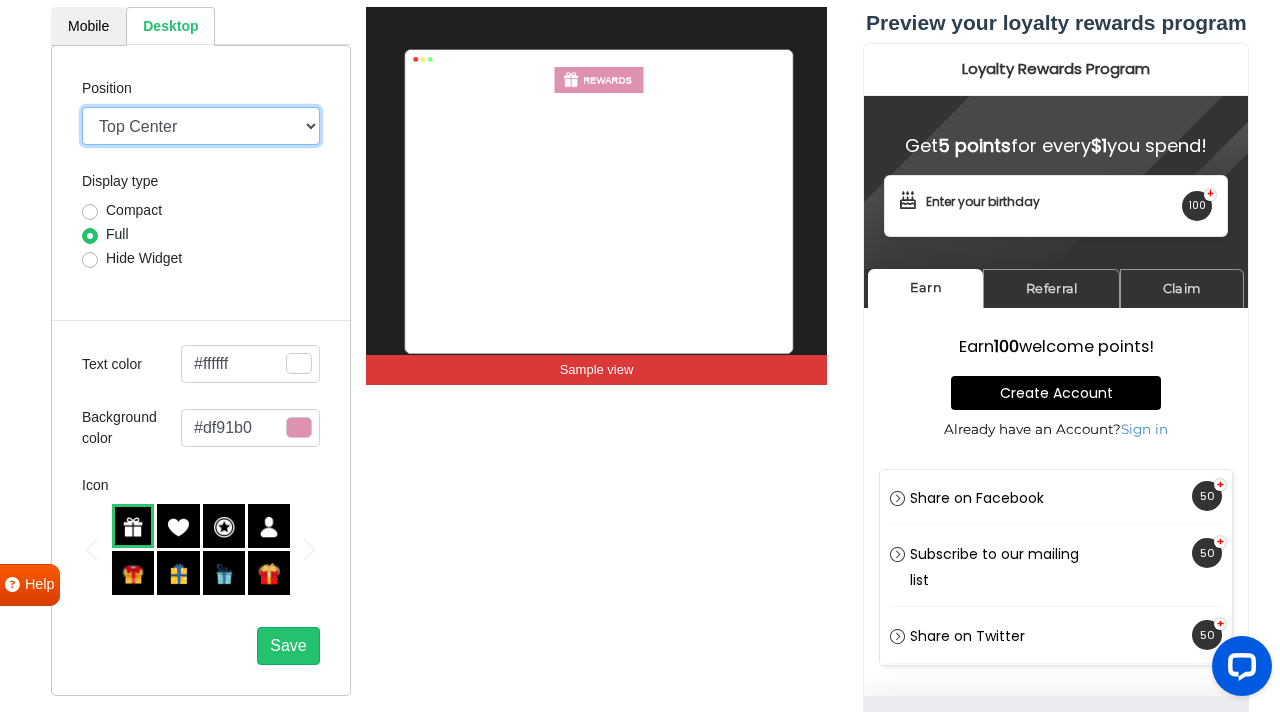 select on "top-right-corner" 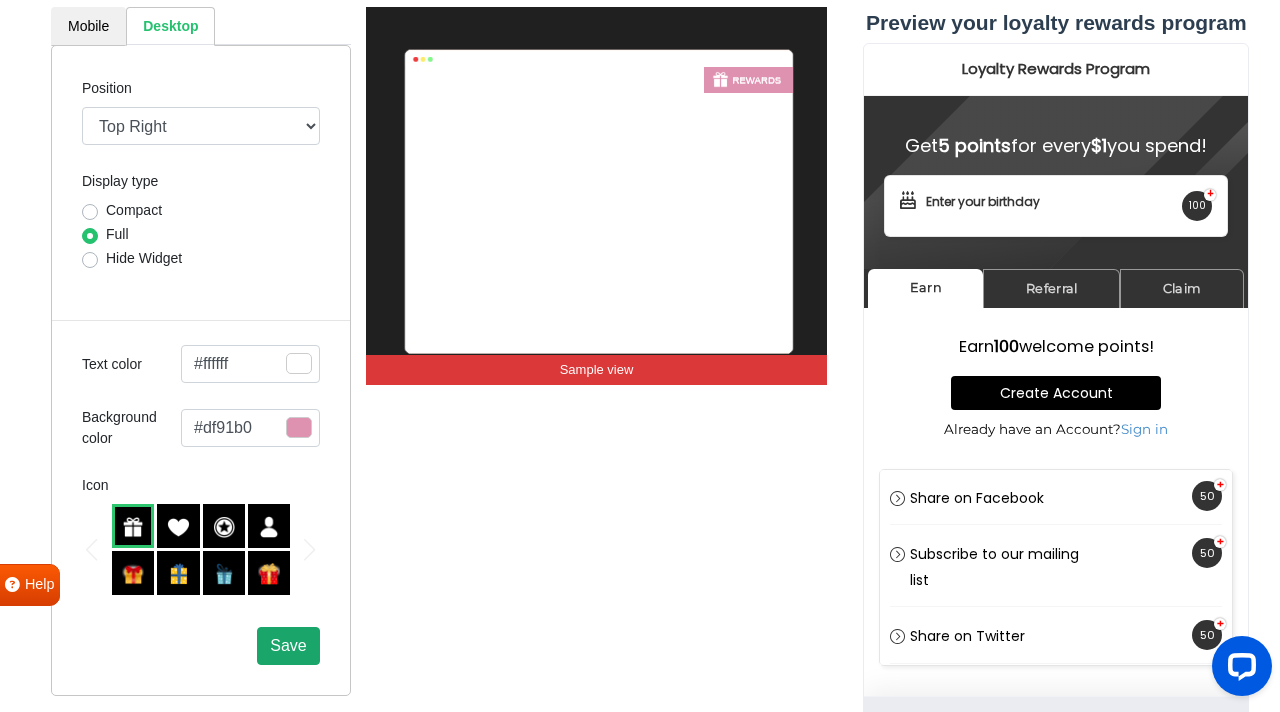 click on "Save" at bounding box center (288, 645) 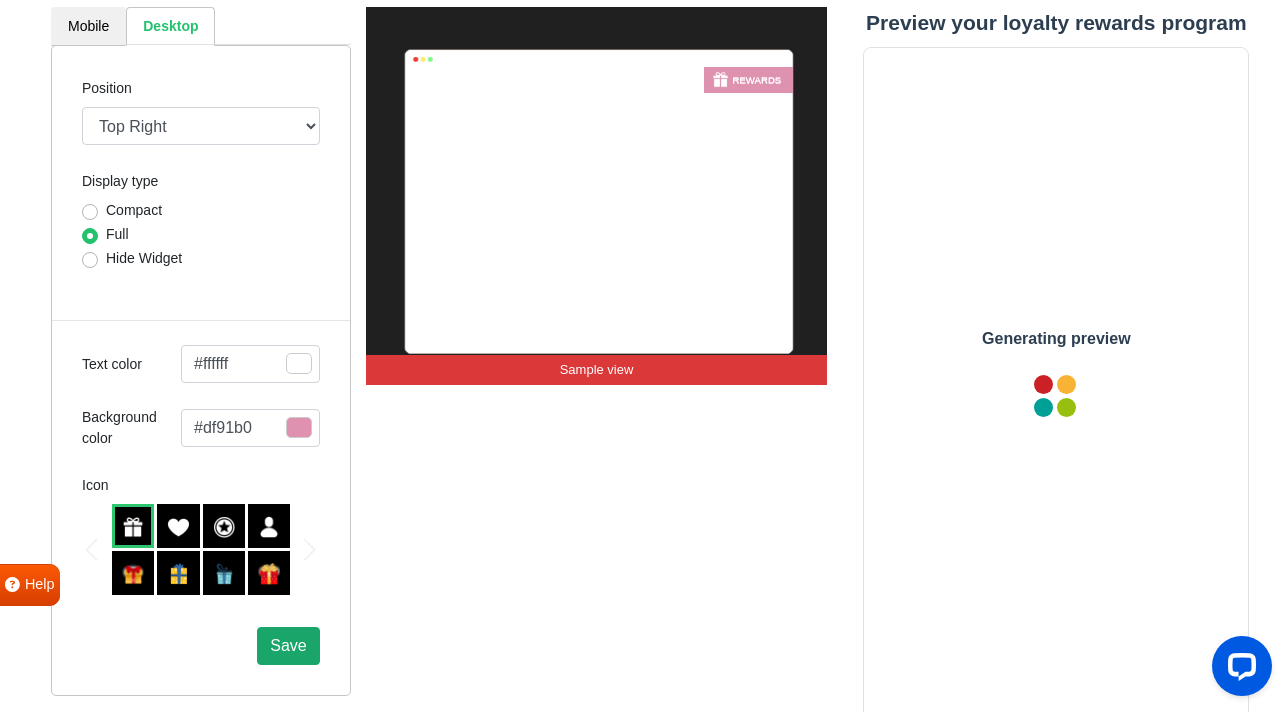 scroll, scrollTop: 0, scrollLeft: 0, axis: both 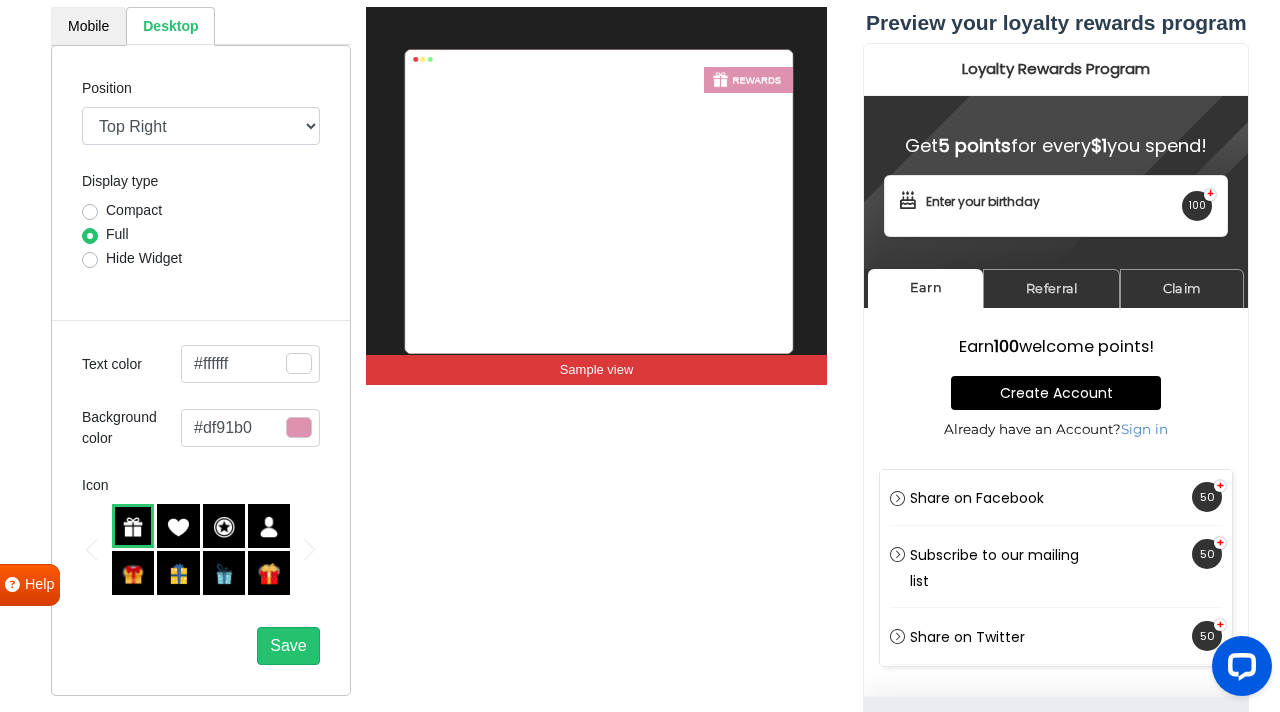 click on "Mobile" at bounding box center (88, 26) 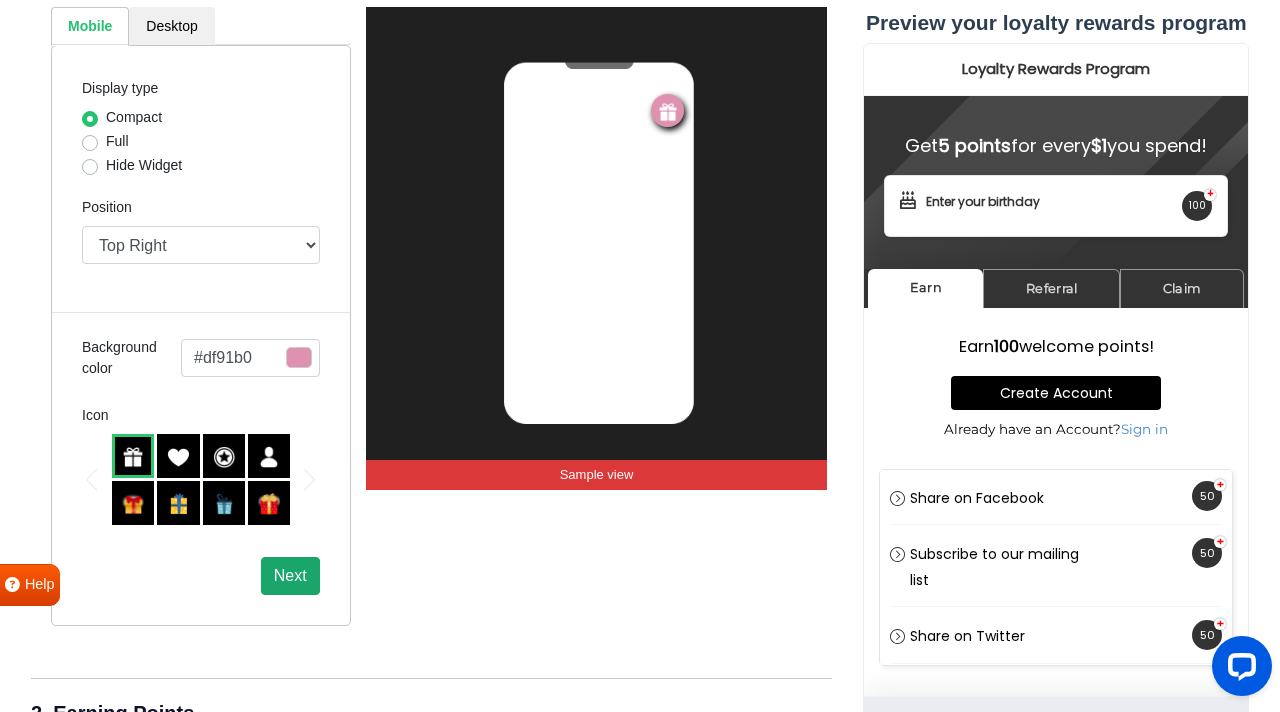 click on "Next" at bounding box center (290, 576) 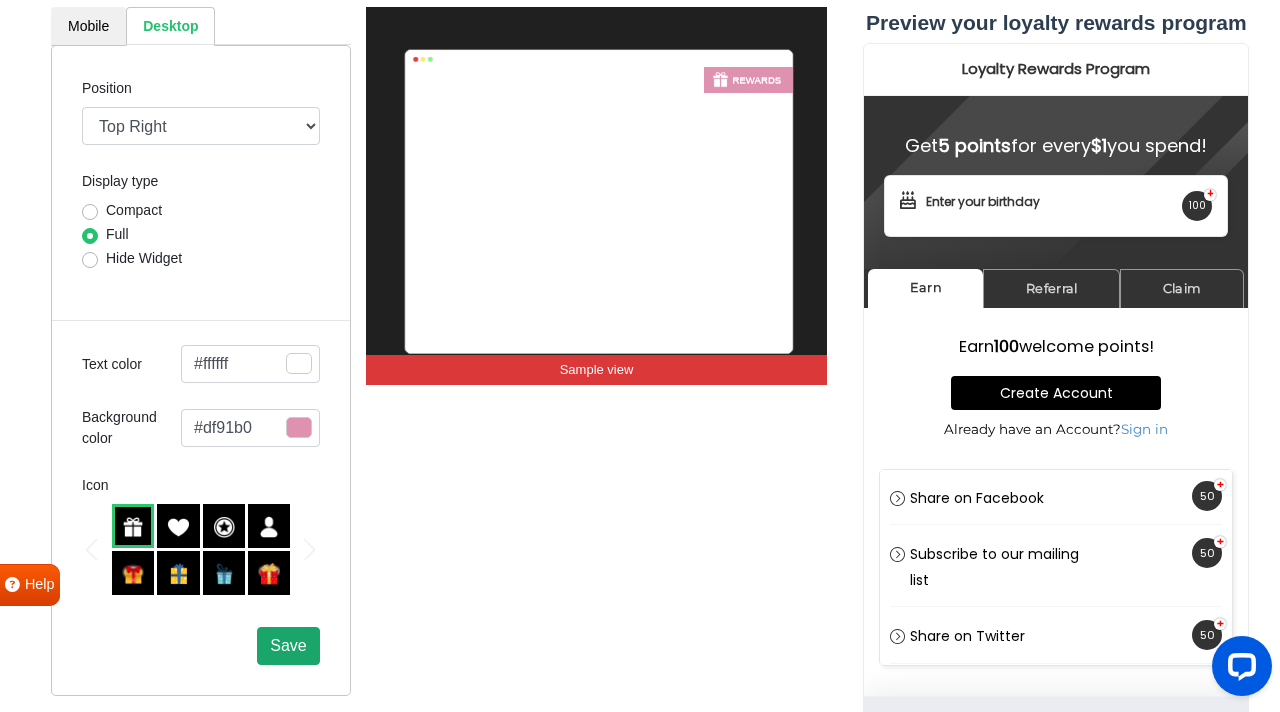 click on "Save" at bounding box center (288, 645) 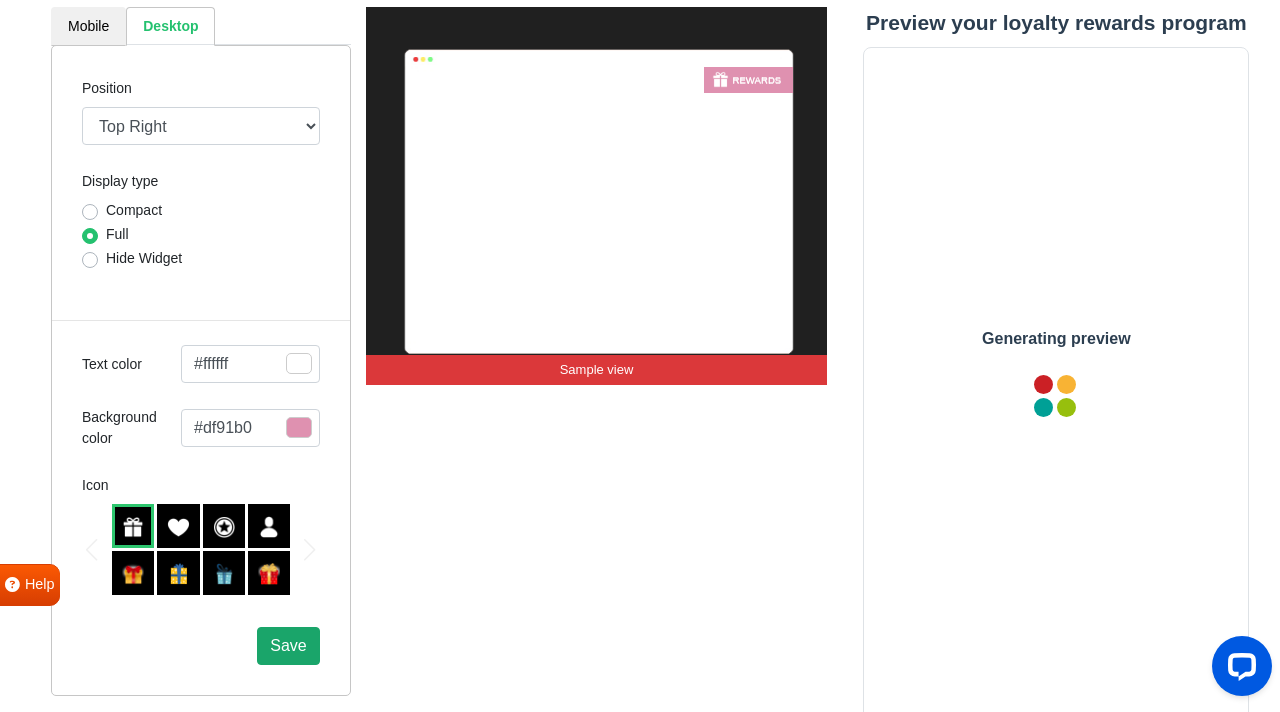 scroll, scrollTop: 0, scrollLeft: 0, axis: both 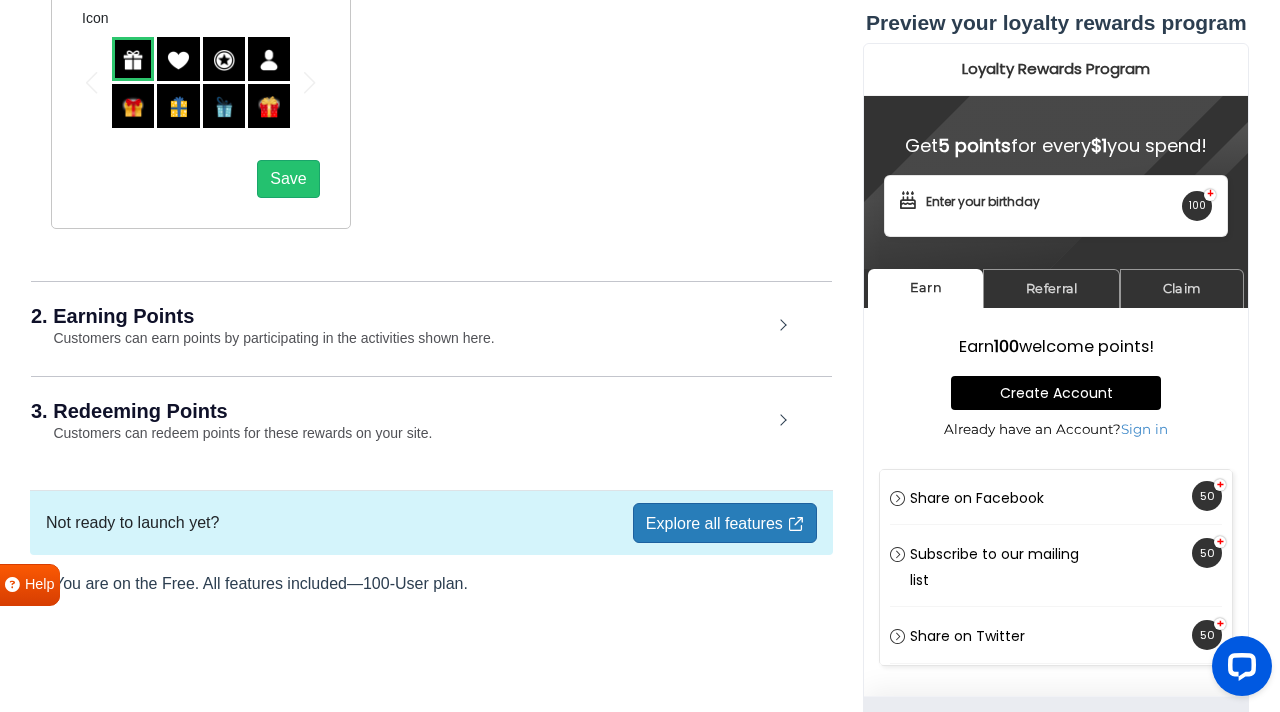 click on "Explore all features" at bounding box center (725, 523) 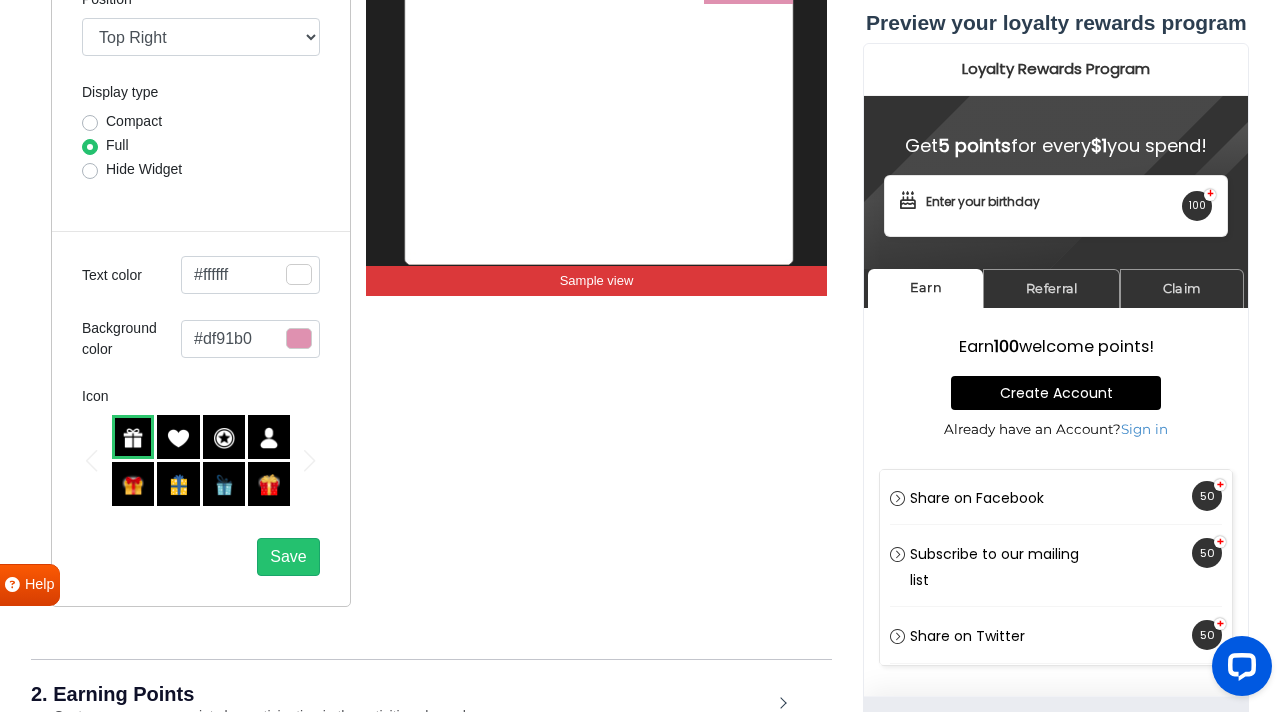 scroll, scrollTop: 468, scrollLeft: 0, axis: vertical 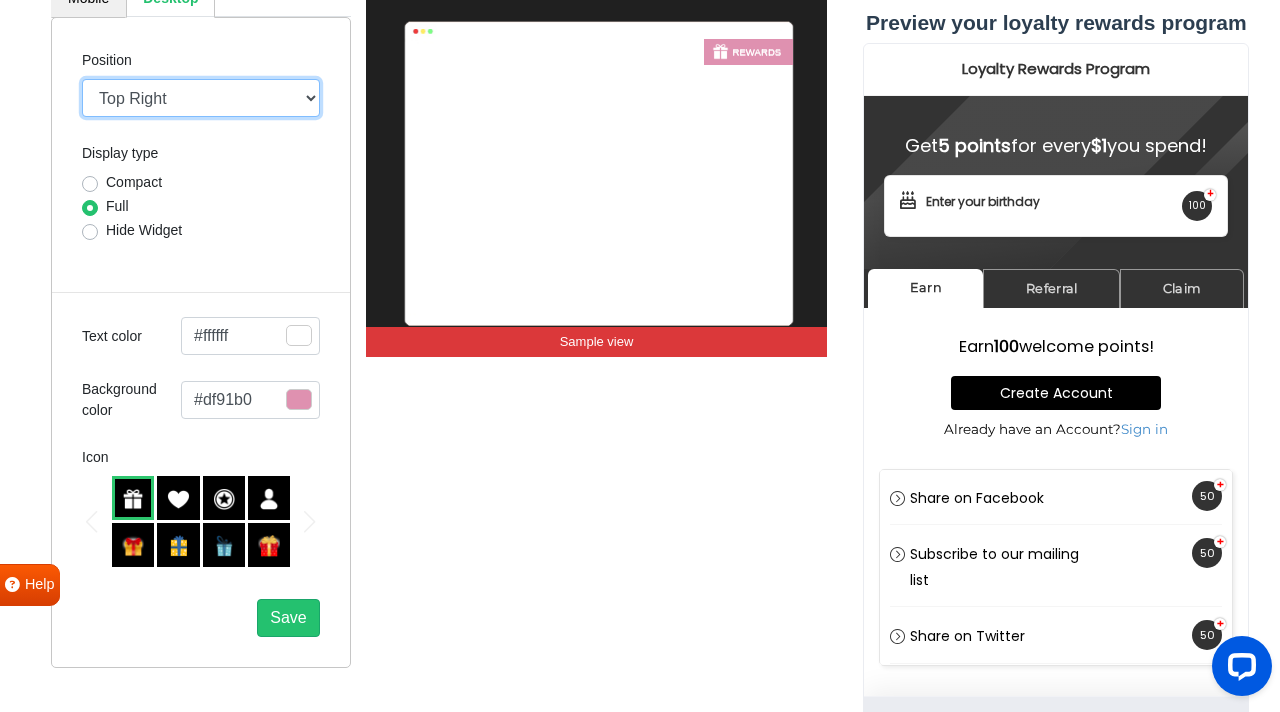 click on "Mid Right Mid Left Top Bar Top Left Top Right Top Center Bottom Bar Bottom Left Bottom Right Bottom Center" at bounding box center [201, 98] 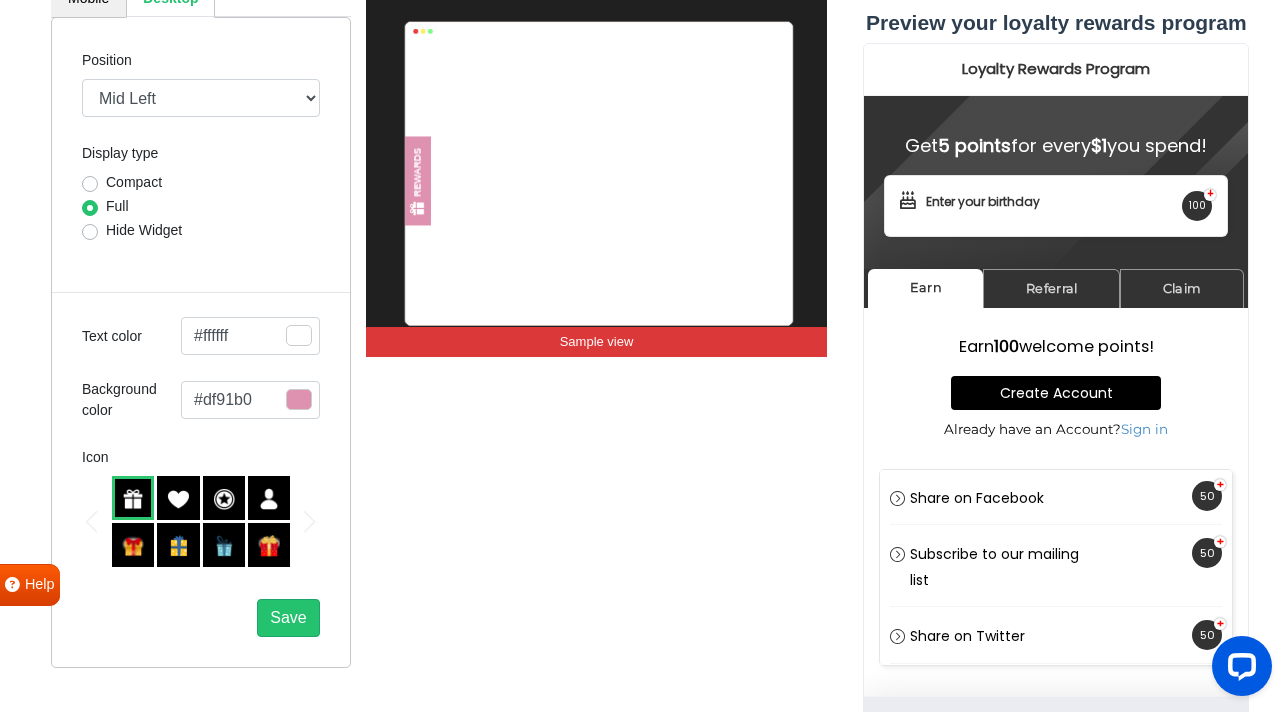 click on "REWARDS Sample view" at bounding box center [597, 323] 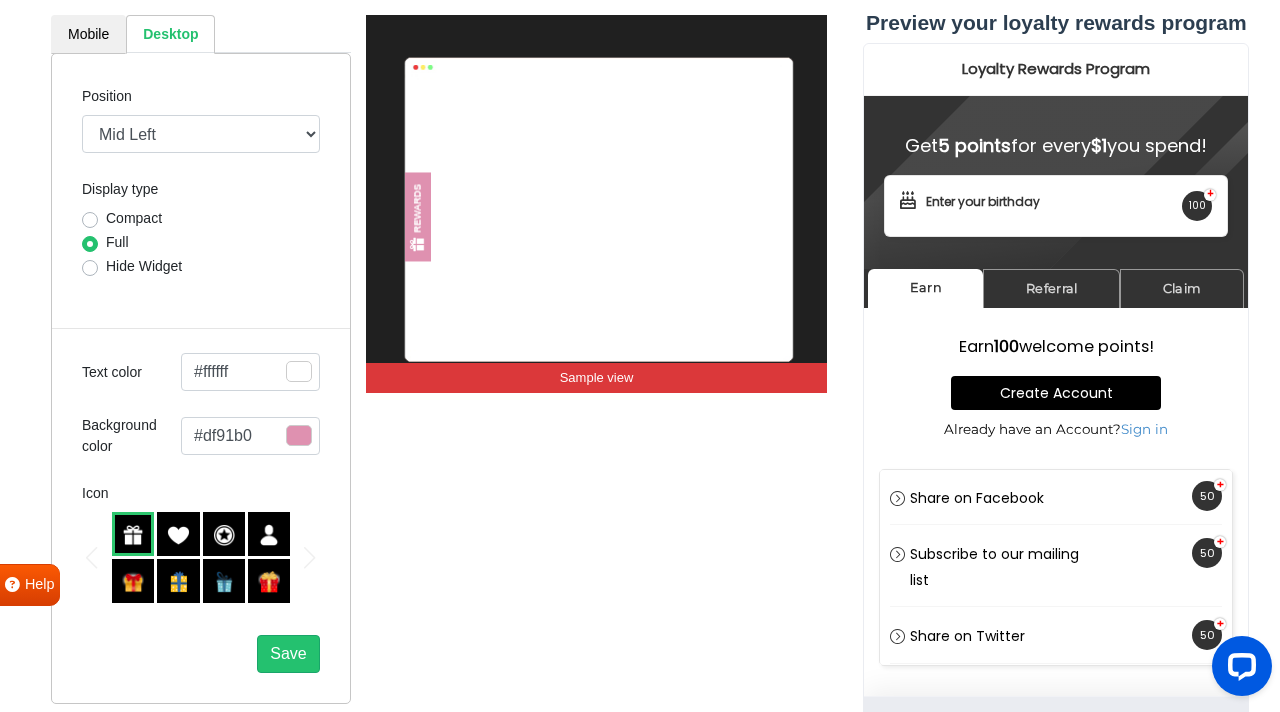 scroll, scrollTop: 428, scrollLeft: 0, axis: vertical 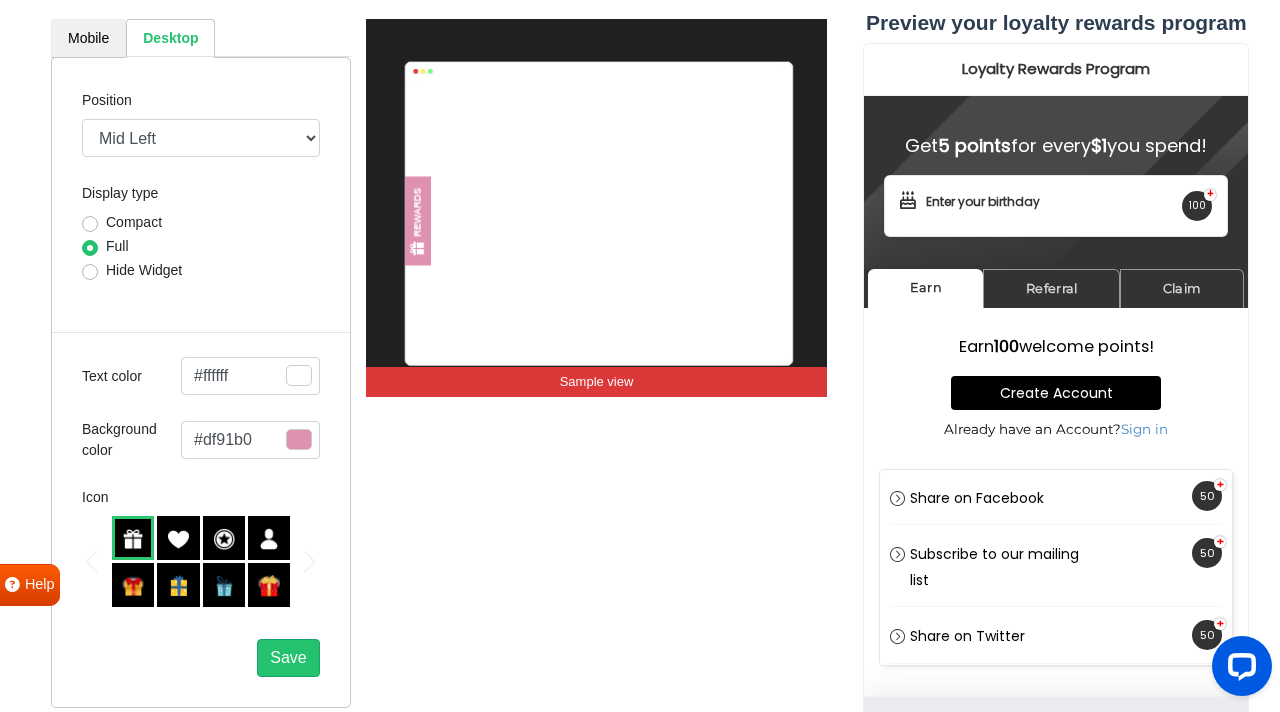 click on "Mobile" at bounding box center [88, 38] 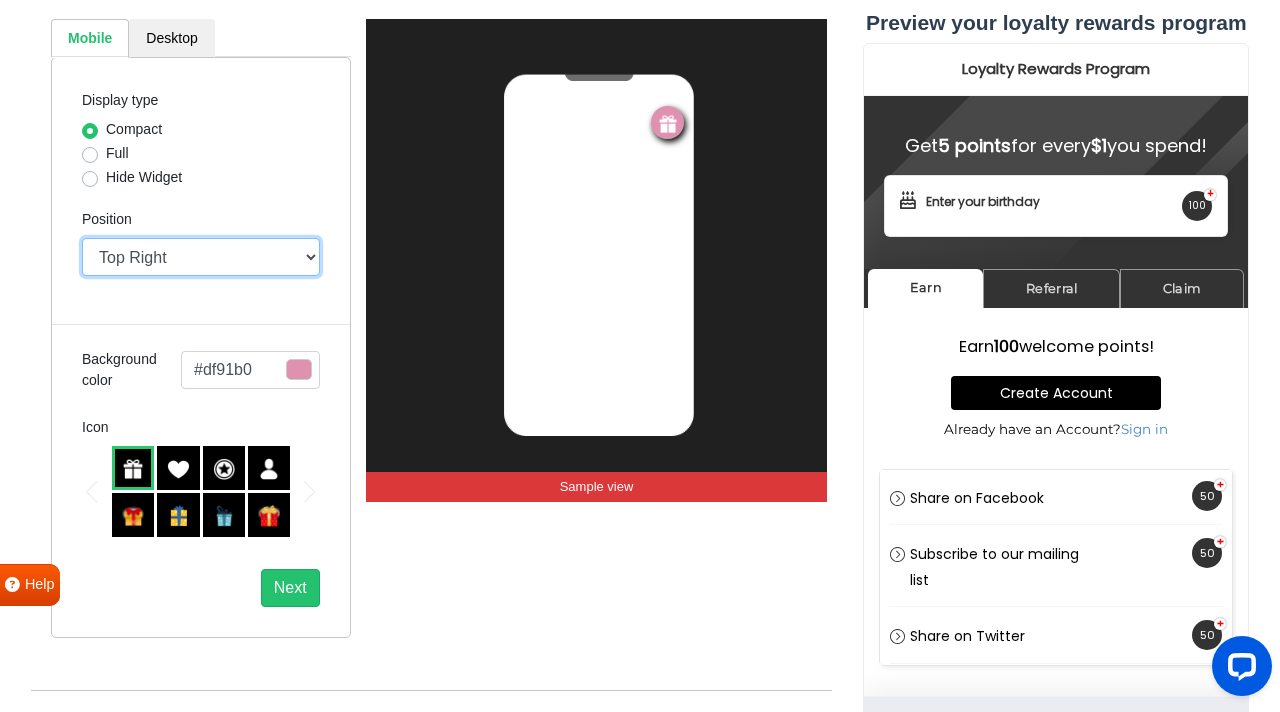 click on "Top Right Top Left Top Center Bottom Right Bottom Left Bottom Center" at bounding box center [201, 257] 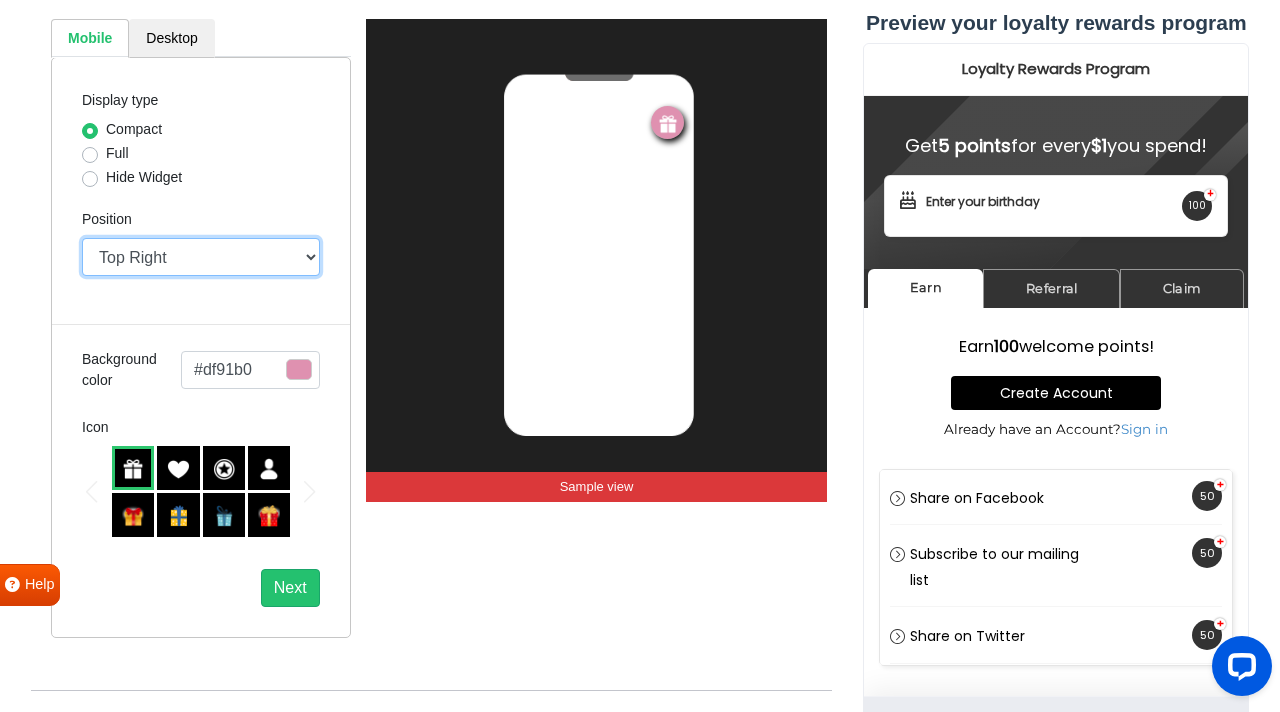 select on "mid" 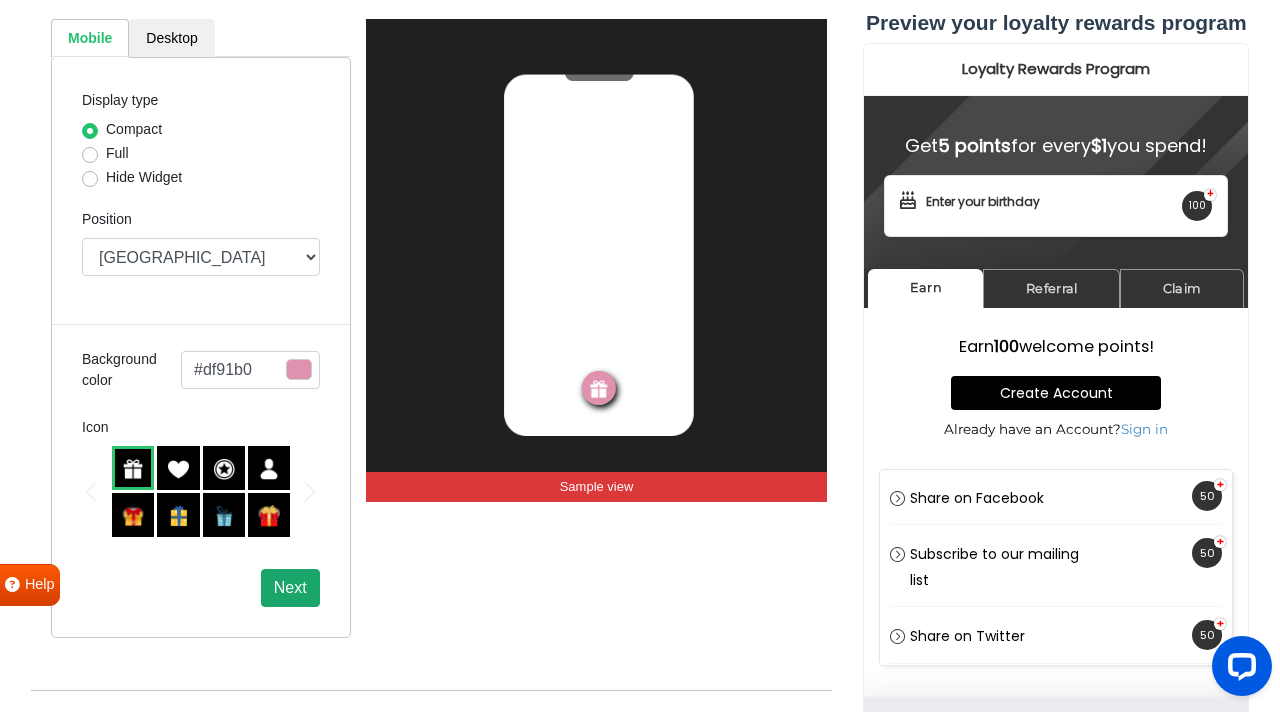 click on "Next" at bounding box center [290, 588] 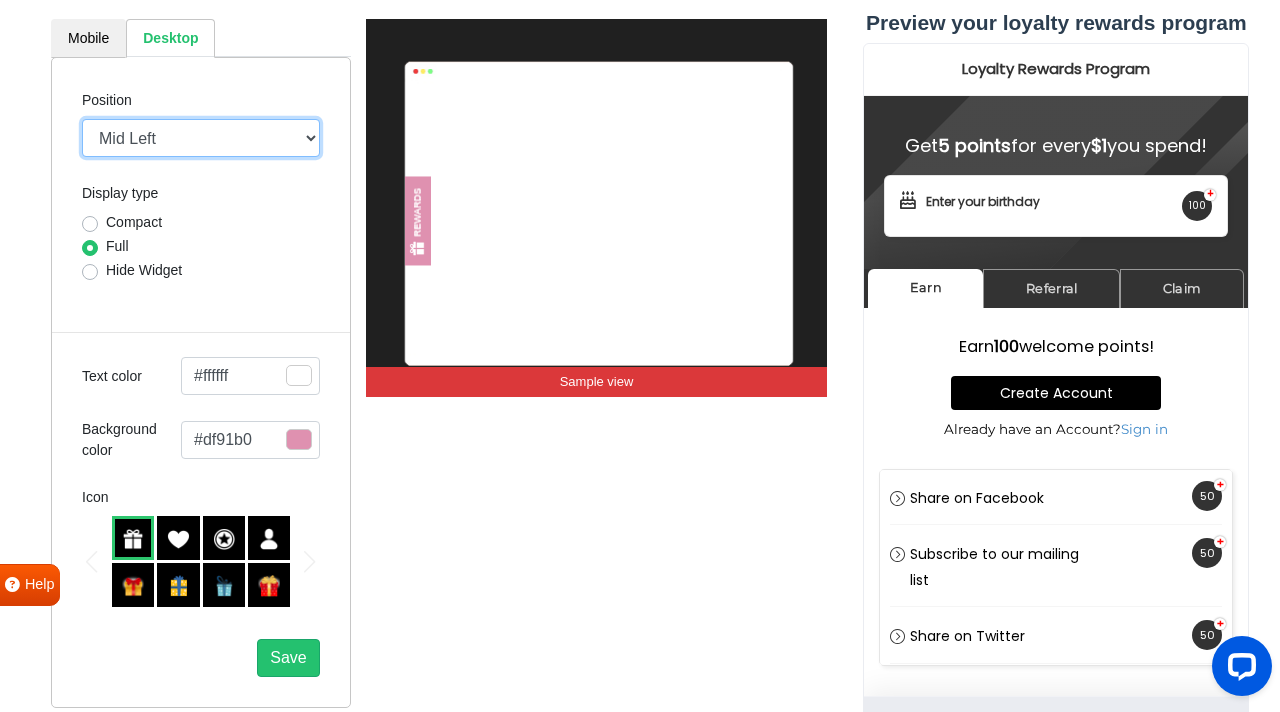click on "Mid Right Mid Left Top Bar Top Left Top Right Top Center Bottom Bar Bottom Left Bottom Right Bottom Center" at bounding box center [201, 138] 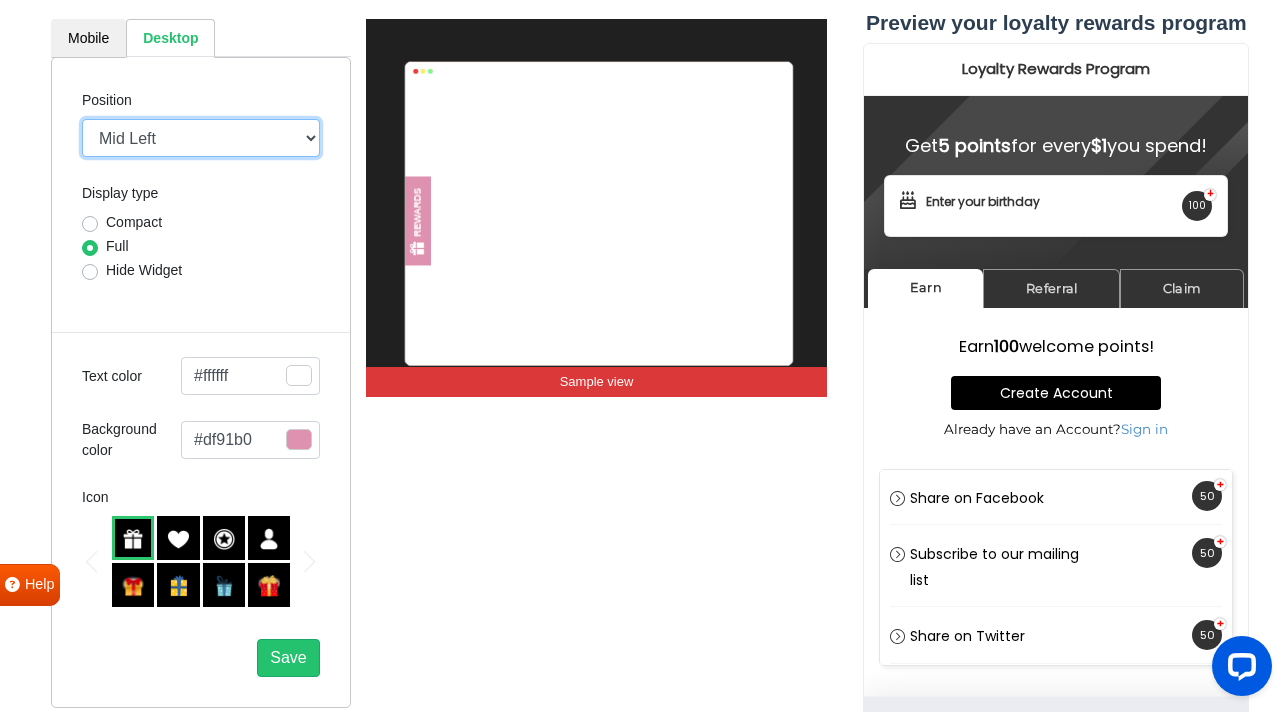 select on "mid-bottom-bar" 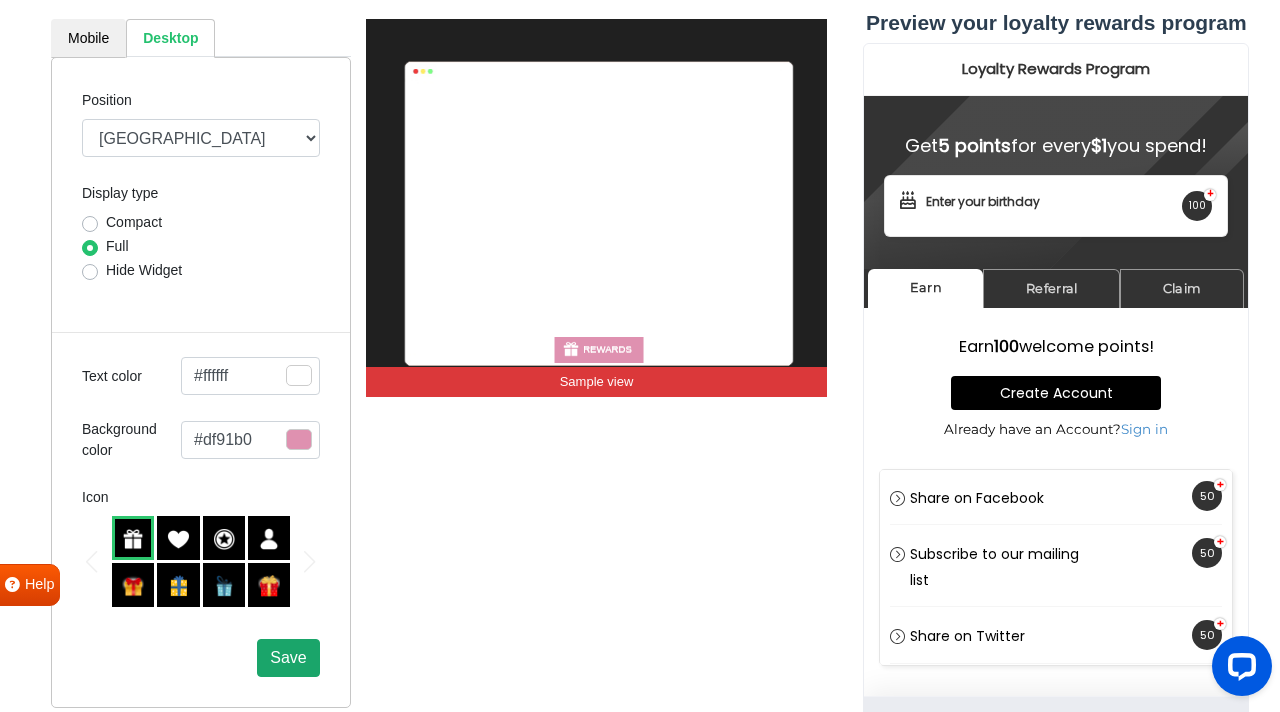 click on "Save" at bounding box center (288, 657) 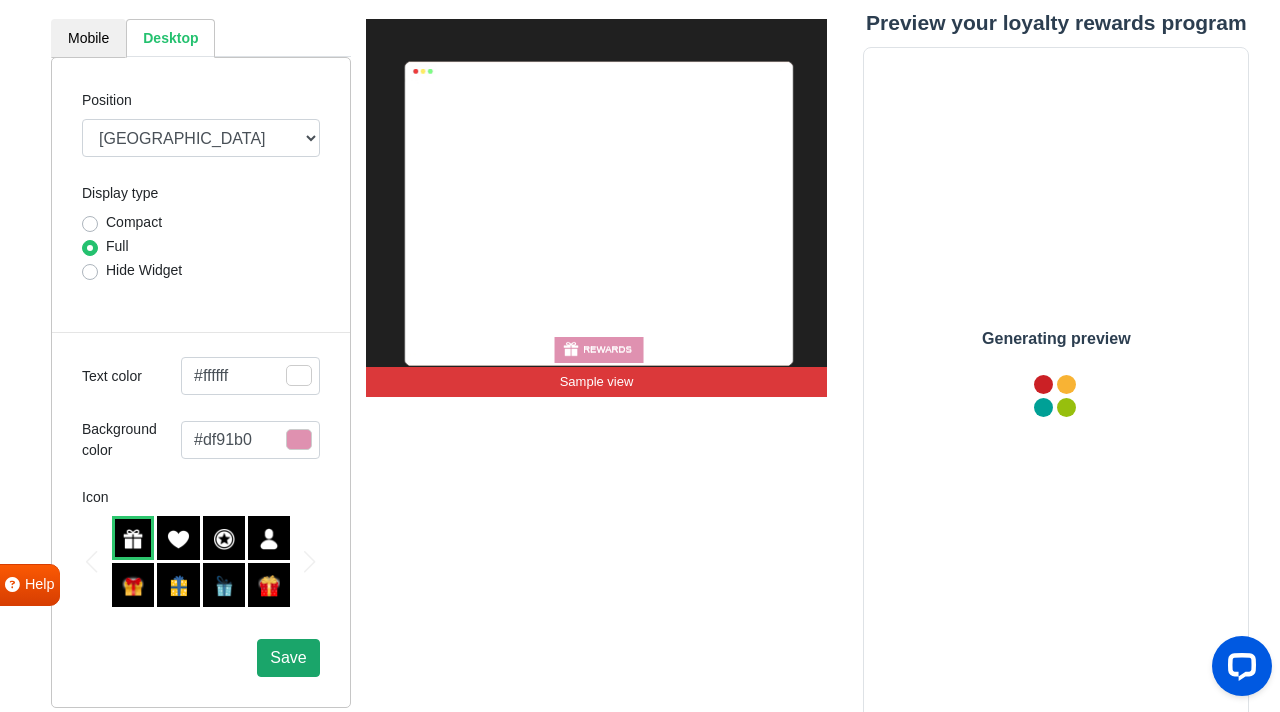 scroll, scrollTop: 0, scrollLeft: 0, axis: both 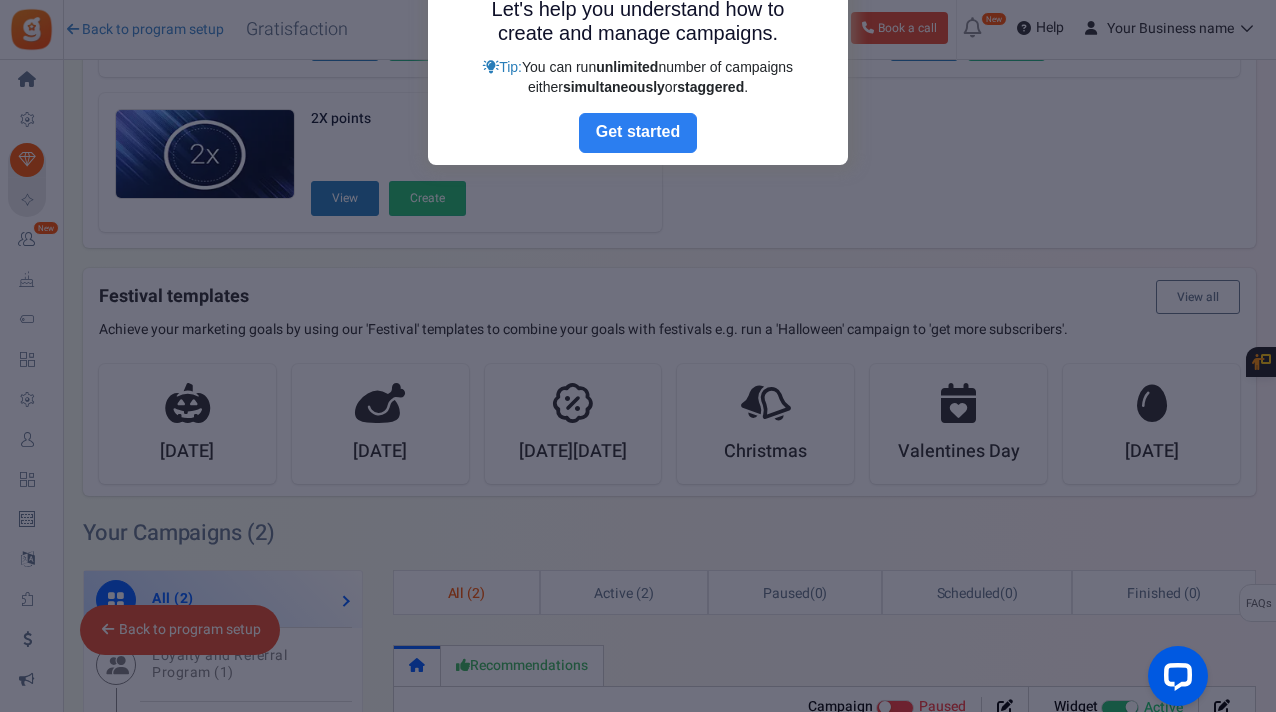 click on "Next" at bounding box center (638, 133) 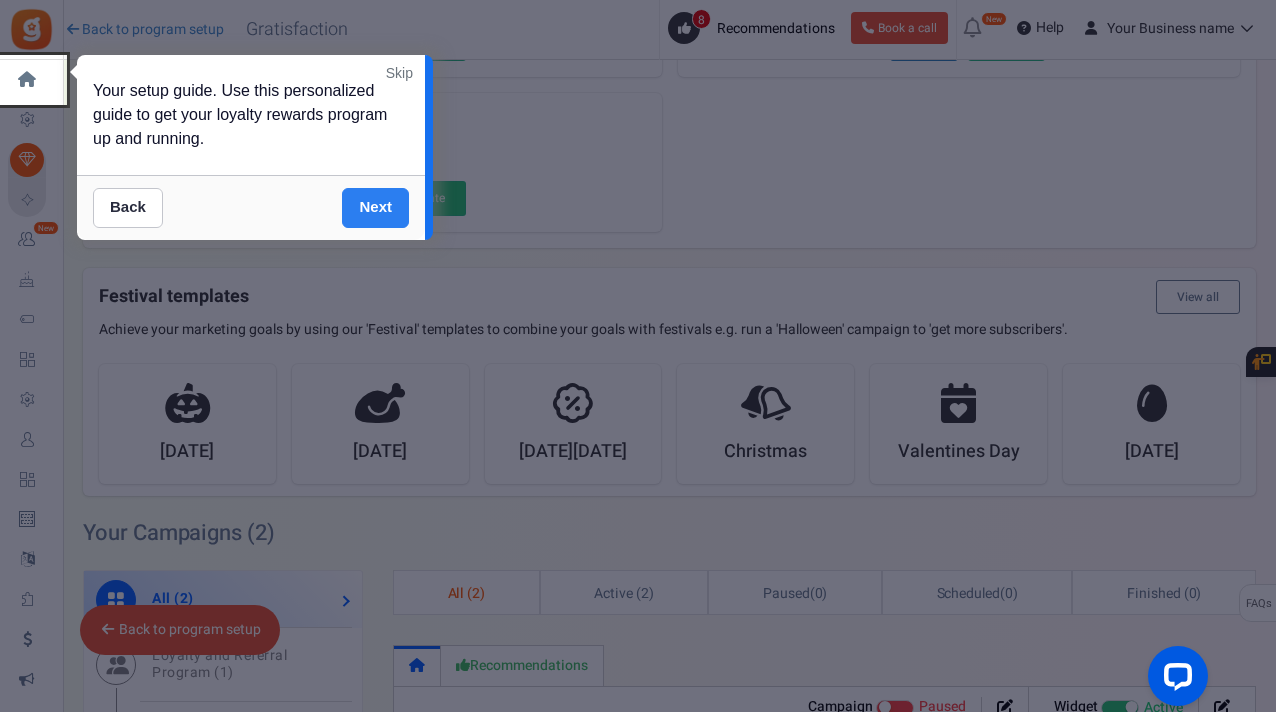 click on "Next" at bounding box center [375, 208] 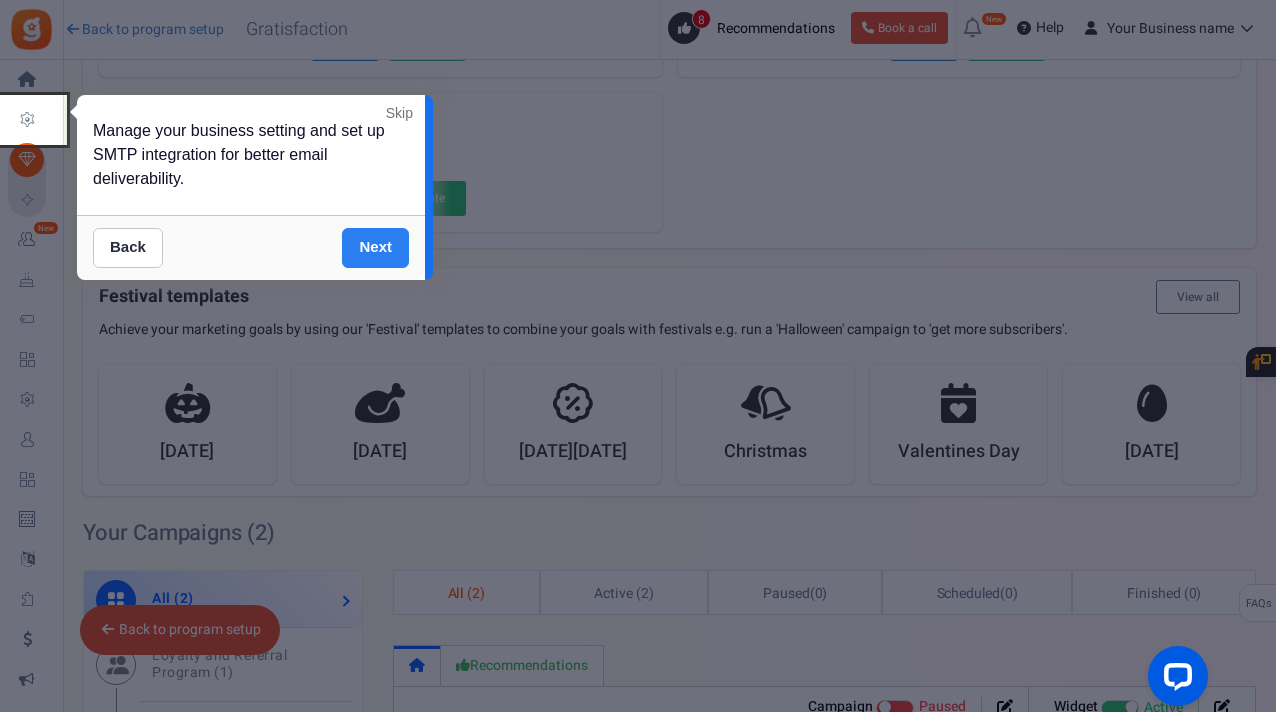 click on "Next" at bounding box center (375, 248) 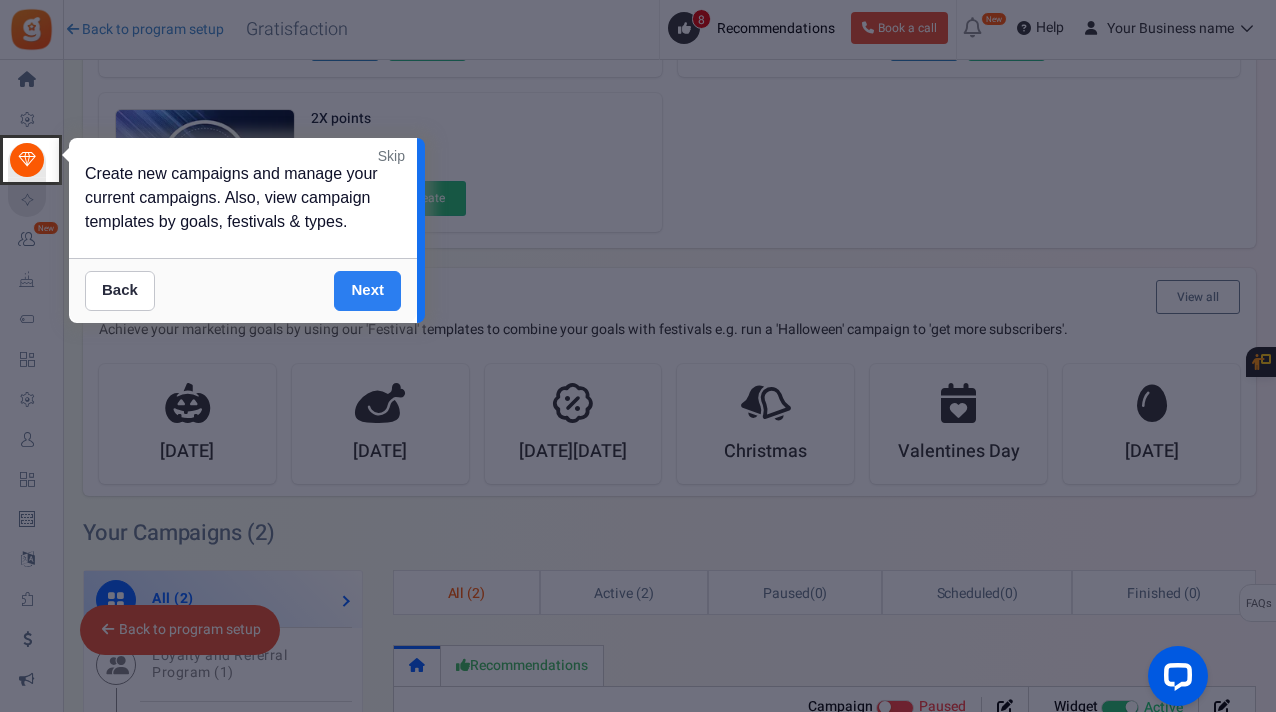 click on "Next" at bounding box center (367, 291) 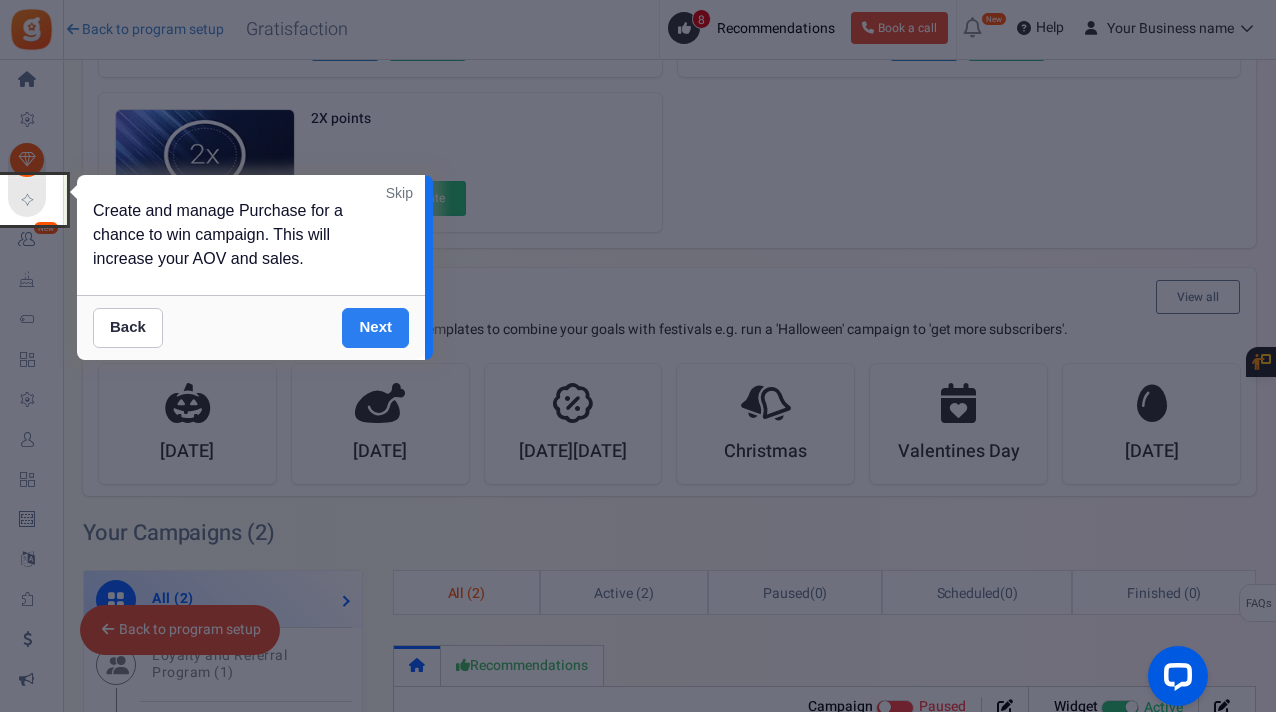 click on "Next" at bounding box center [375, 328] 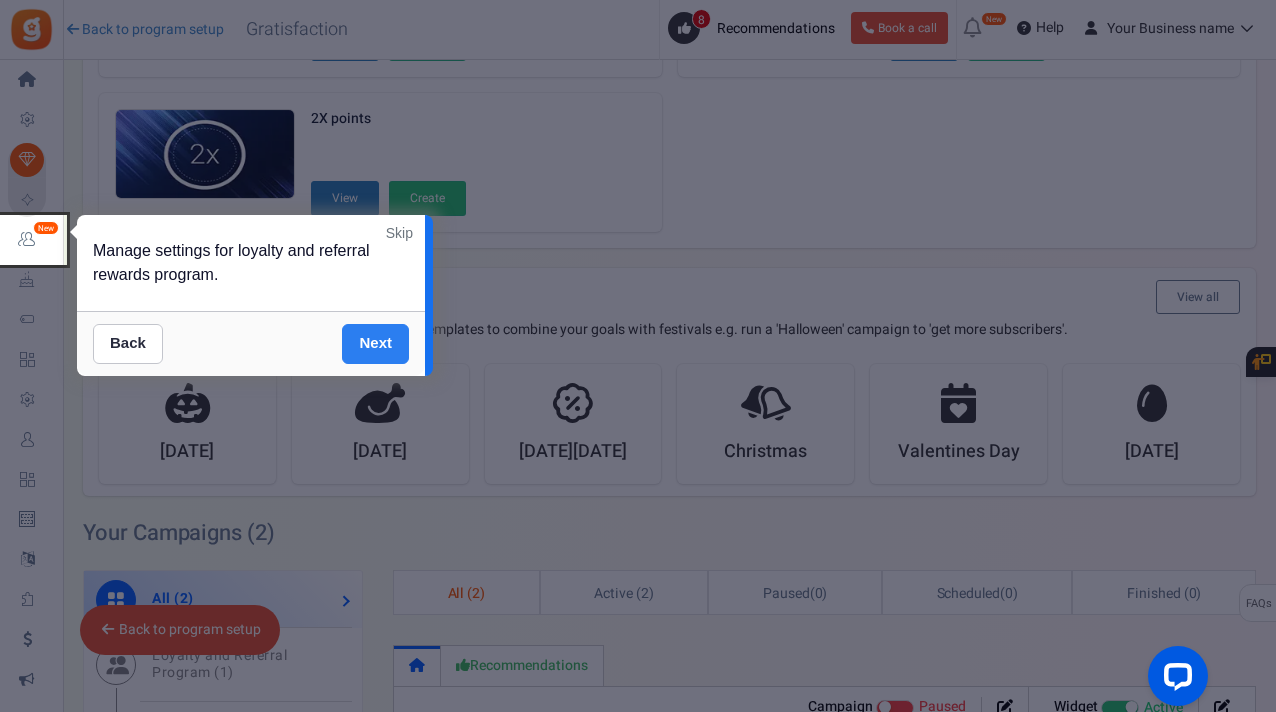 click on "Next" at bounding box center (375, 344) 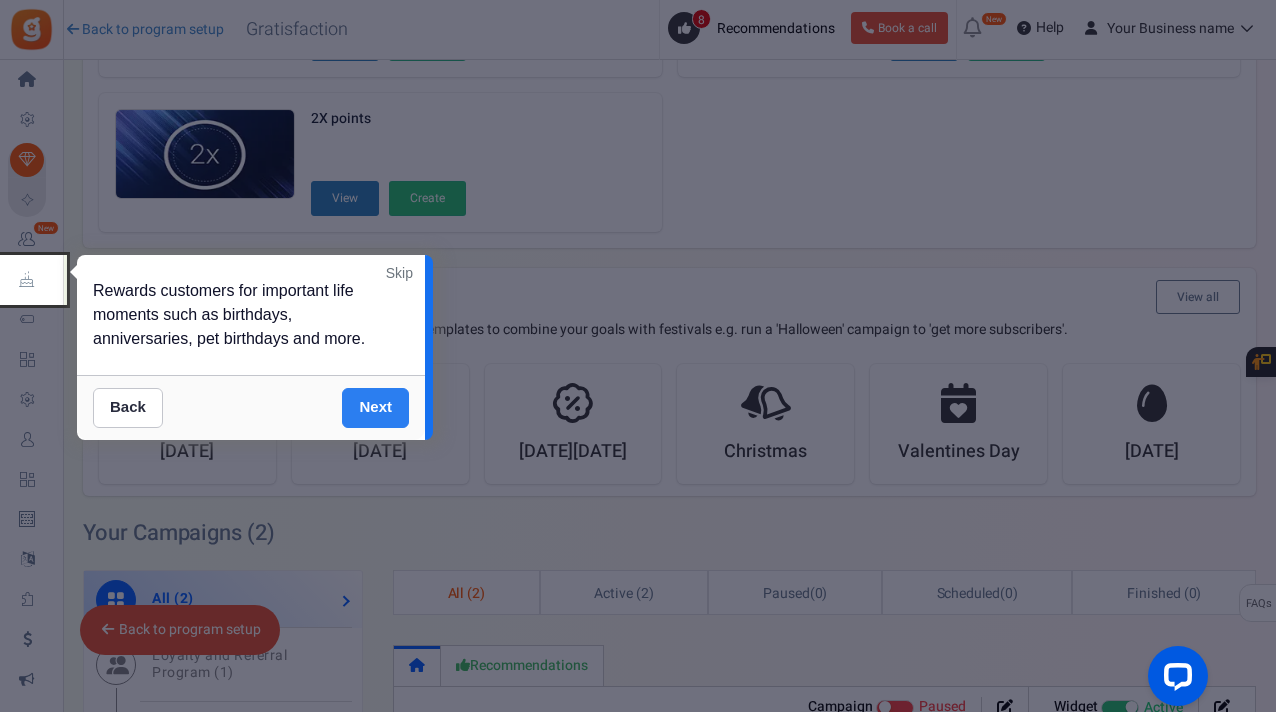 click on "Next" at bounding box center [375, 408] 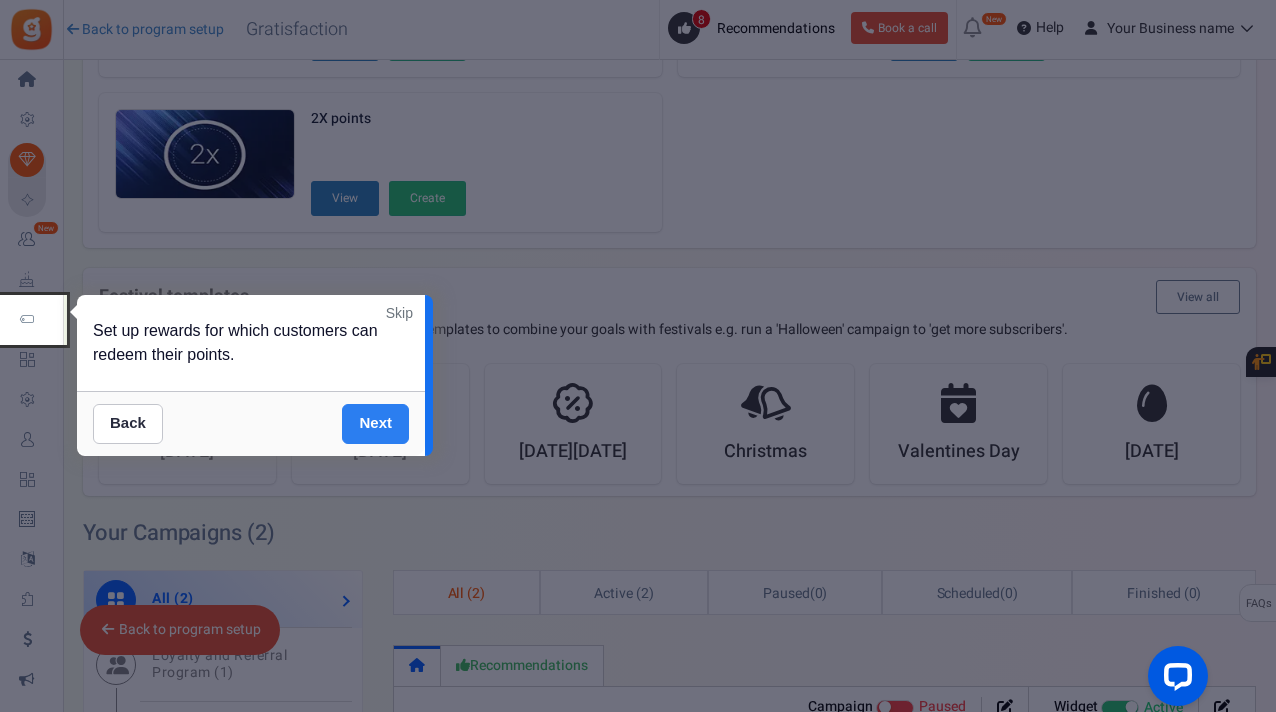 click on "Next" at bounding box center (375, 424) 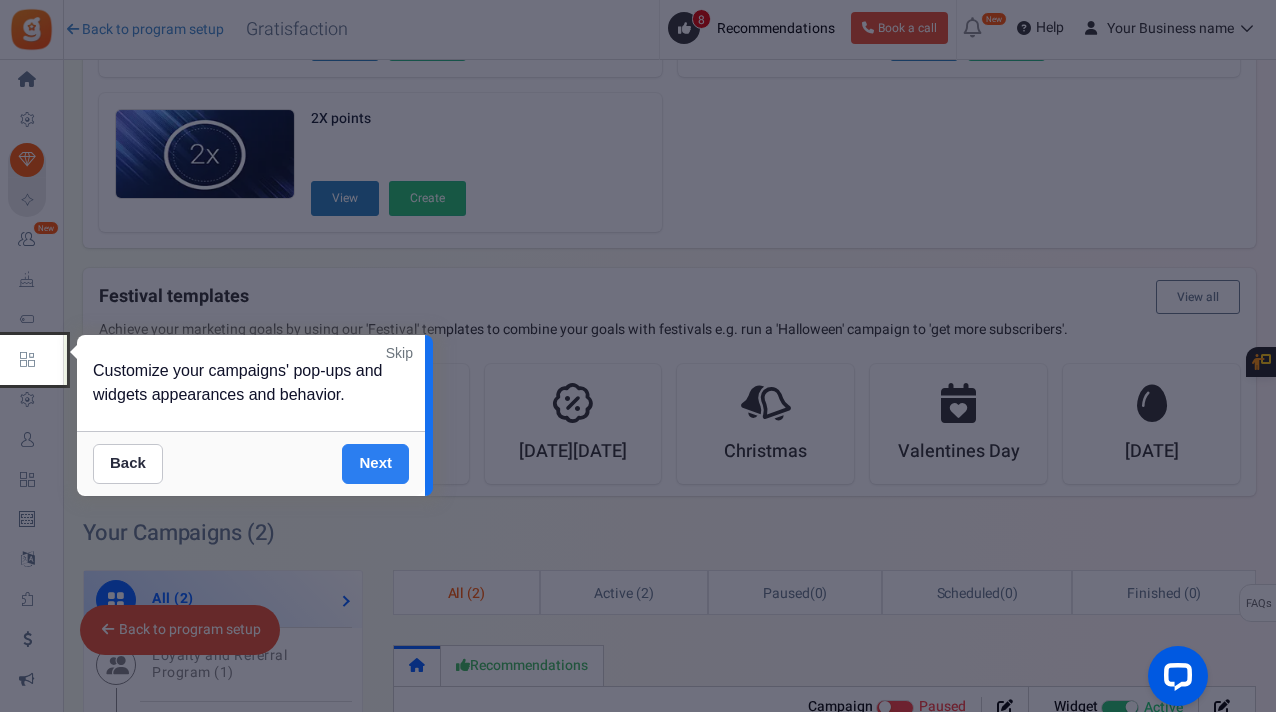 click on "Next" at bounding box center (375, 464) 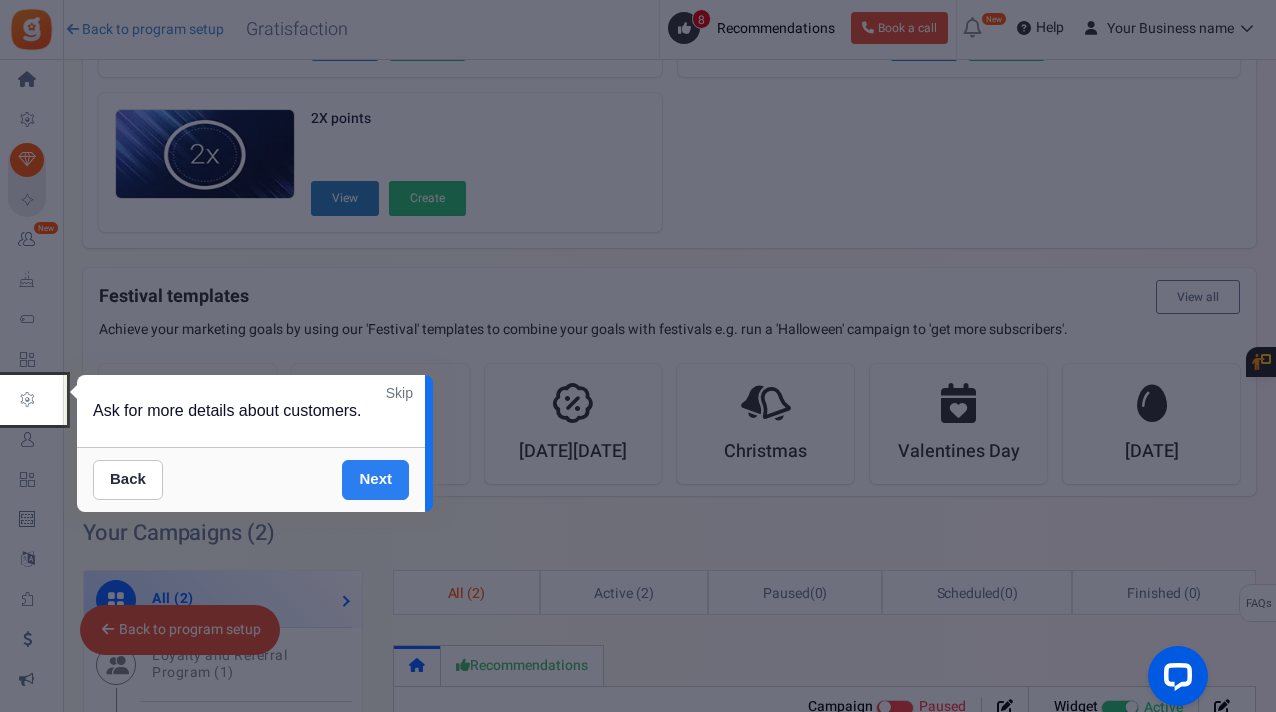 click on "Next" at bounding box center [375, 480] 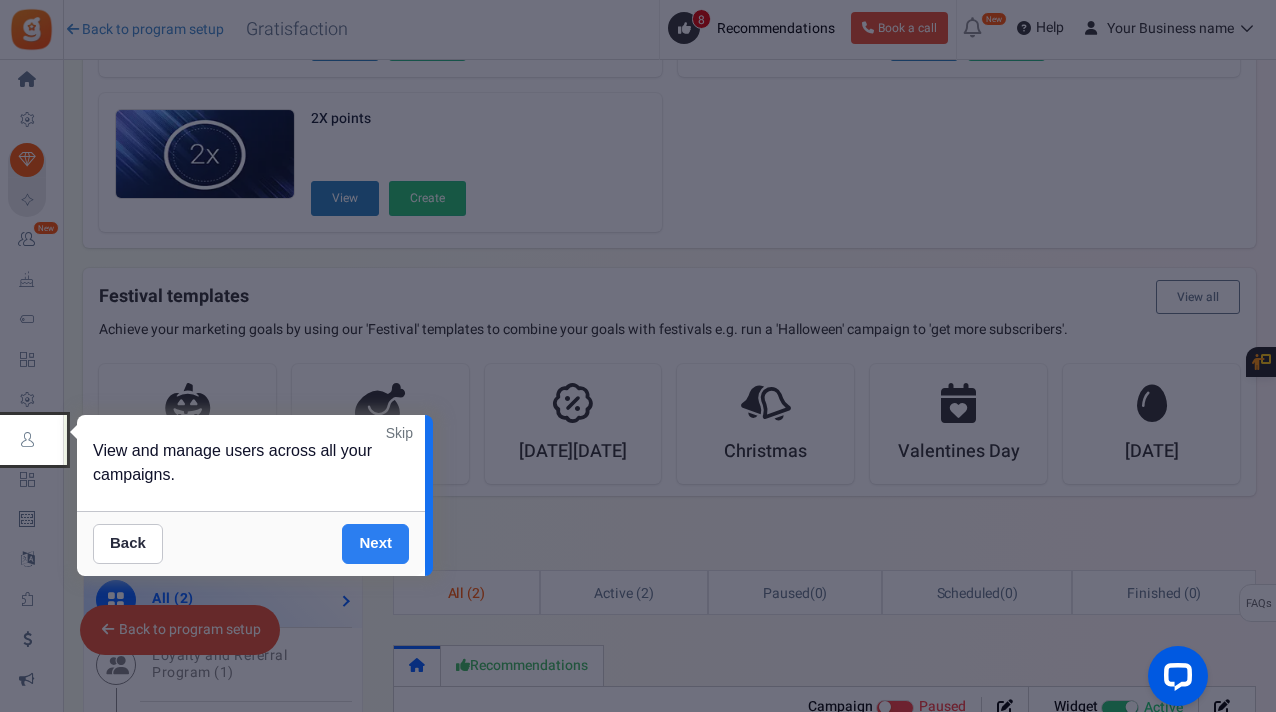 click on "Next" at bounding box center [375, 544] 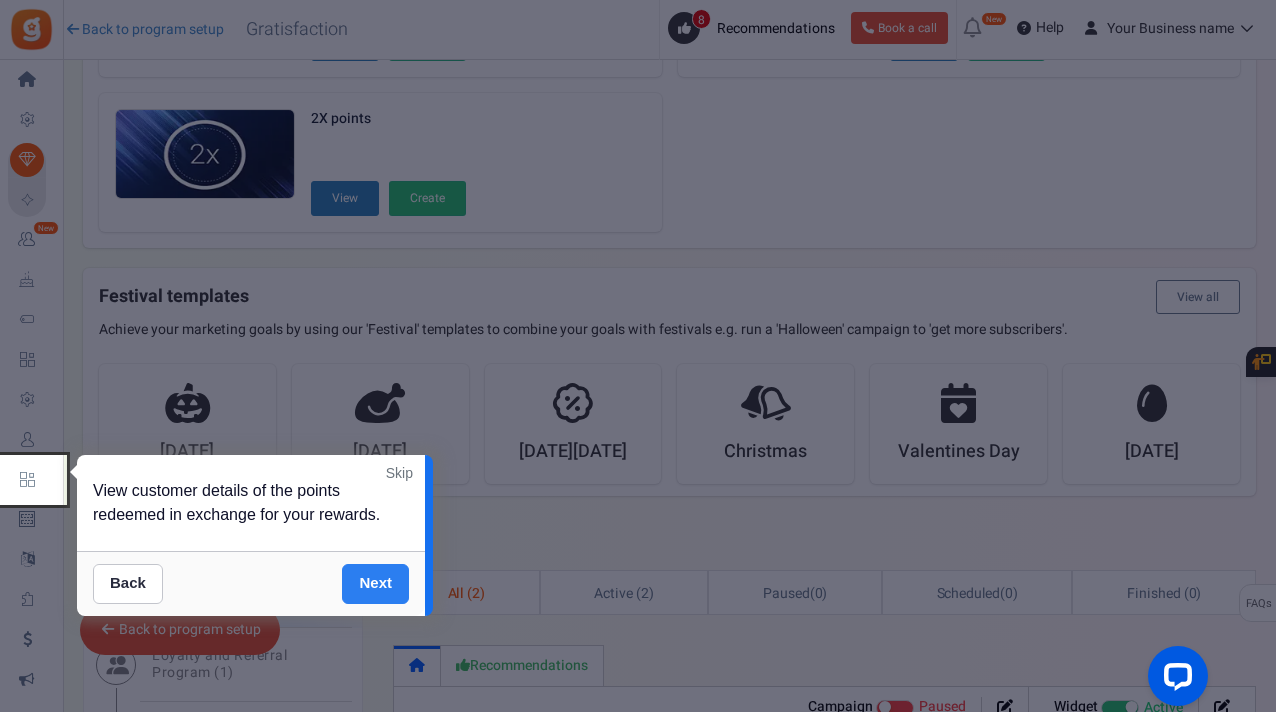 click on "Next" at bounding box center [375, 584] 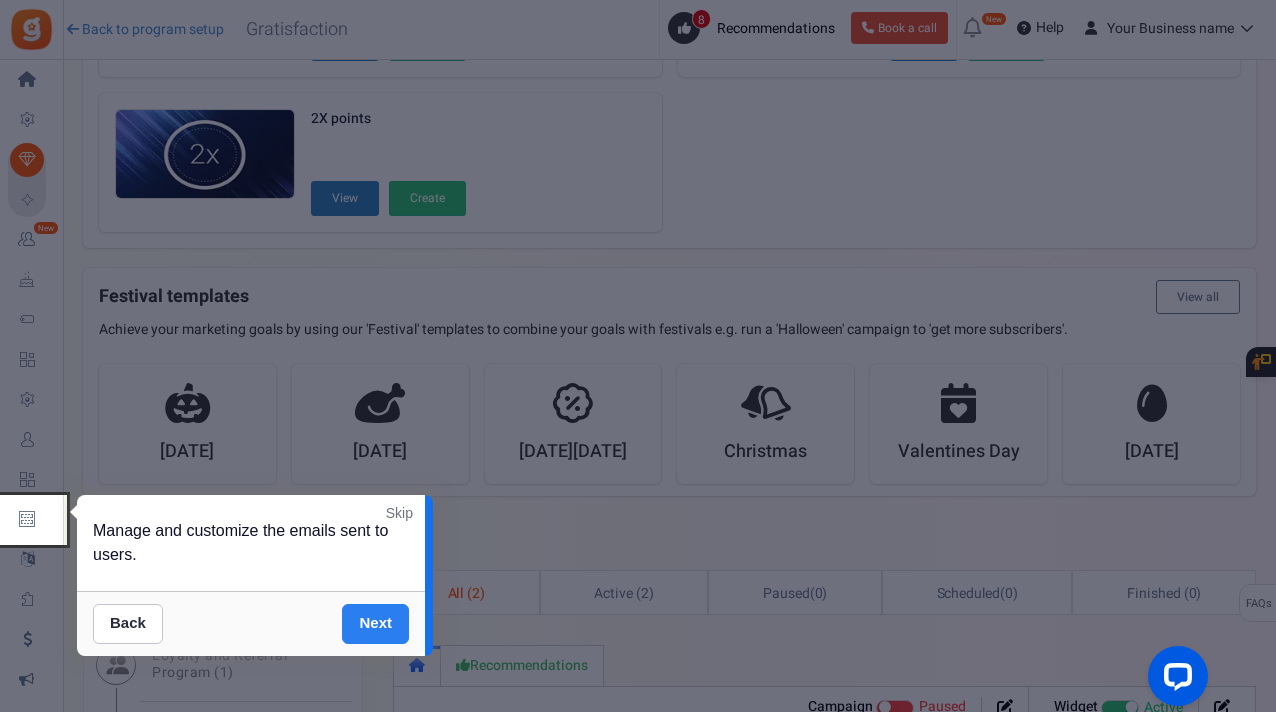 click on "Next" at bounding box center [375, 624] 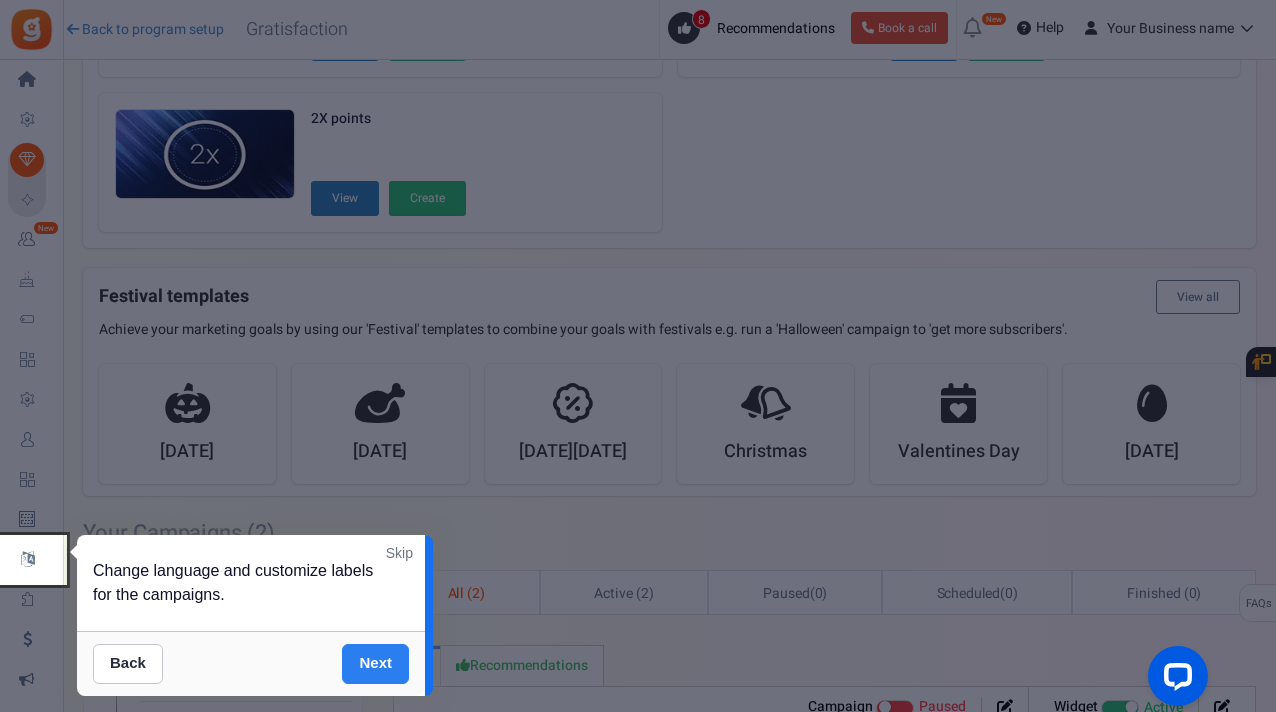 click on "Next" at bounding box center (375, 664) 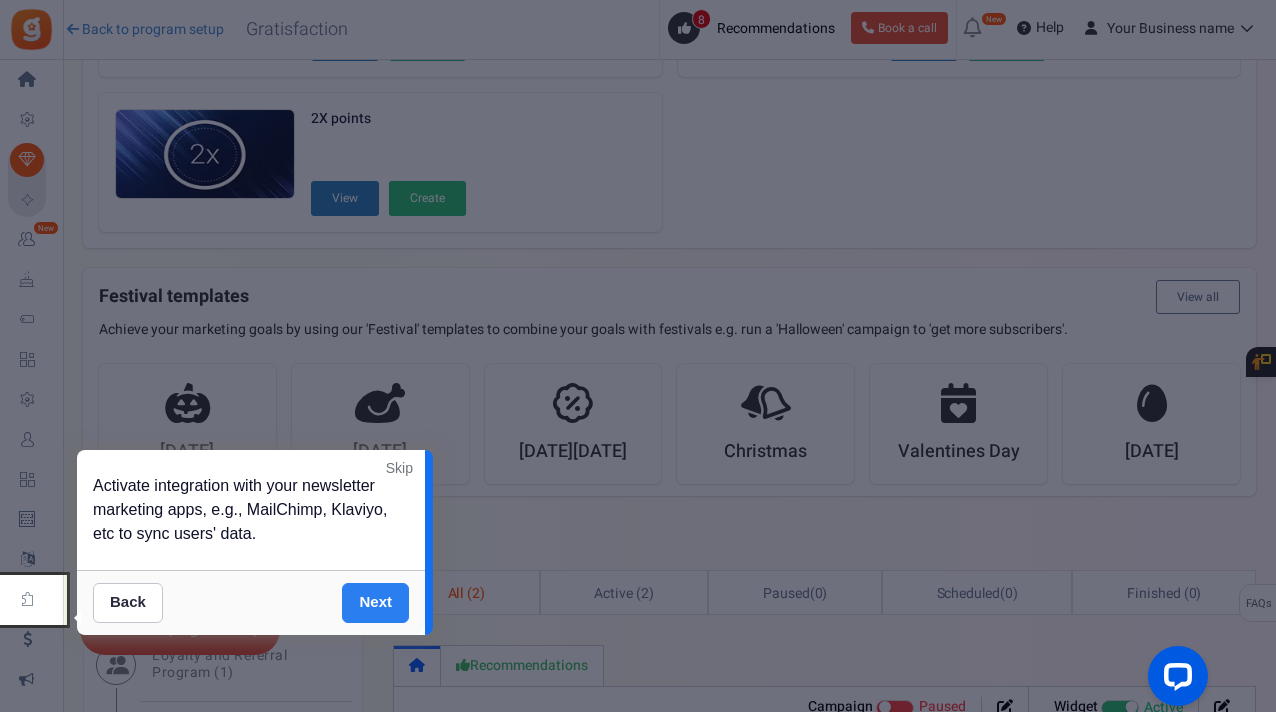 click on "Next" at bounding box center [375, 603] 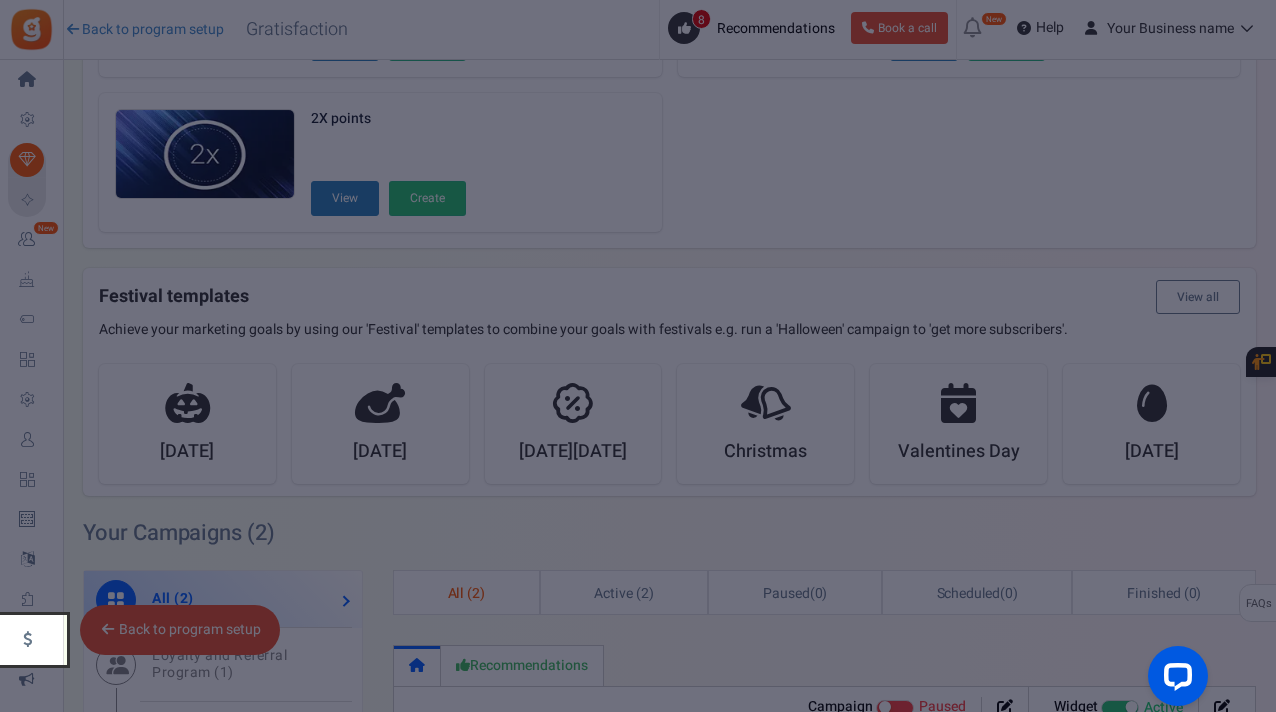 scroll, scrollTop: 749, scrollLeft: 0, axis: vertical 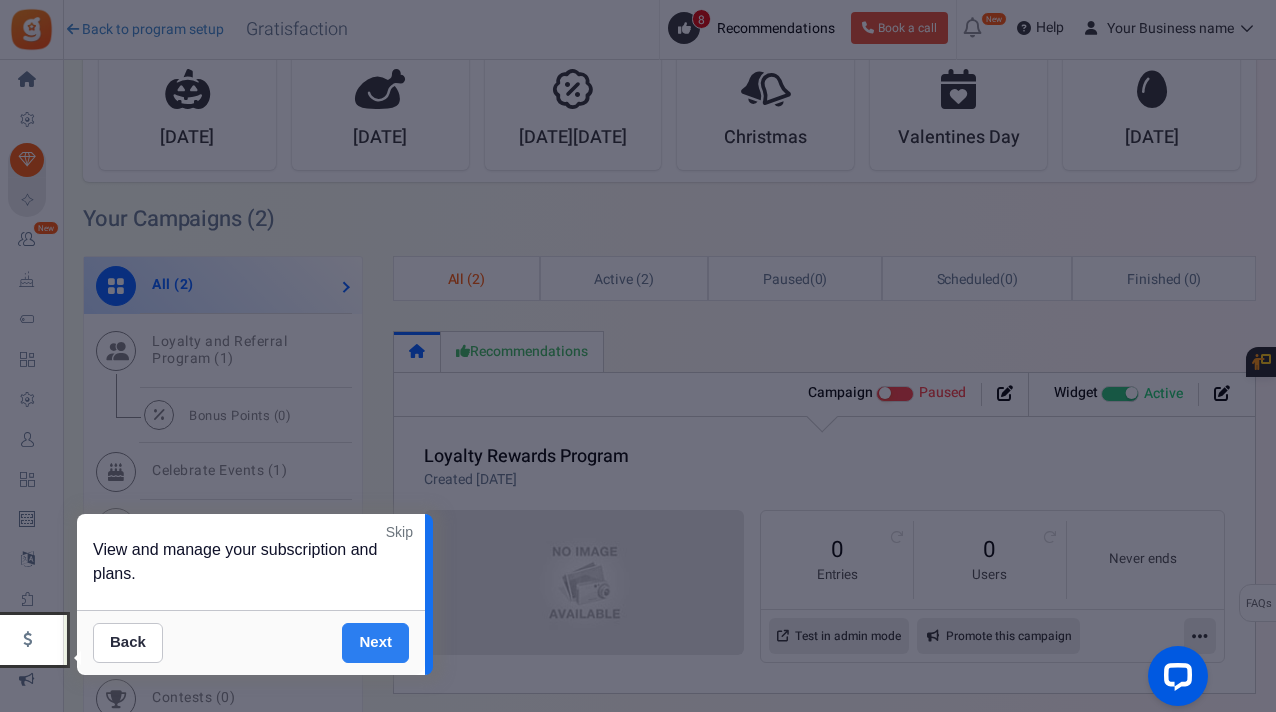 click on "Next" at bounding box center (375, 643) 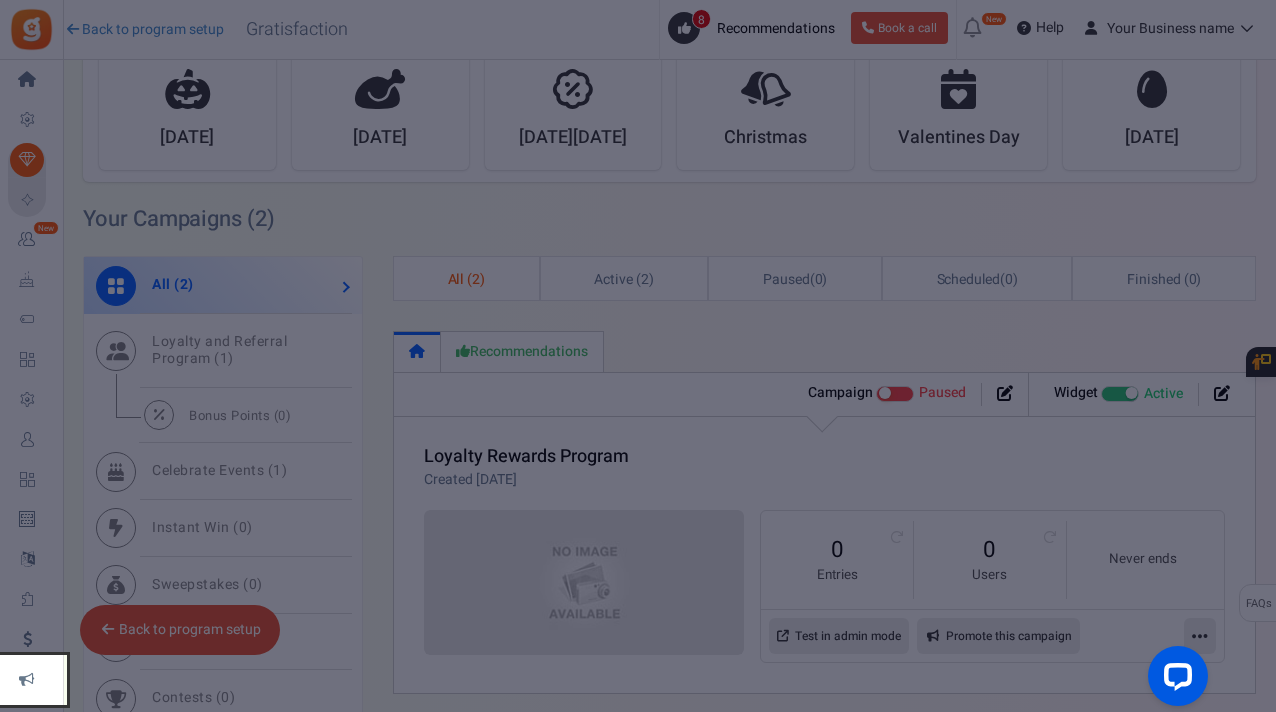 scroll, scrollTop: 1103, scrollLeft: 0, axis: vertical 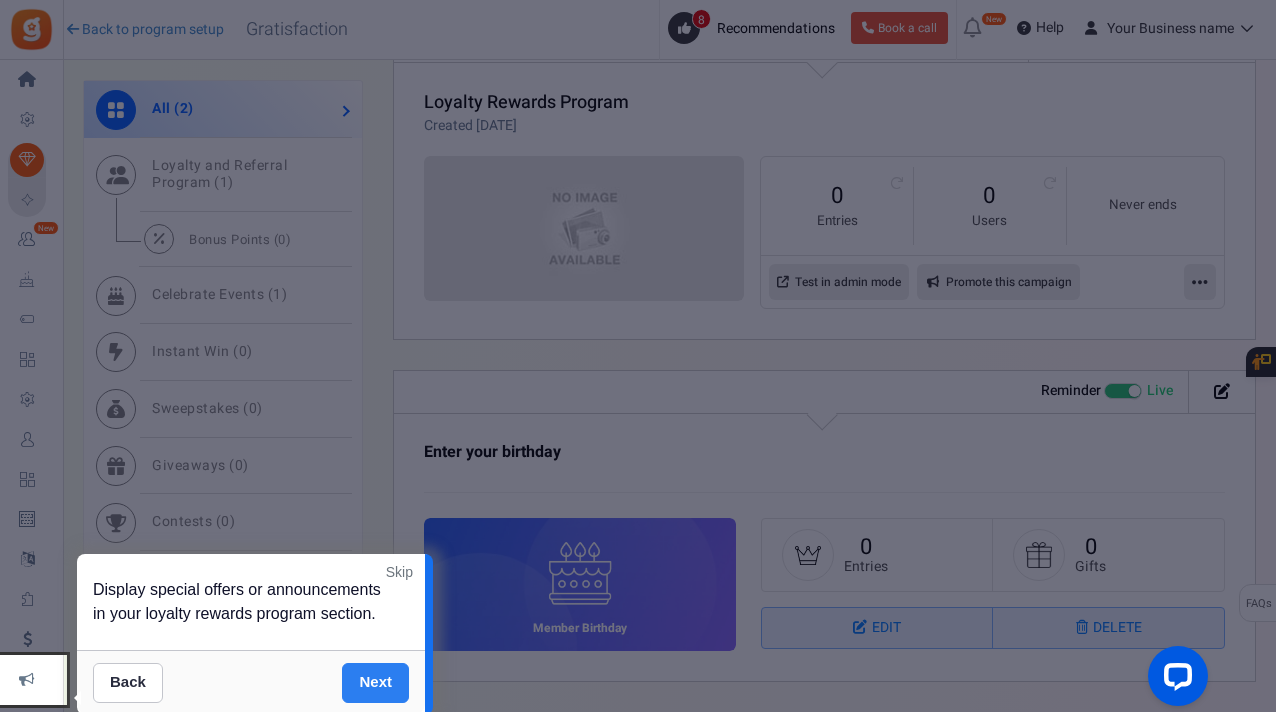 click on "Next" at bounding box center (375, 683) 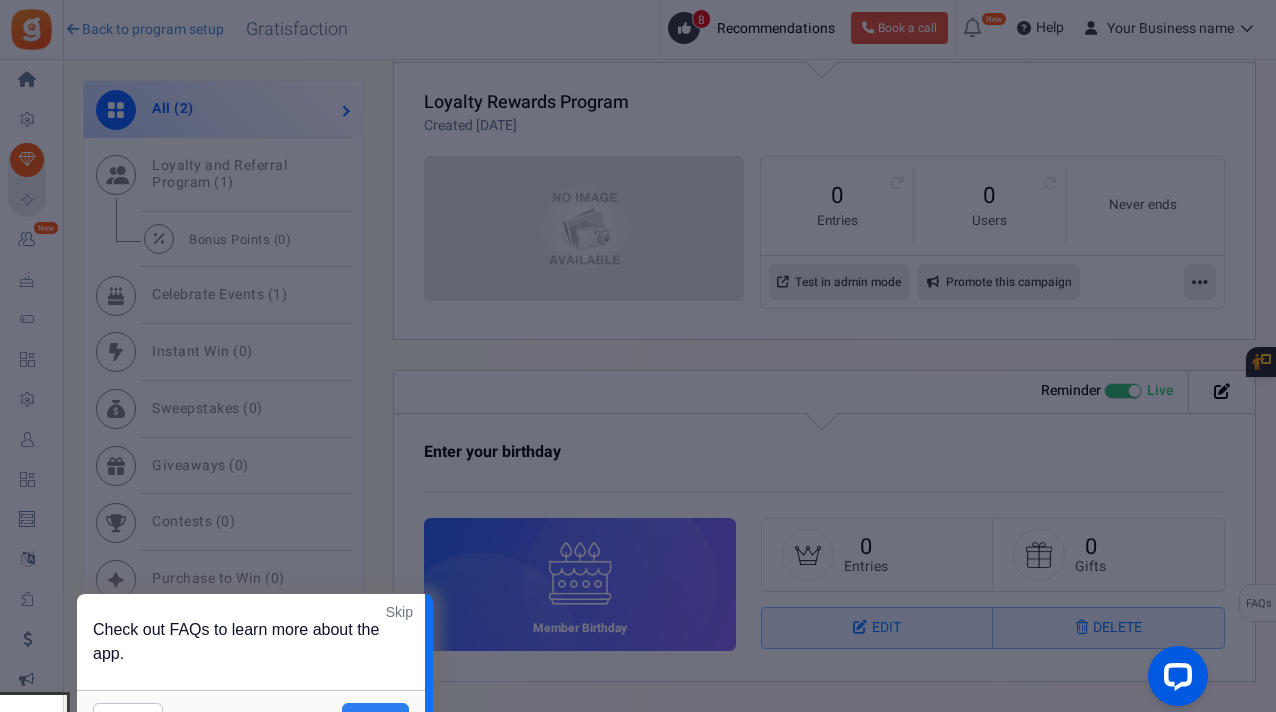 scroll, scrollTop: 1183, scrollLeft: 0, axis: vertical 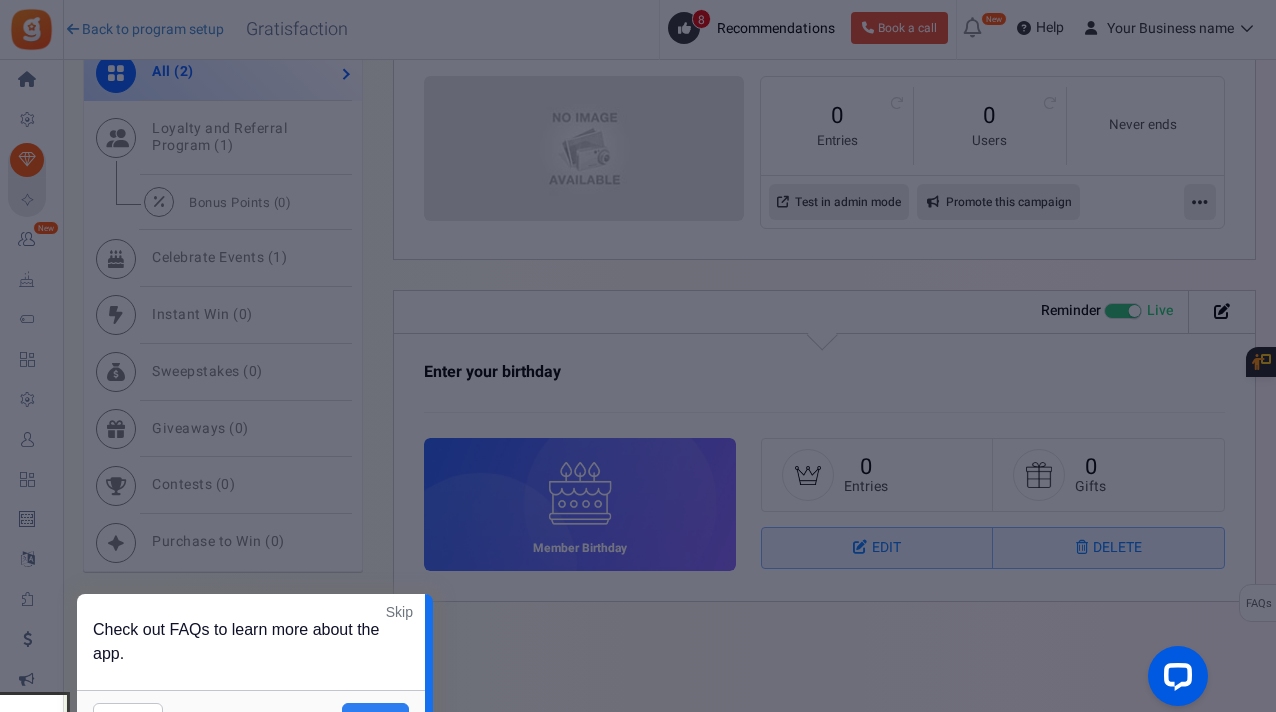 click on "Next" at bounding box center (375, 723) 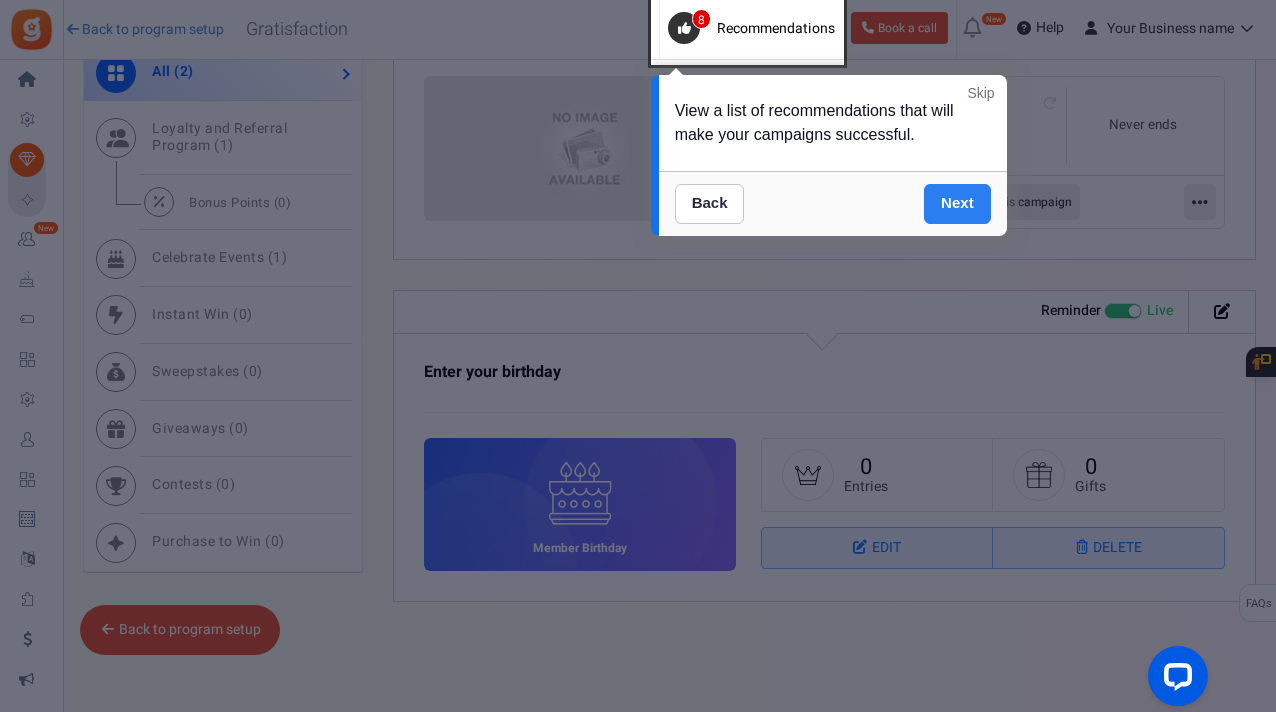 click on "Next" at bounding box center (957, 204) 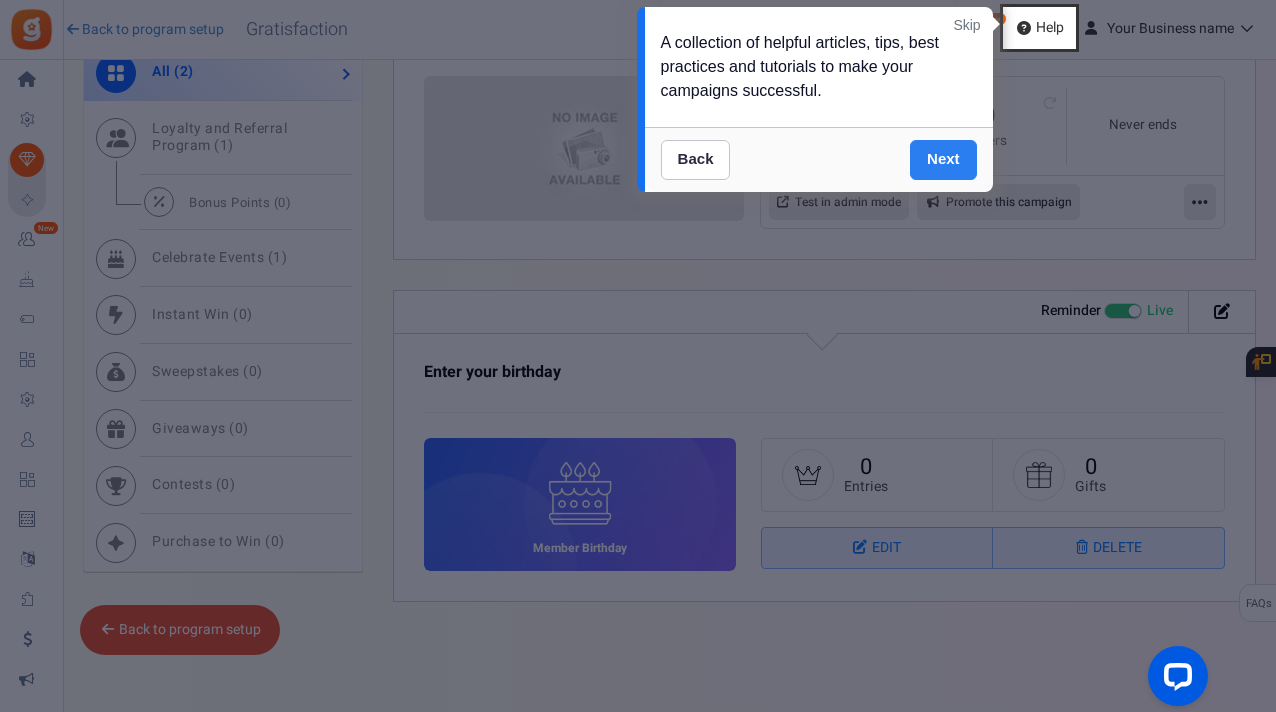 click on "Next" at bounding box center [943, 160] 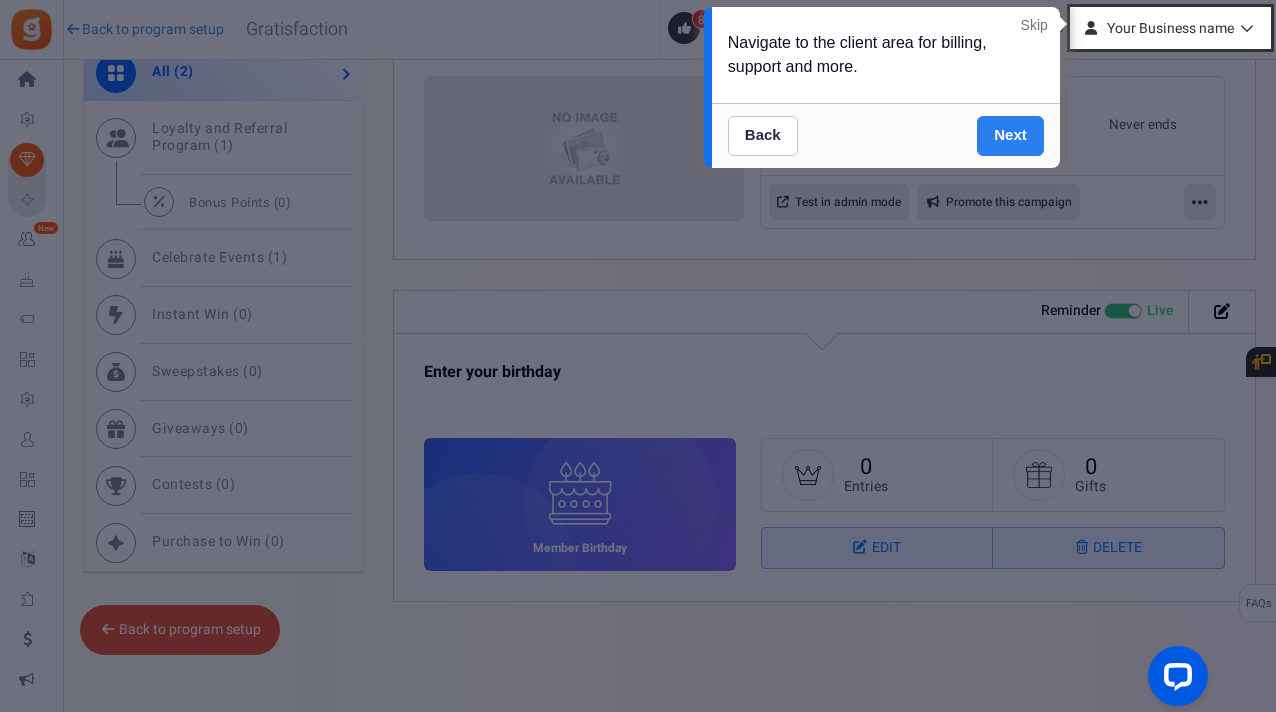 click on "Next" at bounding box center (1010, 136) 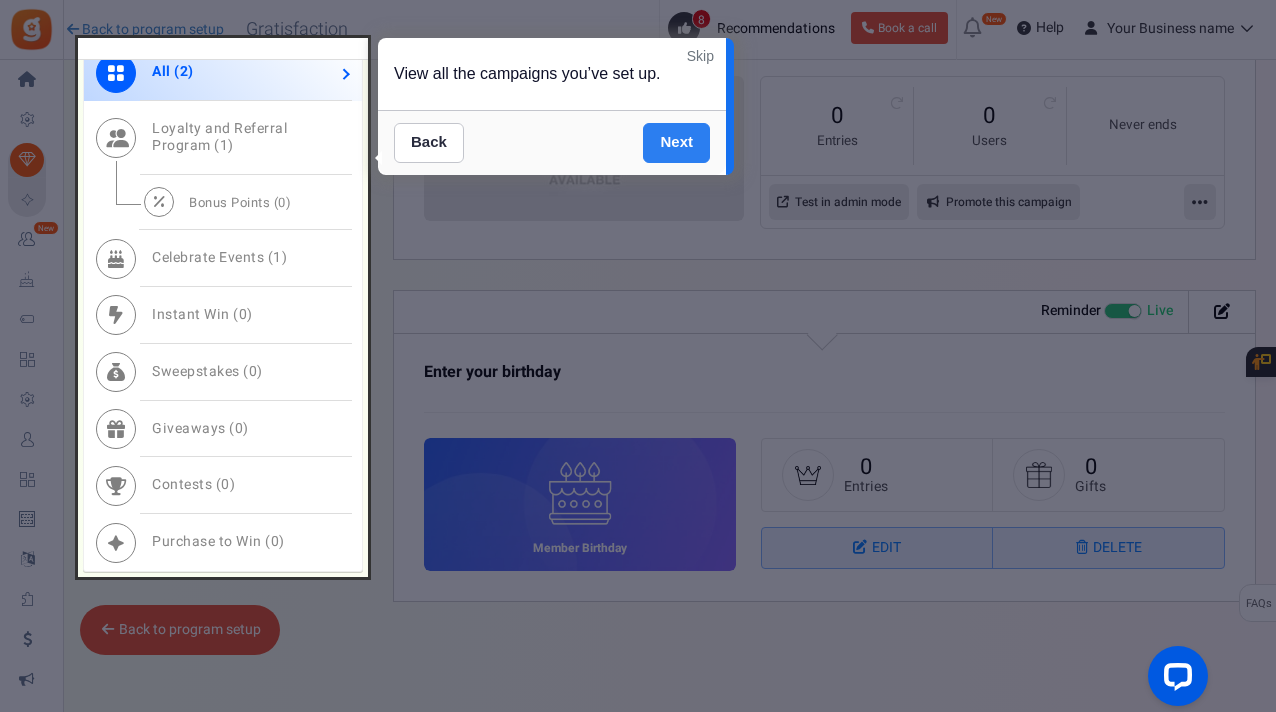 click on "Next" at bounding box center [676, 143] 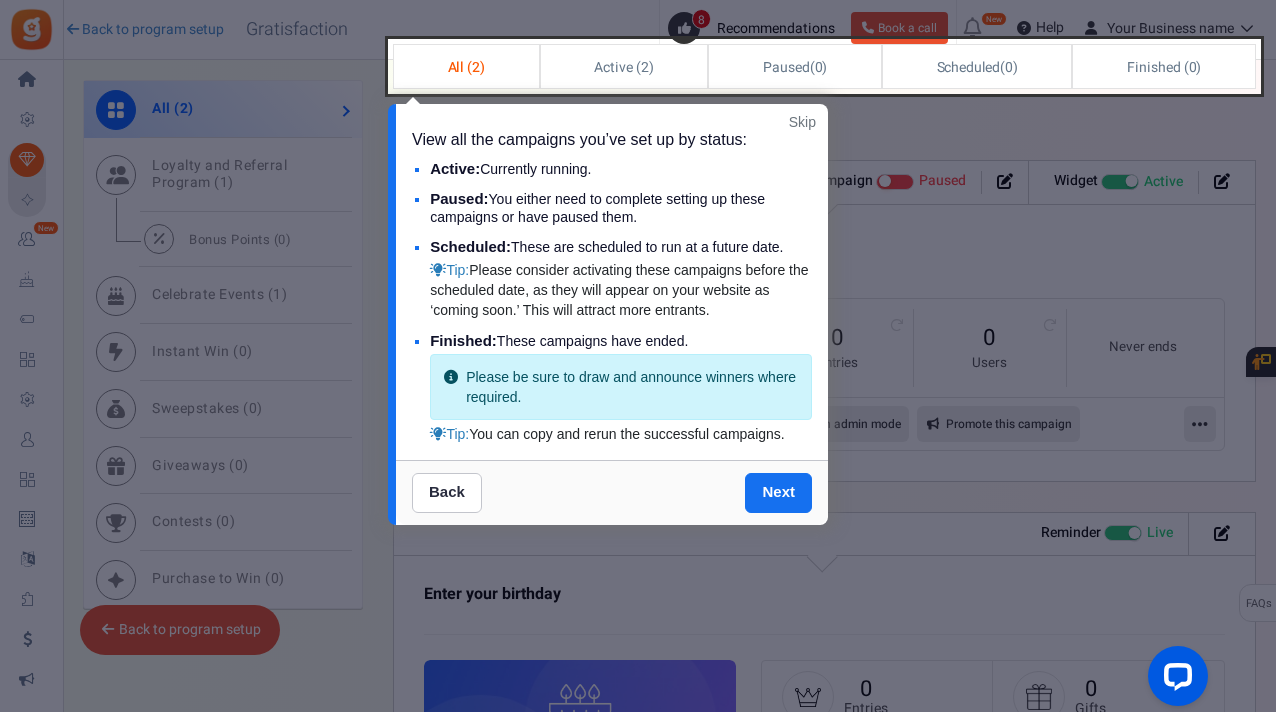 scroll, scrollTop: 962, scrollLeft: 0, axis: vertical 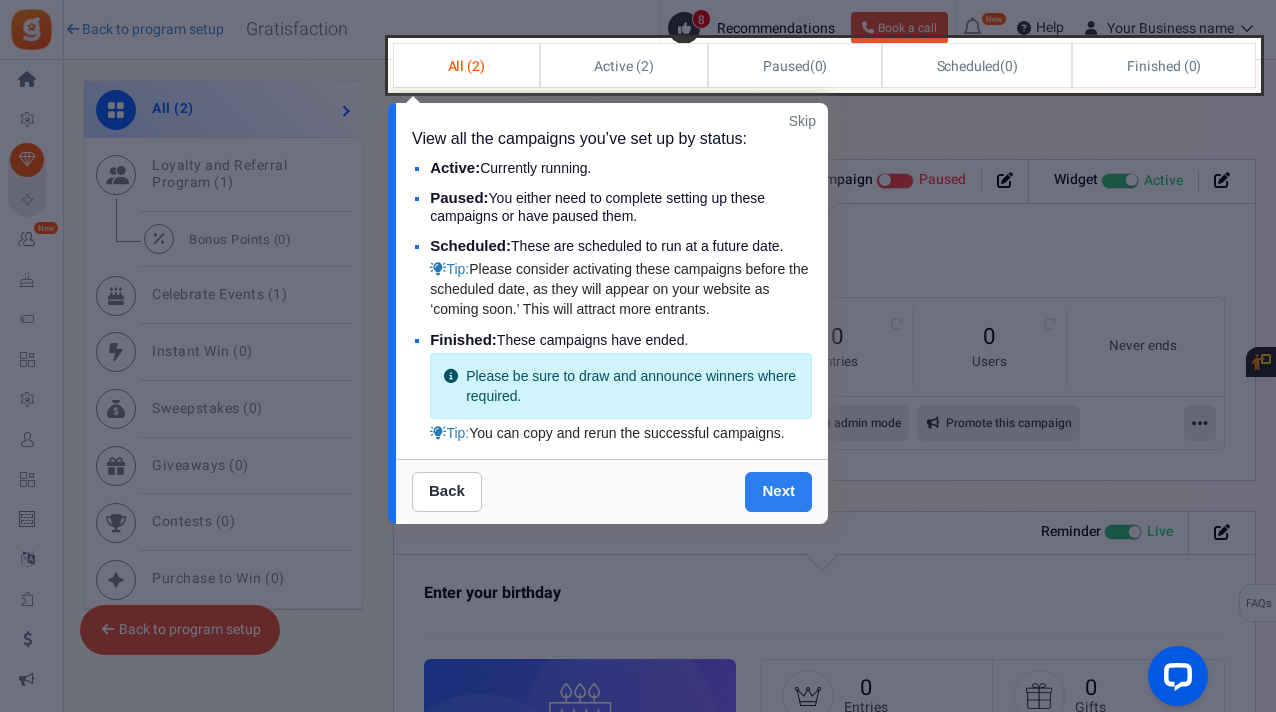 click on "Next" at bounding box center (778, 492) 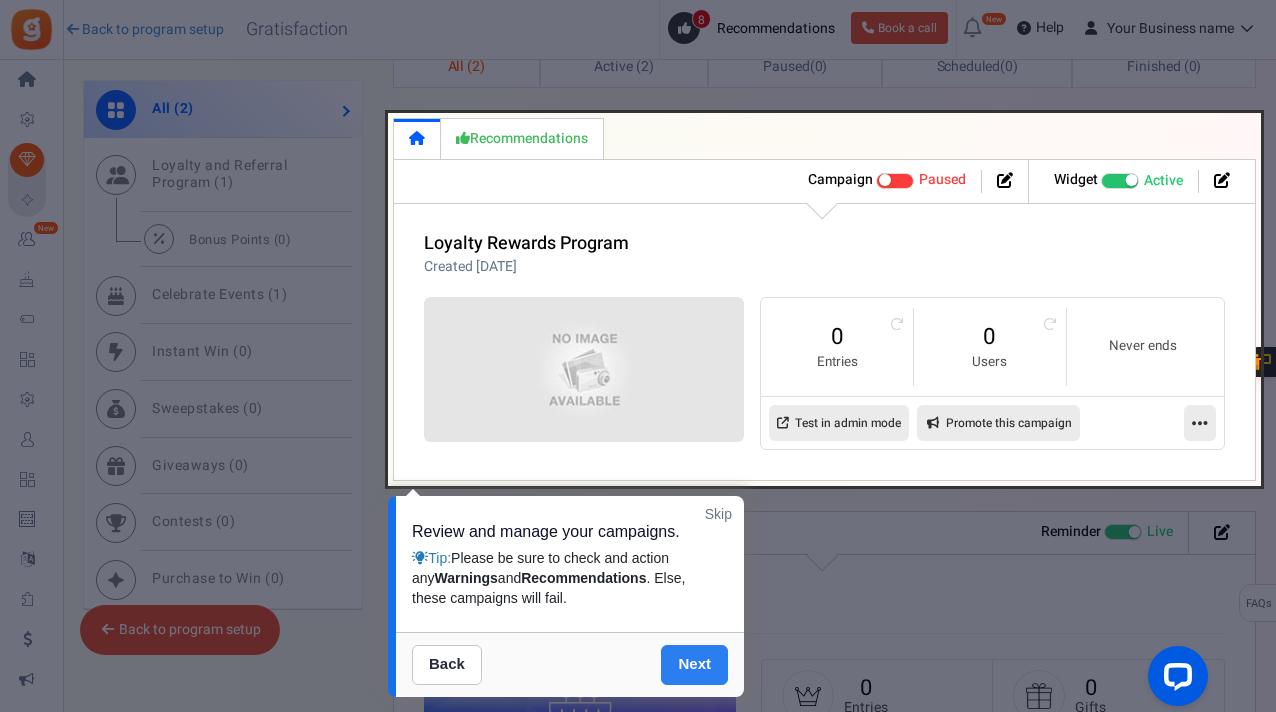 click on "Next" at bounding box center (694, 665) 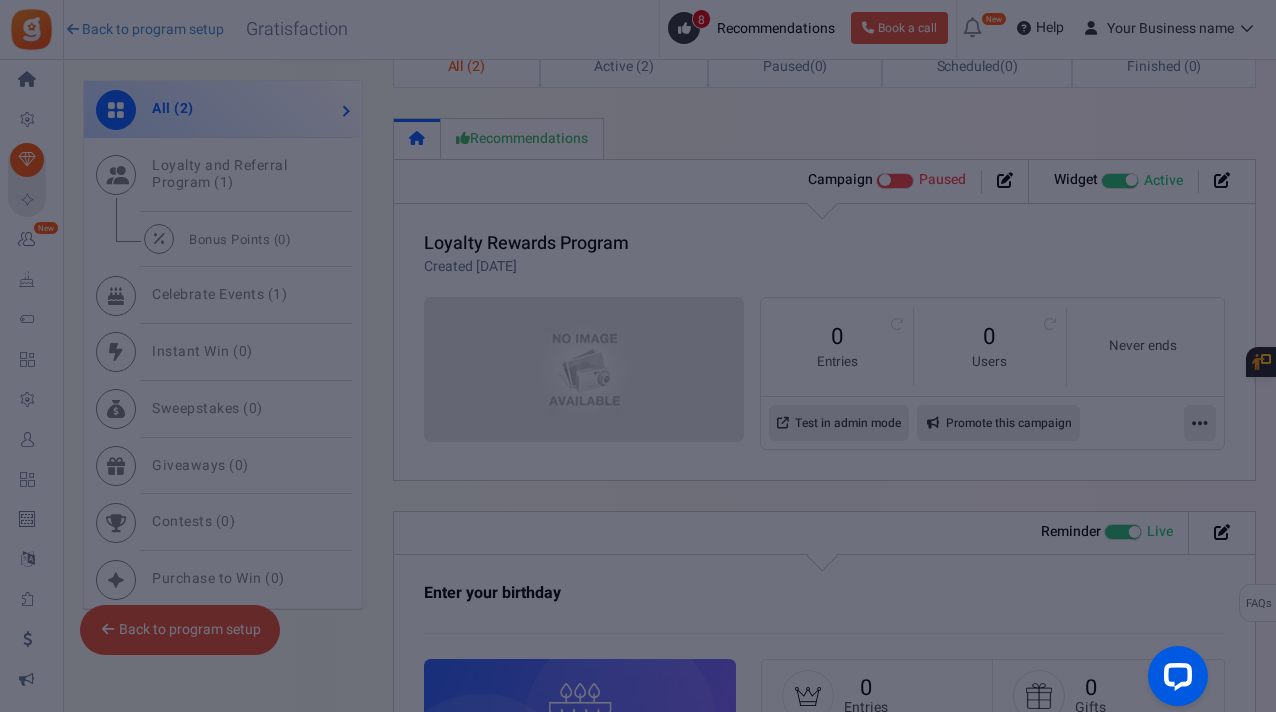 scroll, scrollTop: 56, scrollLeft: 0, axis: vertical 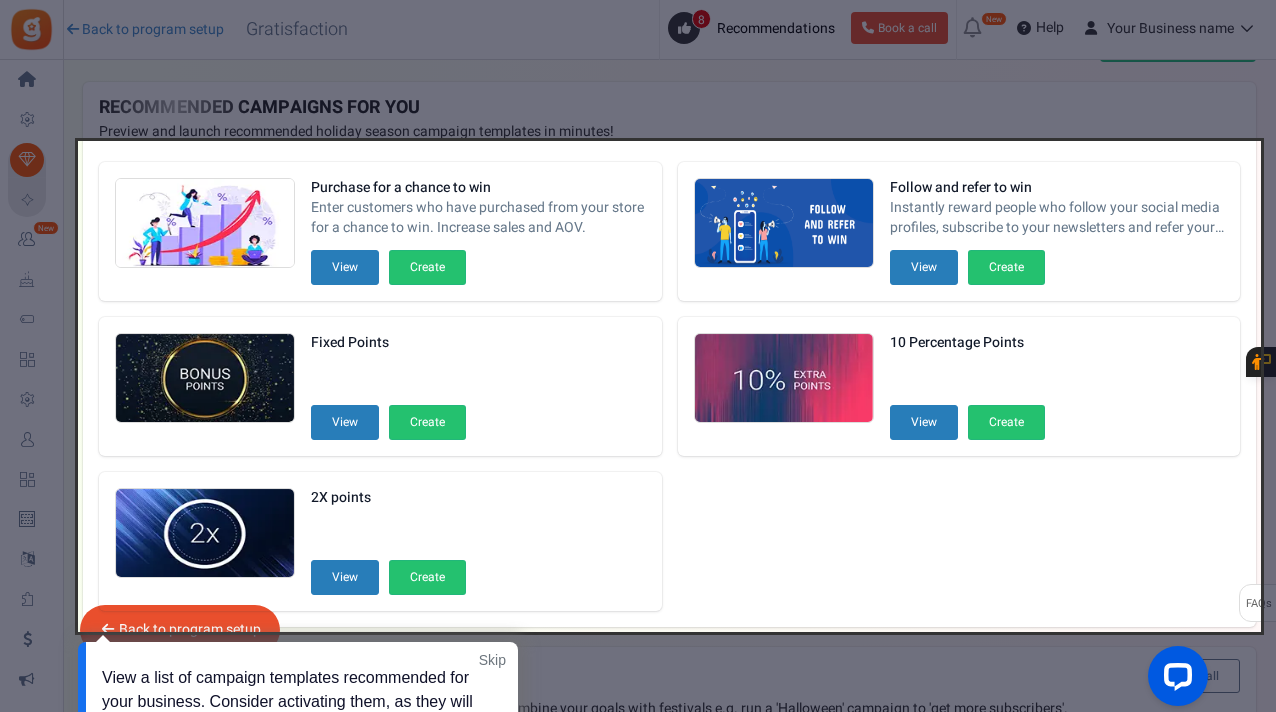 click on "View a list of campaign templates recommended for your business. Consider activating them, as they will help you grow your business. You can also customize them quickly as per your requirement." at bounding box center [302, 714] 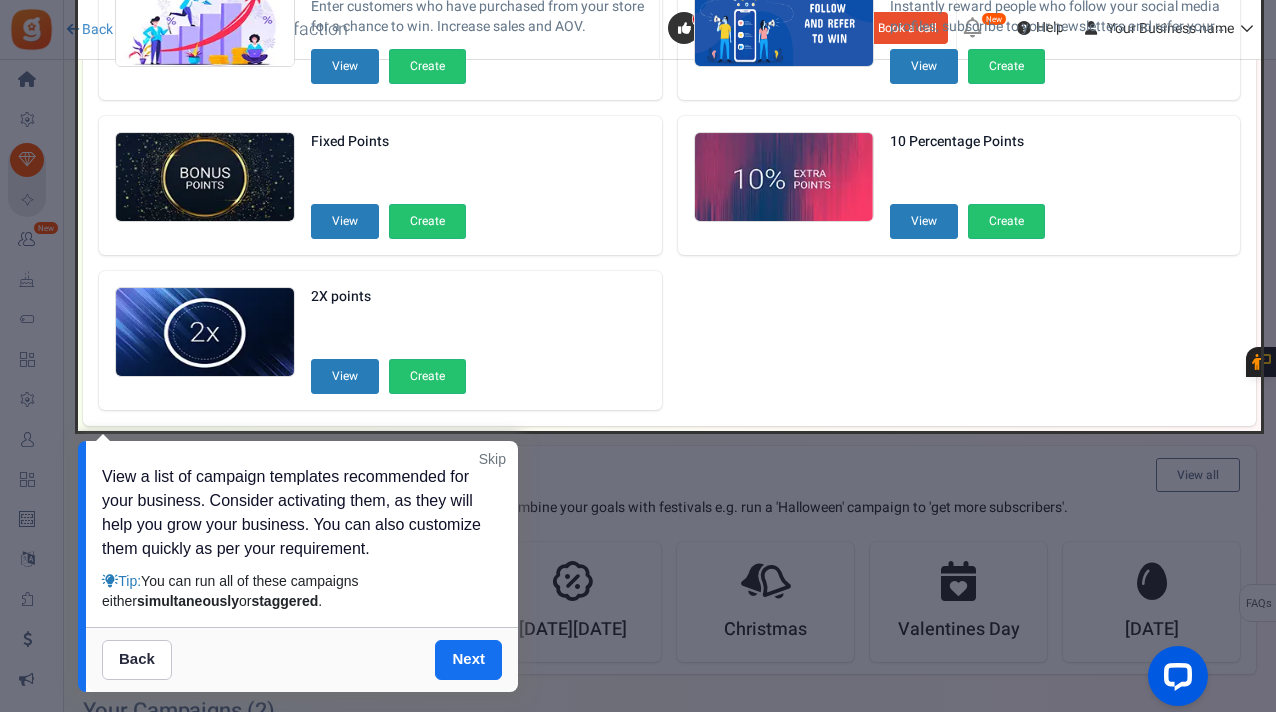scroll, scrollTop: 297, scrollLeft: 0, axis: vertical 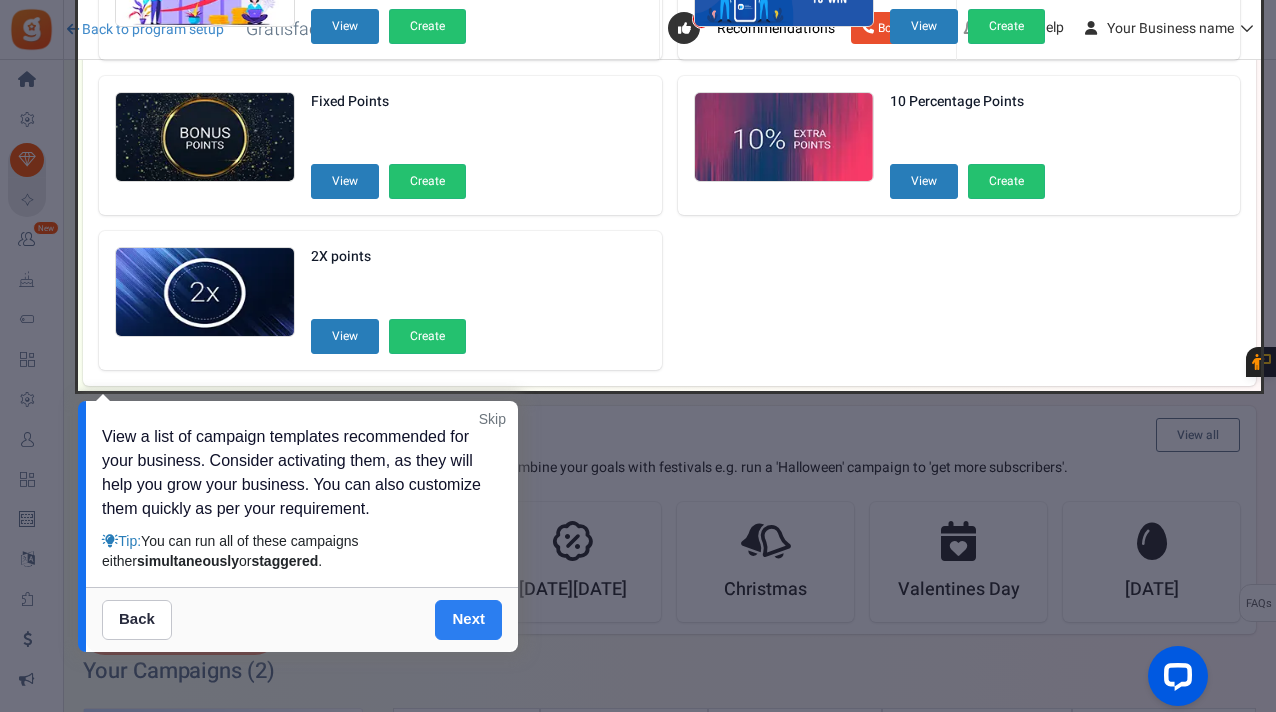 click on "Next" at bounding box center [468, 620] 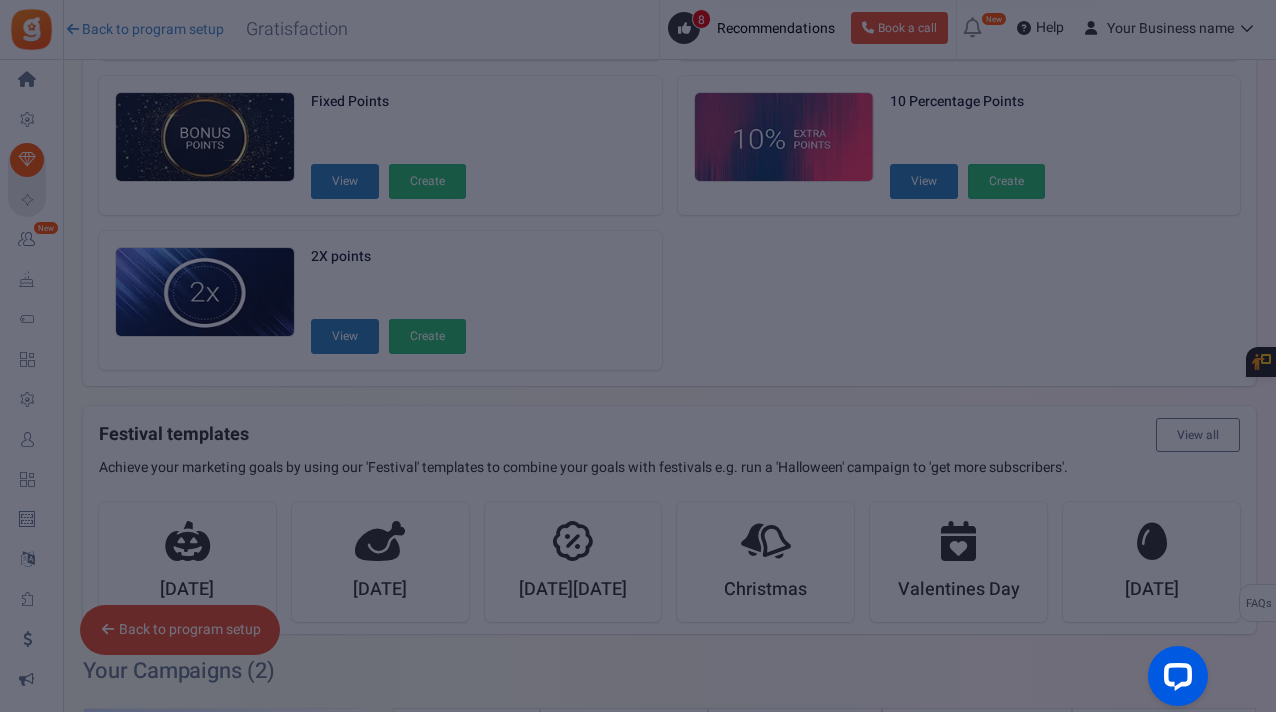 scroll, scrollTop: 0, scrollLeft: 0, axis: both 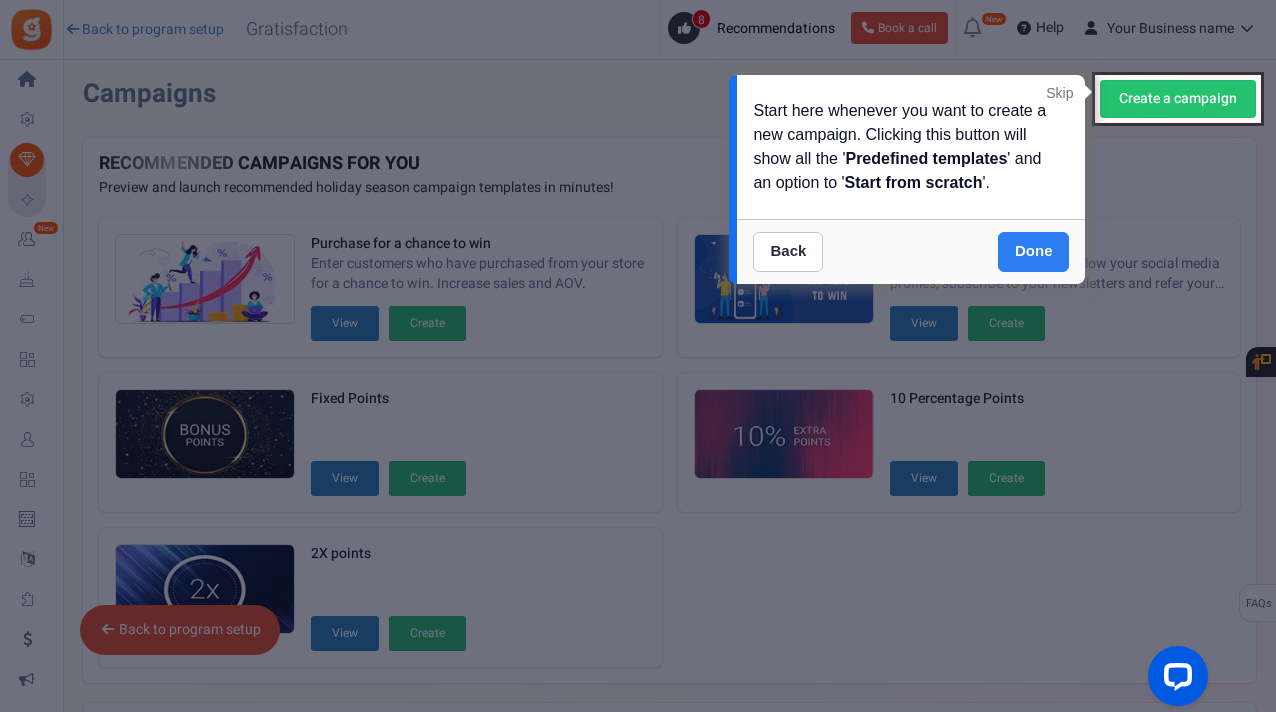 click on "Done" at bounding box center [1034, 252] 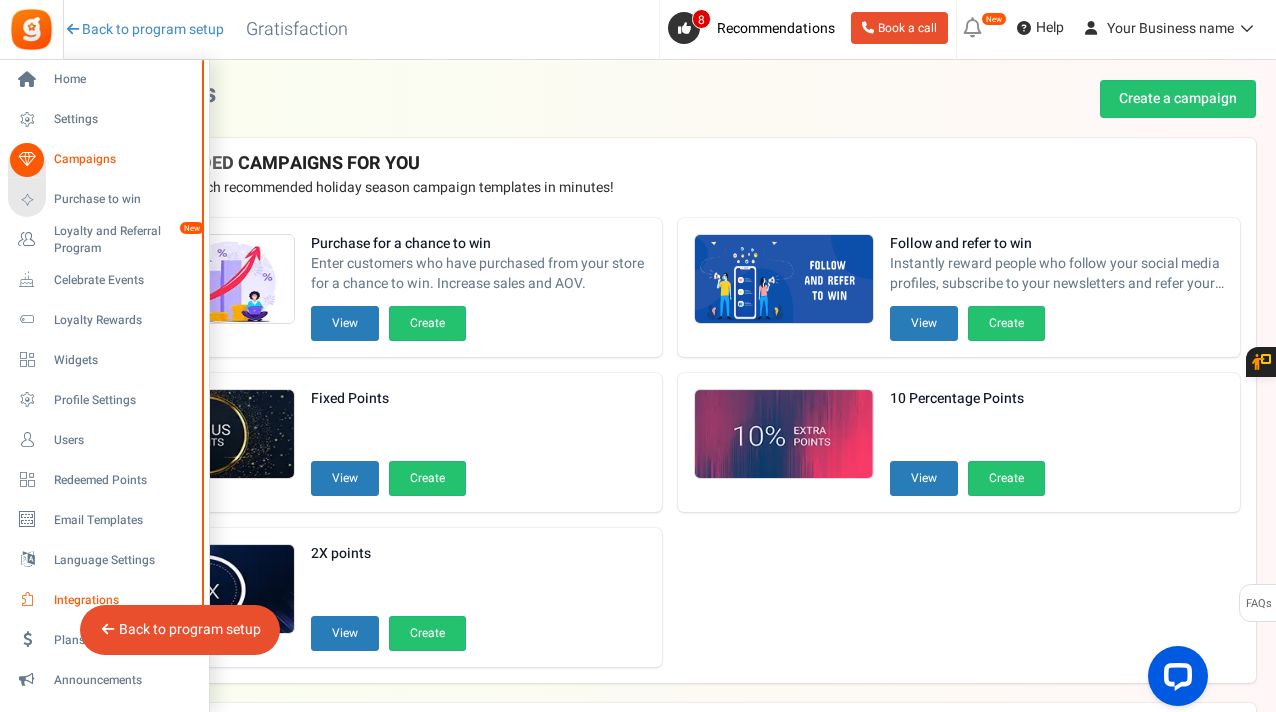 click on "Integrations" at bounding box center (104, 600) 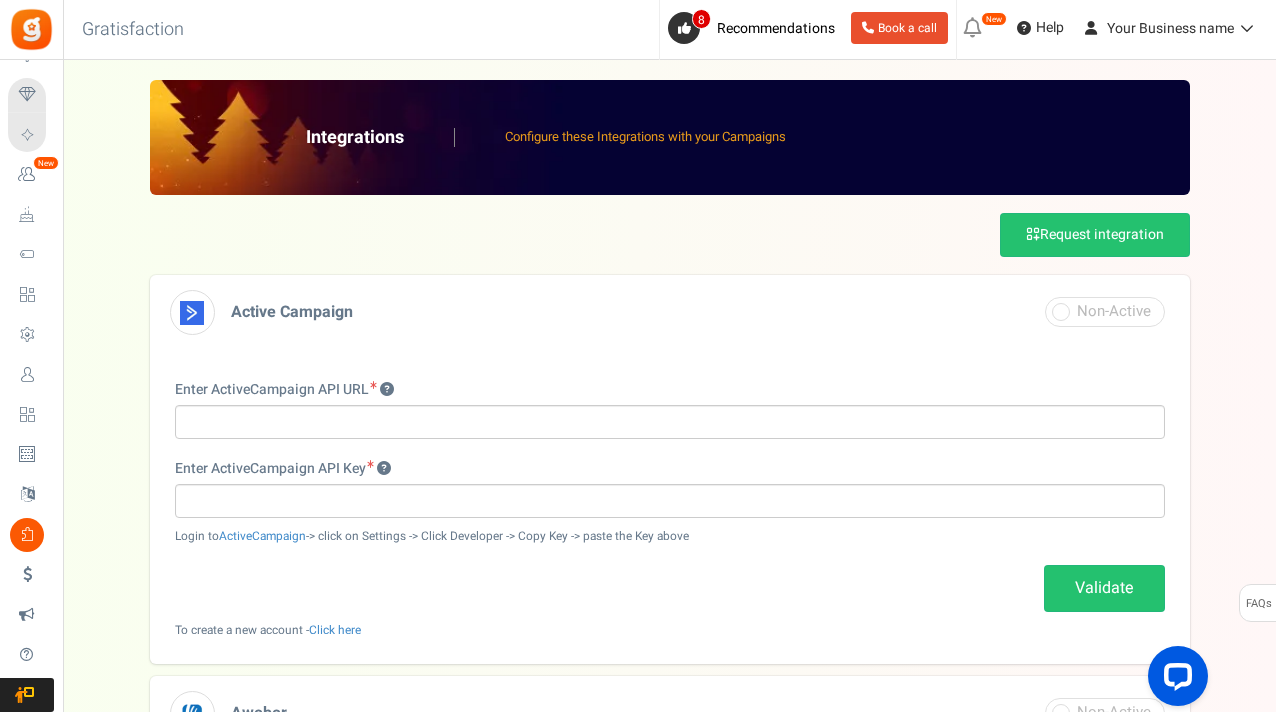click on "Integrations
Configure these Integrations with your Campaigns
Request integration
All 9 Integrations
Email Service Provider  9 Integrations
Comments Service Coming Soon
Successfully Integrated!
list" at bounding box center (669, 732) 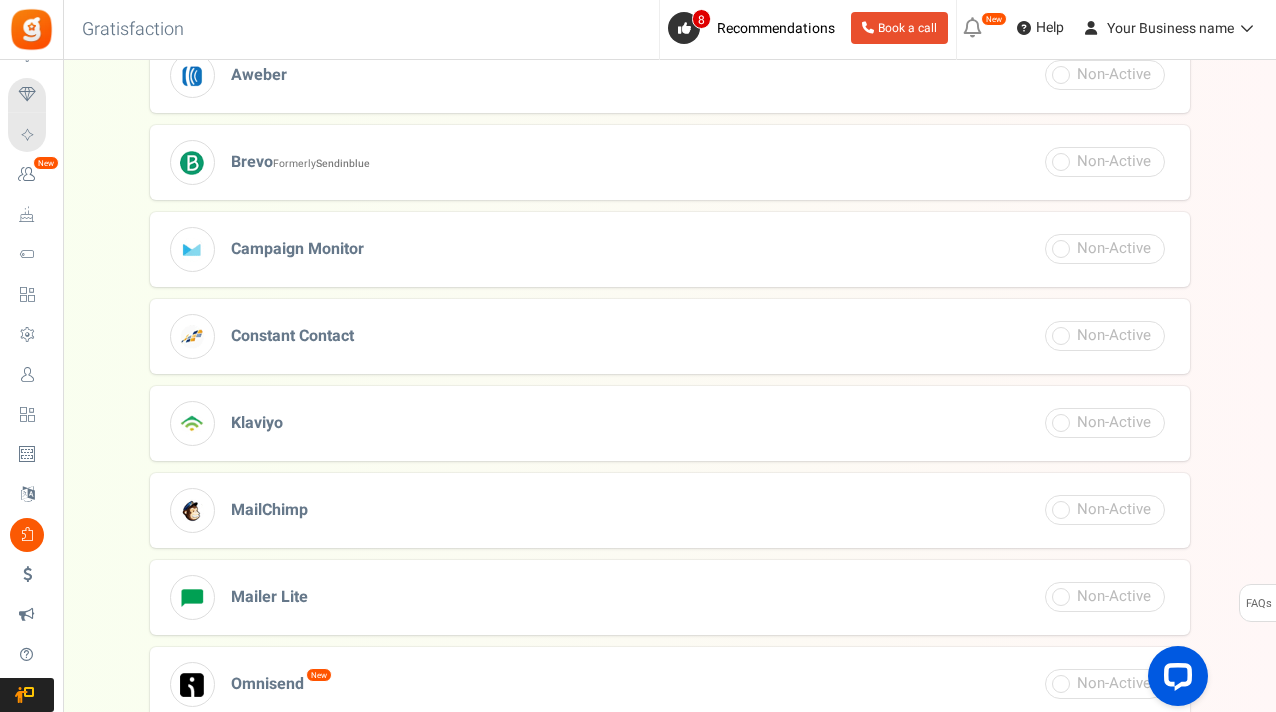 scroll, scrollTop: 640, scrollLeft: 0, axis: vertical 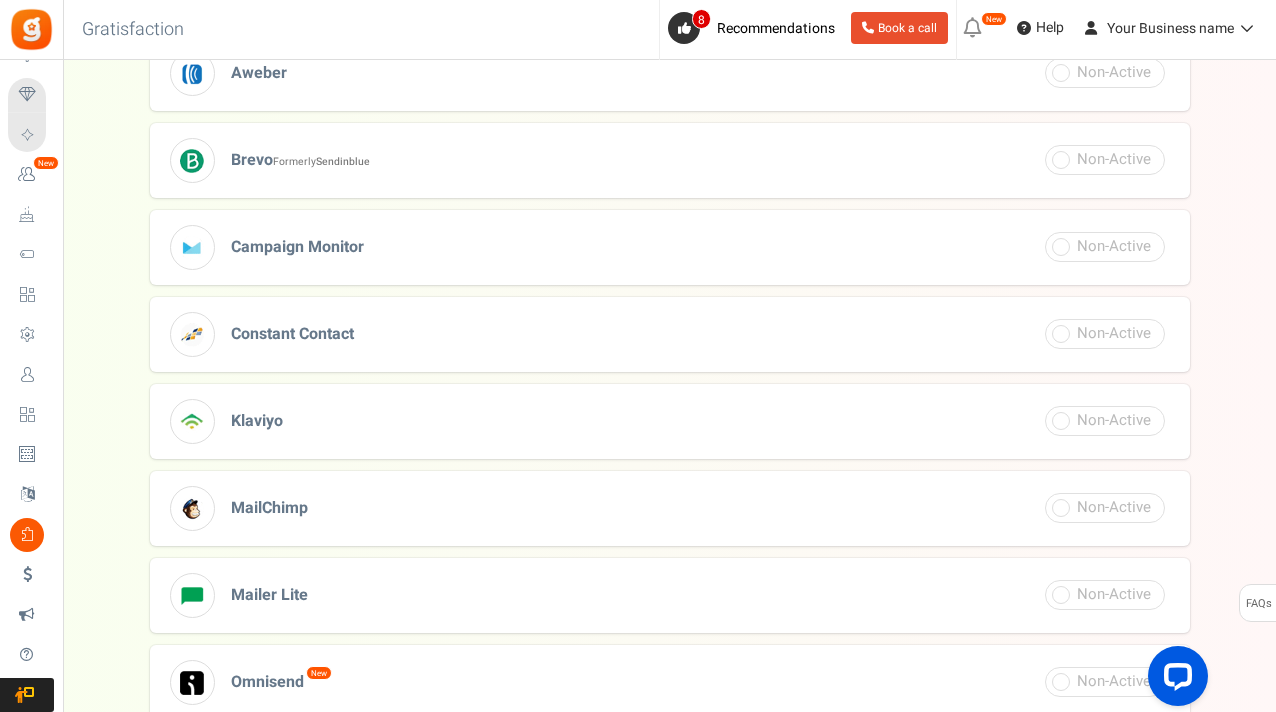 click on "Klaviyo" at bounding box center (670, 421) 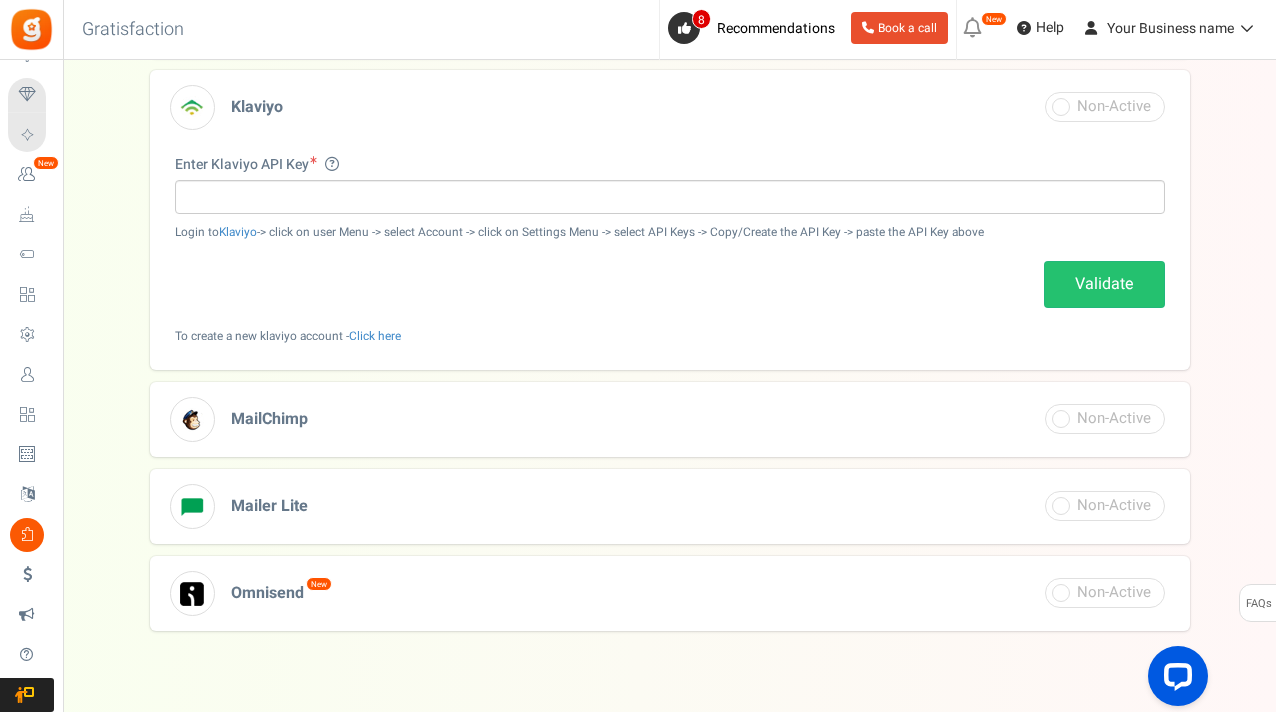 scroll, scrollTop: 638, scrollLeft: 0, axis: vertical 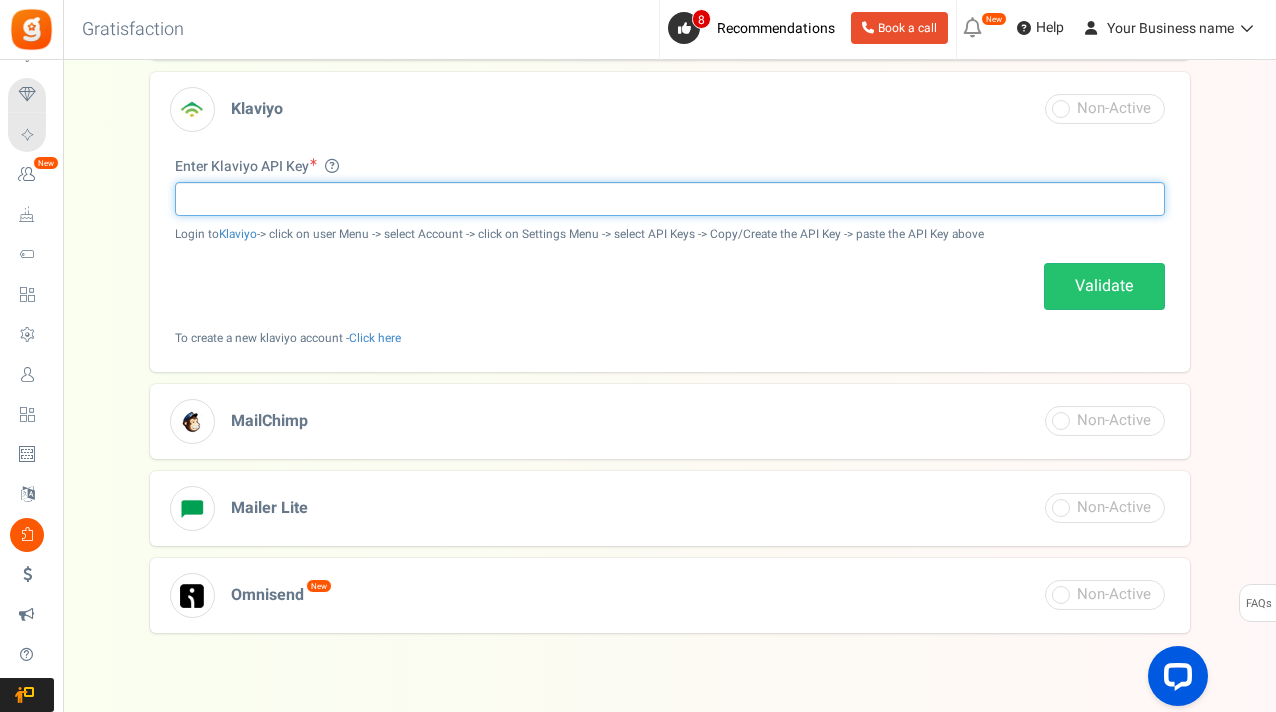 click at bounding box center [670, 199] 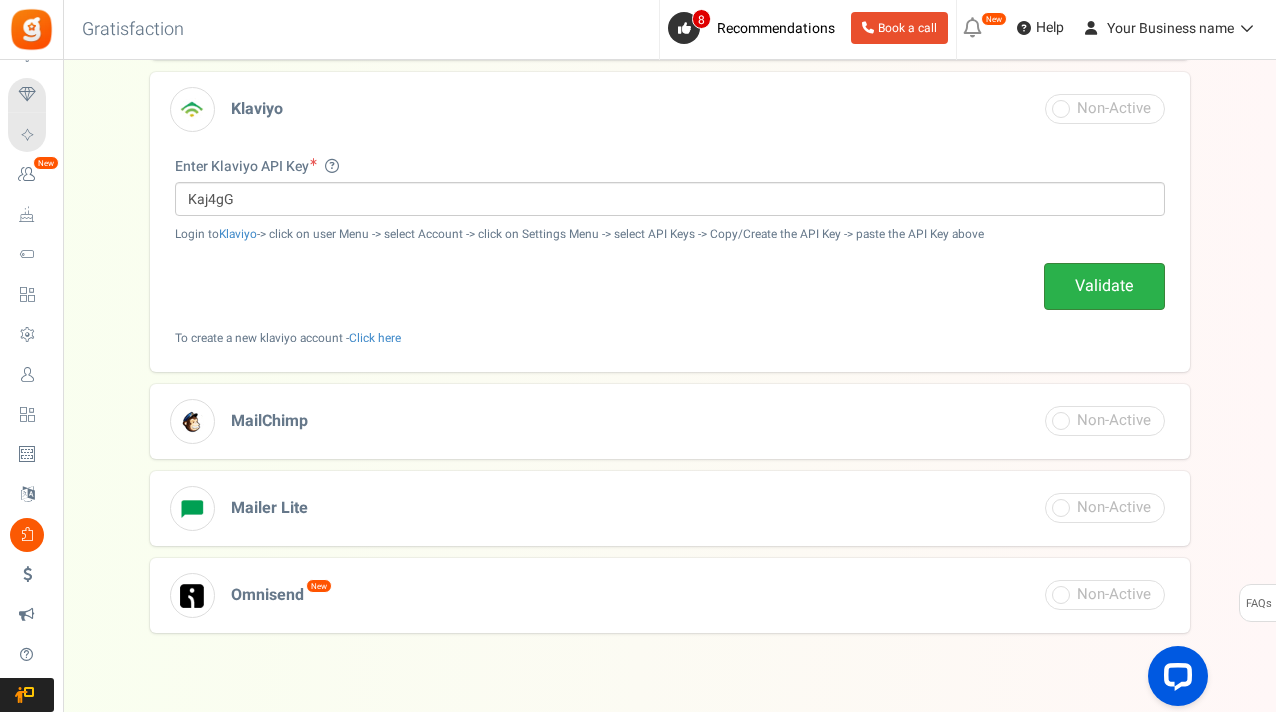 click on "Validate" at bounding box center [1104, 286] 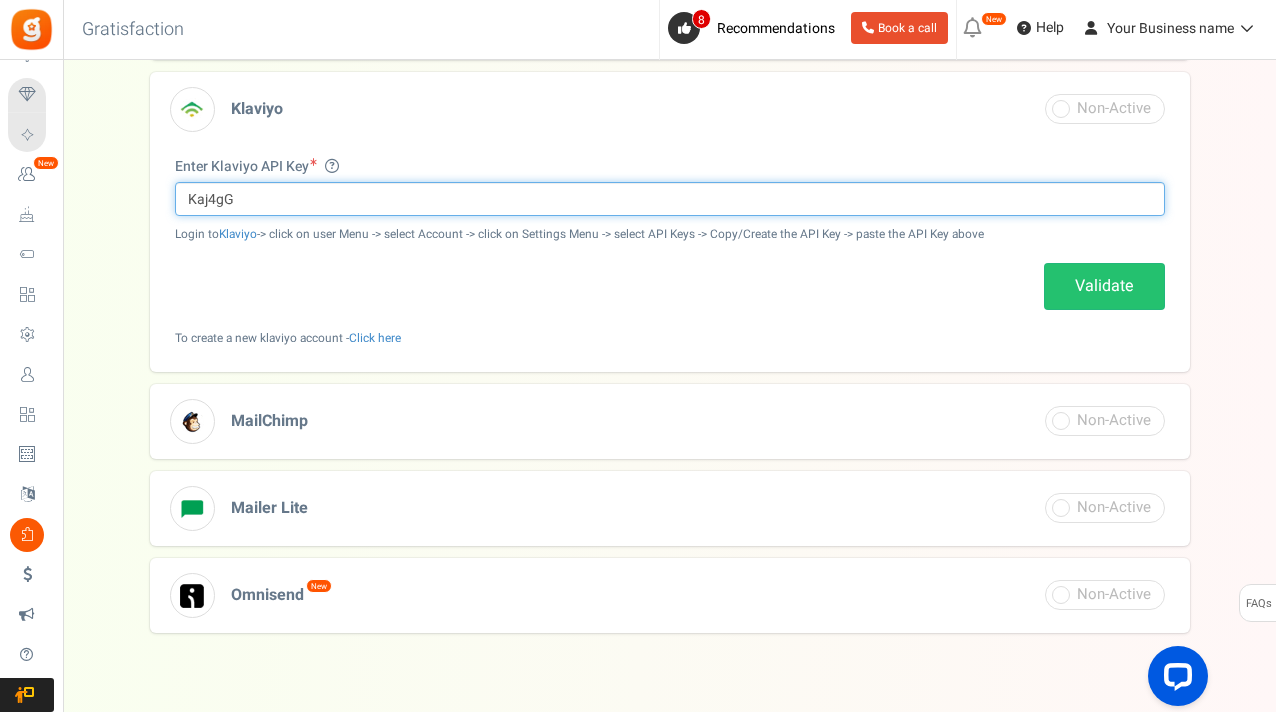 drag, startPoint x: 326, startPoint y: 196, endPoint x: 293, endPoint y: 196, distance: 33 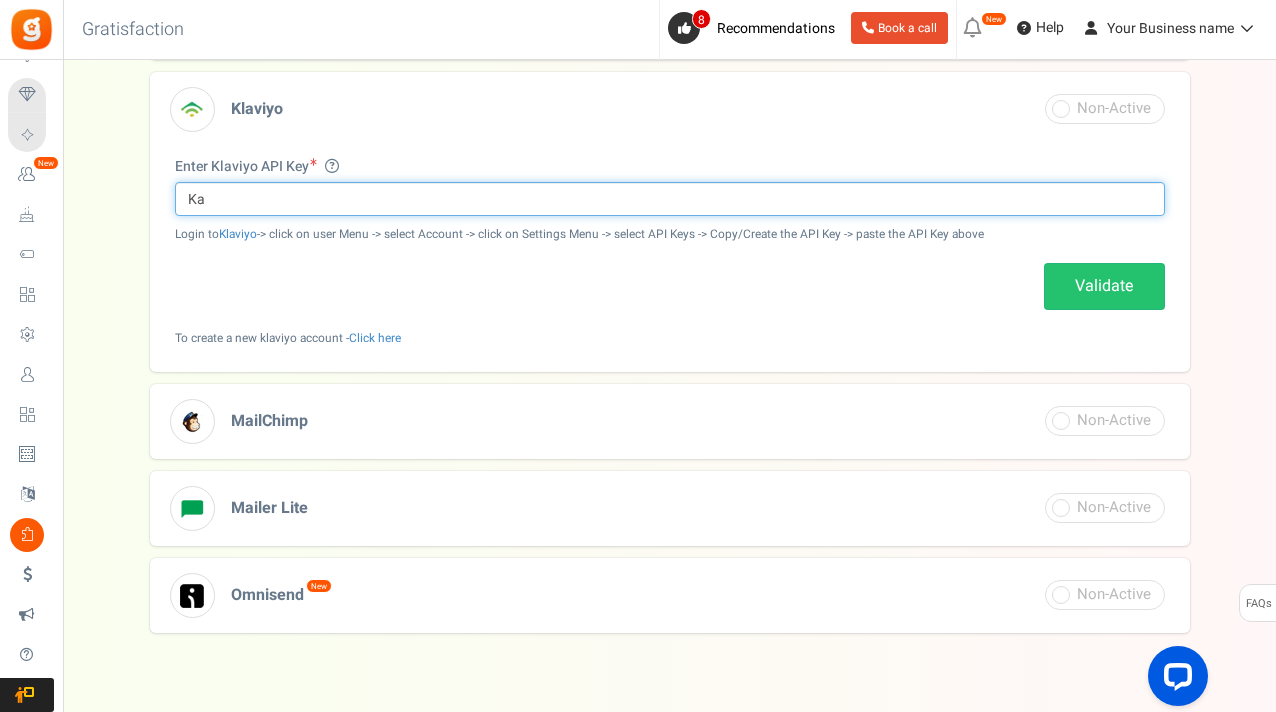 type on "K" 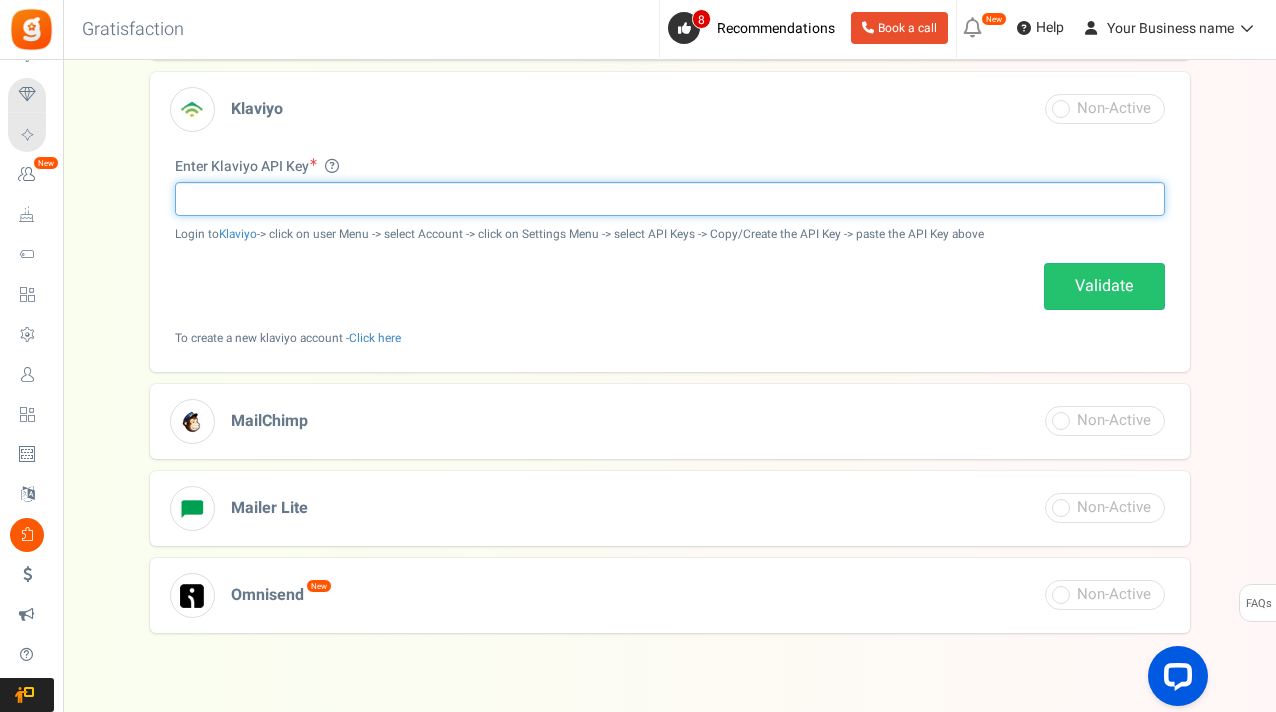 paste on "pk_41ab404e18a30c04ec0d7e0eb3f0c3f379" 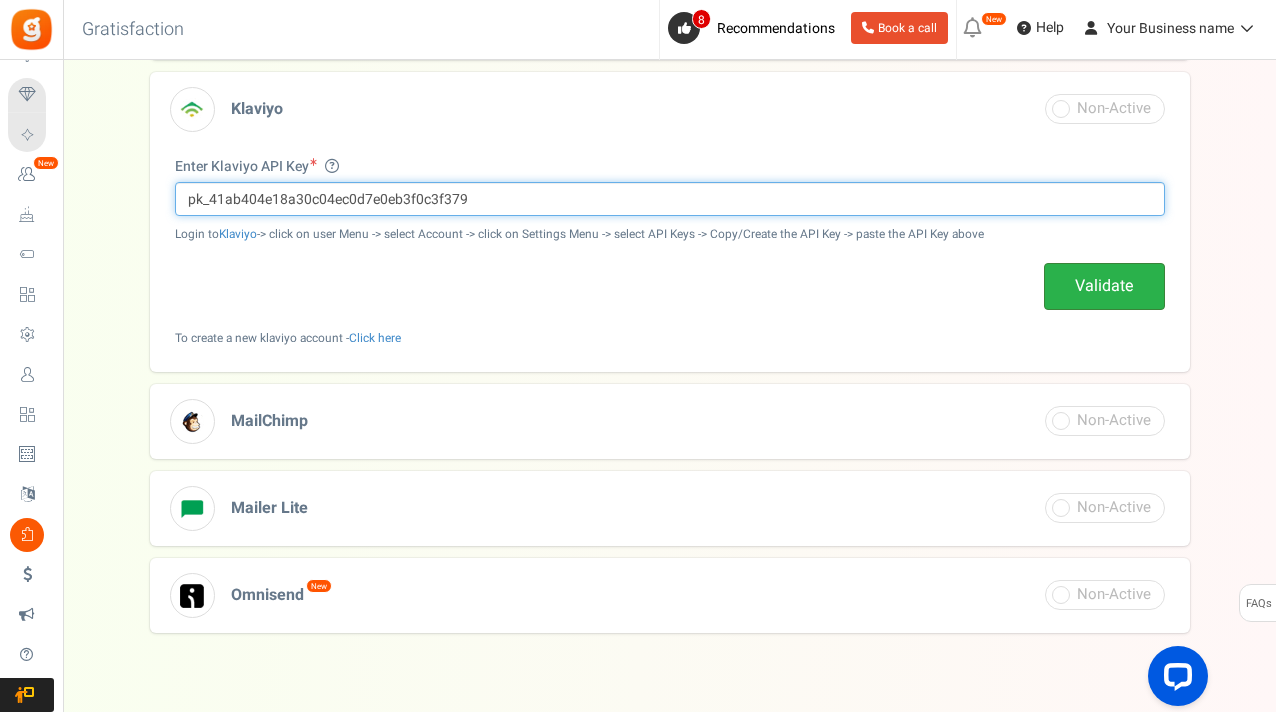 type on "pk_41ab404e18a30c04ec0d7e0eb3f0c3f379" 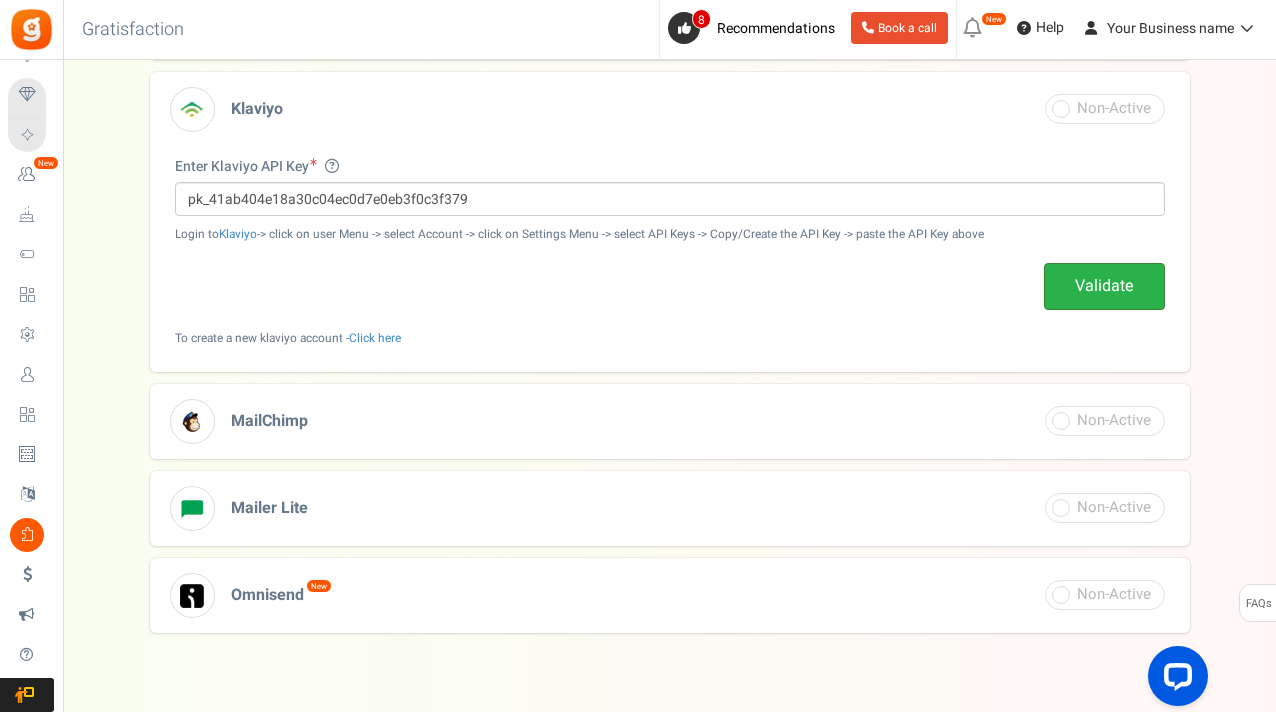 click on "Validate" at bounding box center (1104, 286) 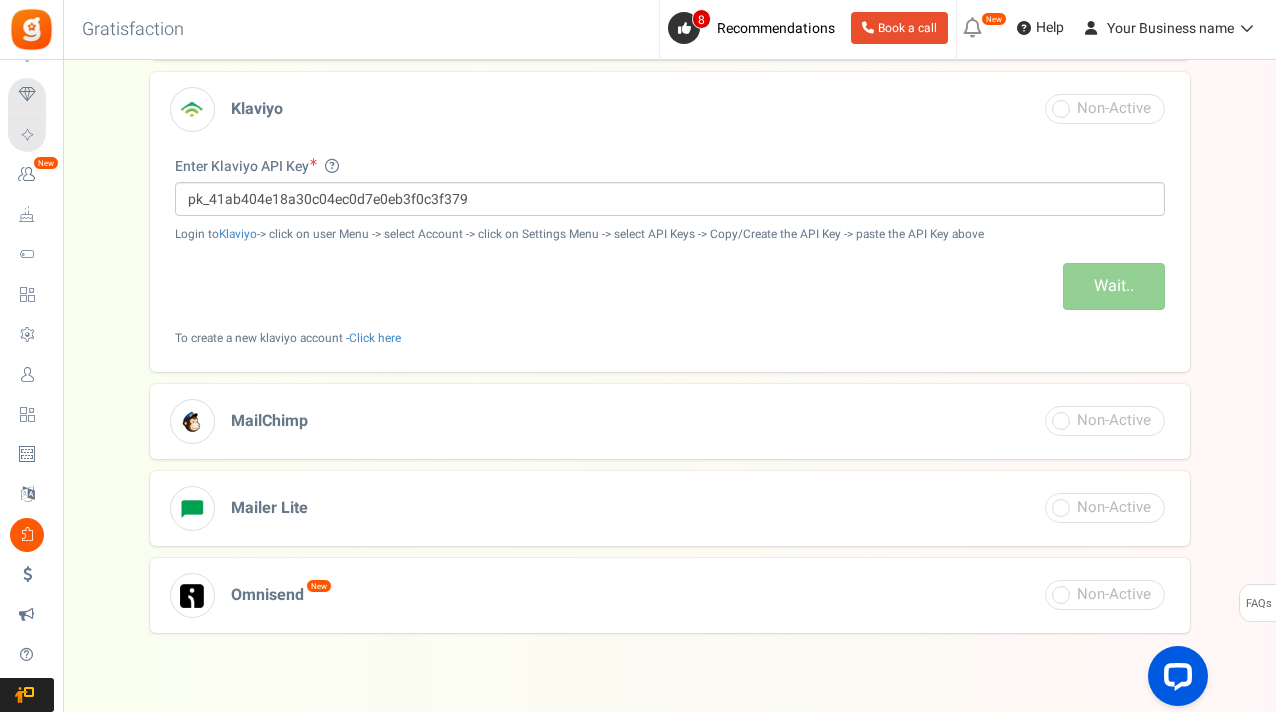 scroll, scrollTop: 600, scrollLeft: 0, axis: vertical 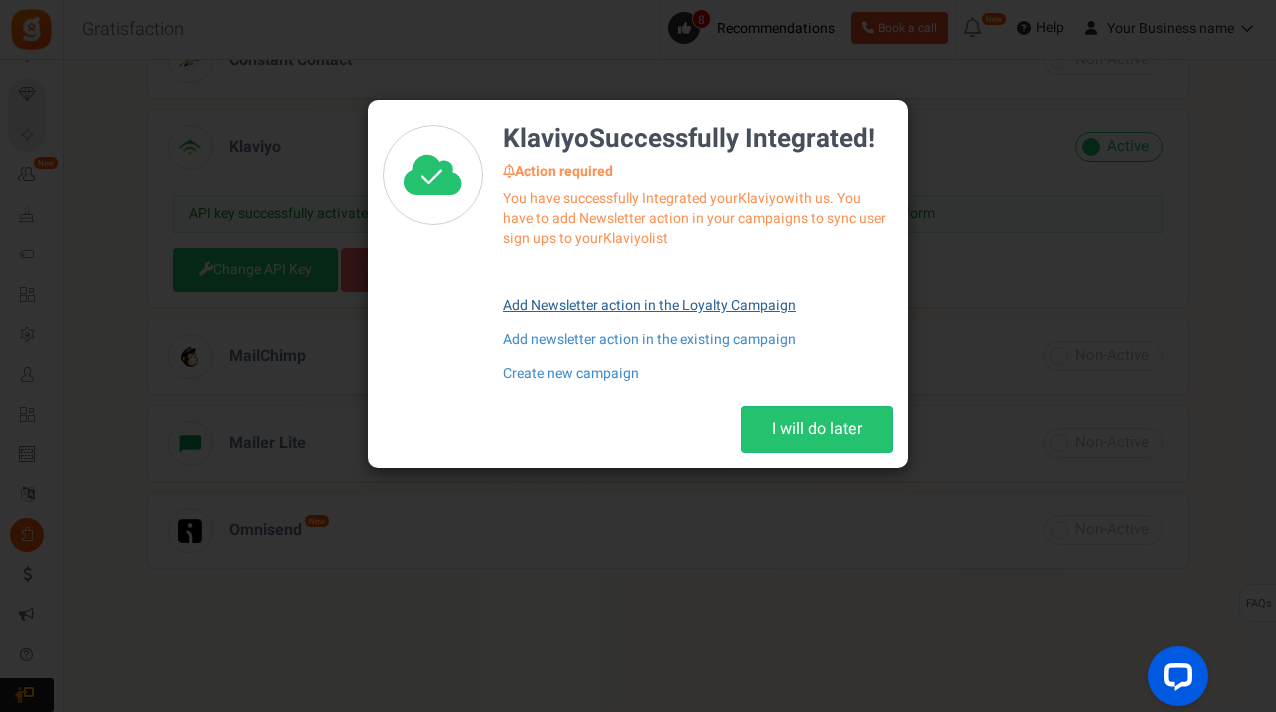 click on "Add Newsletter action in the Loyalty Campaign" at bounding box center [698, 306] 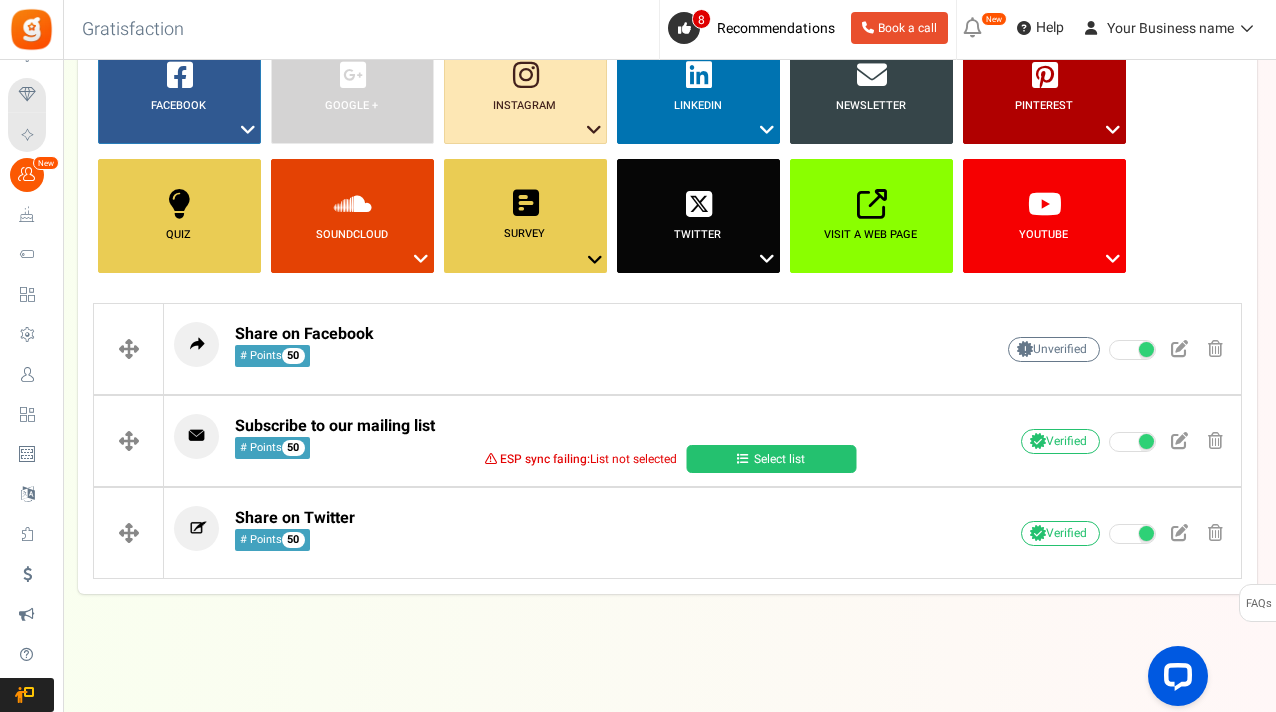 scroll, scrollTop: 240, scrollLeft: 0, axis: vertical 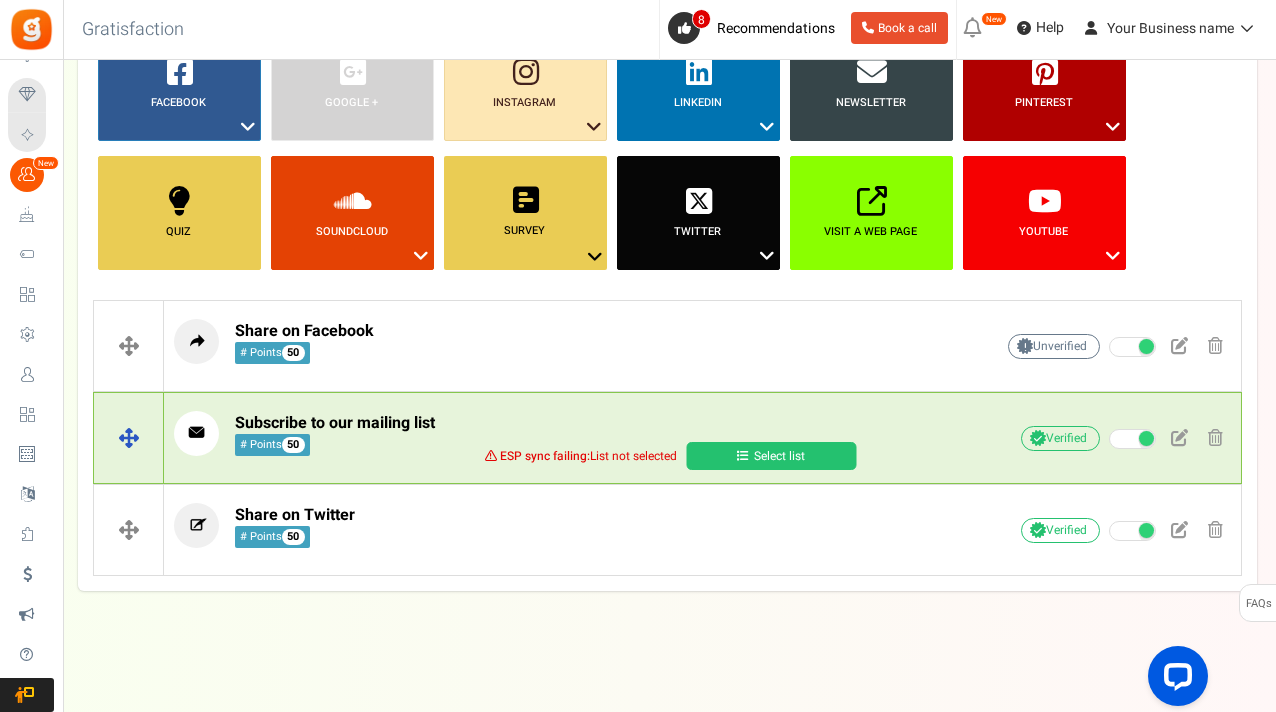 click on "Select list" at bounding box center [771, 456] 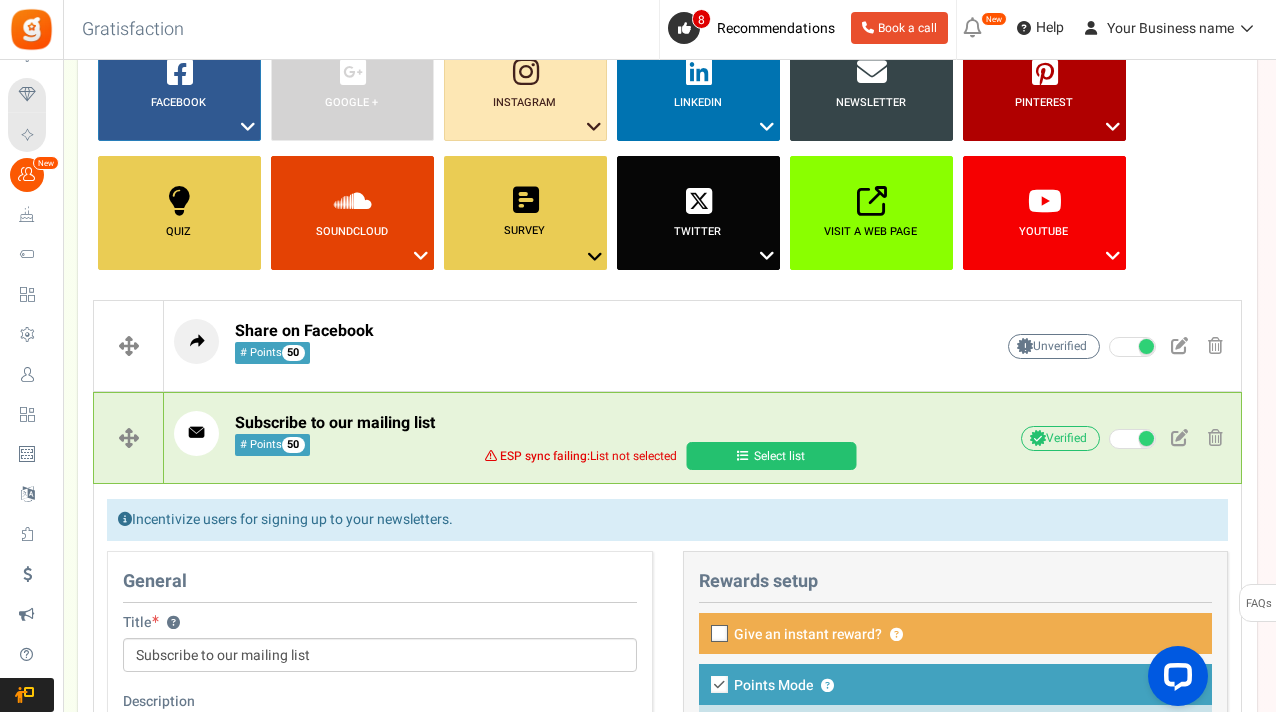 click on "General
Title    ?
Subscribe to our mailing list
Description
Explain what your participants are signing up for. This is recommended for complying with regulations like GDPR
Activate ESP Integration
Sync the name and email address of the entrants to your favorite email service provider. (E.g.,Active Campaign, Constant Contact,  MailChimp, and more)
Activate integration
Third-party integration  ?
Add another third party integration
None  list" at bounding box center [380, 863] 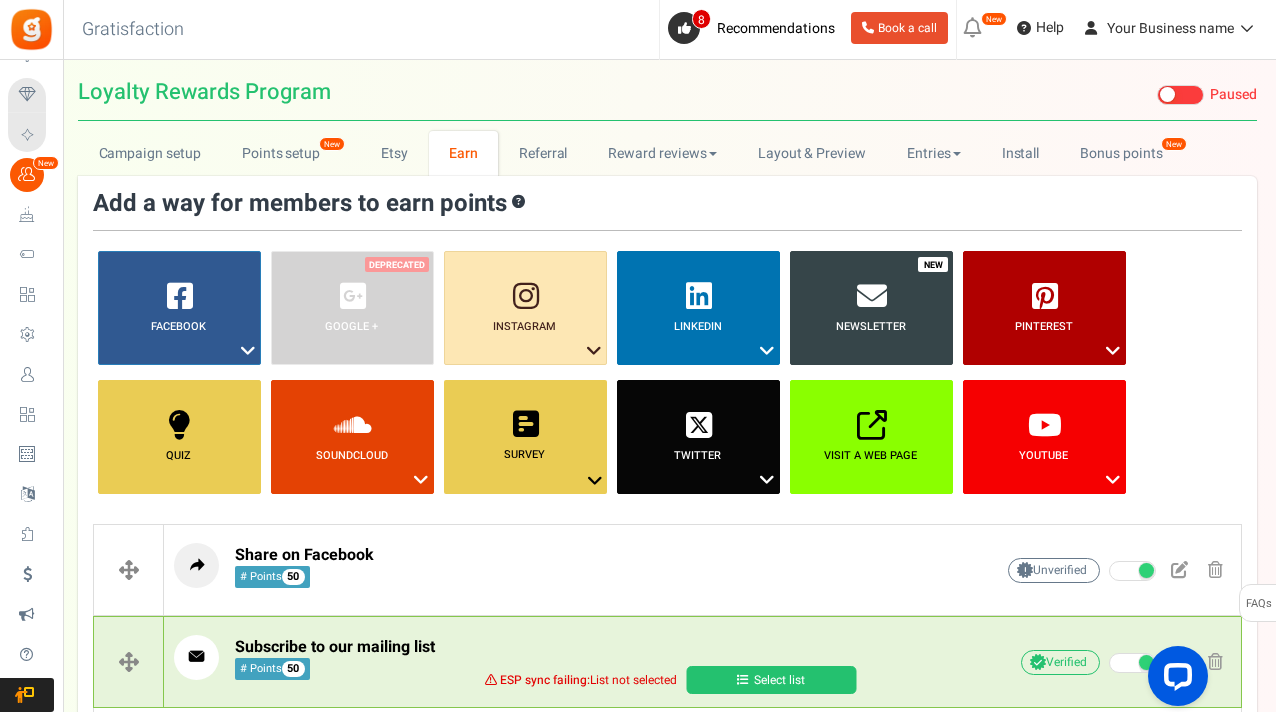 scroll, scrollTop: 0, scrollLeft: 0, axis: both 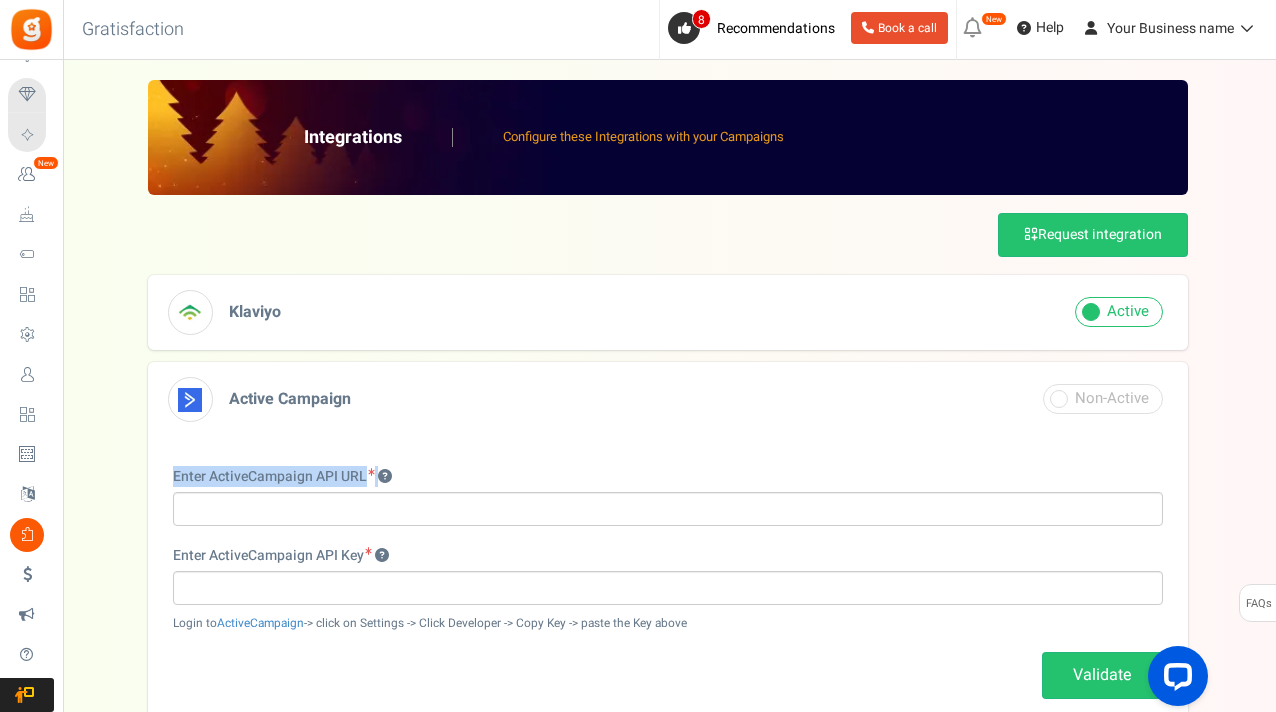 drag, startPoint x: 1250, startPoint y: 463, endPoint x: 1268, endPoint y: 357, distance: 107.51744 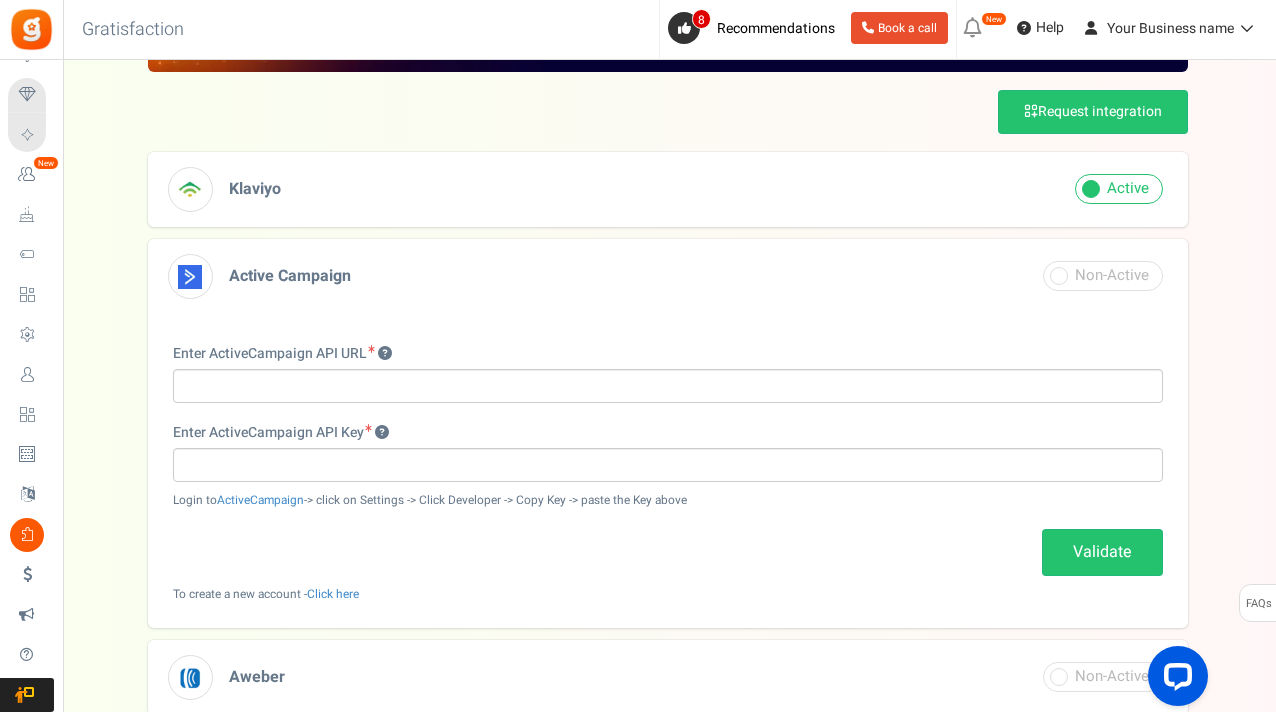 scroll, scrollTop: 112, scrollLeft: 0, axis: vertical 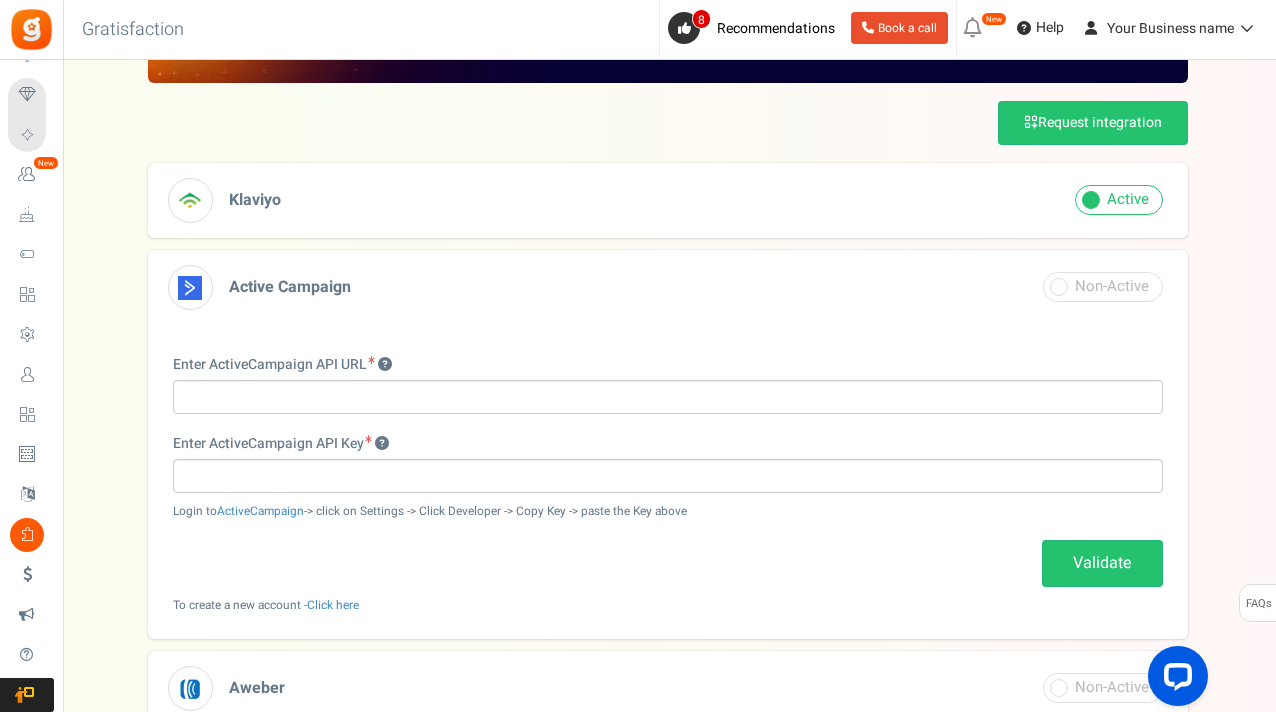 click on "Klaviyo" at bounding box center [668, 200] 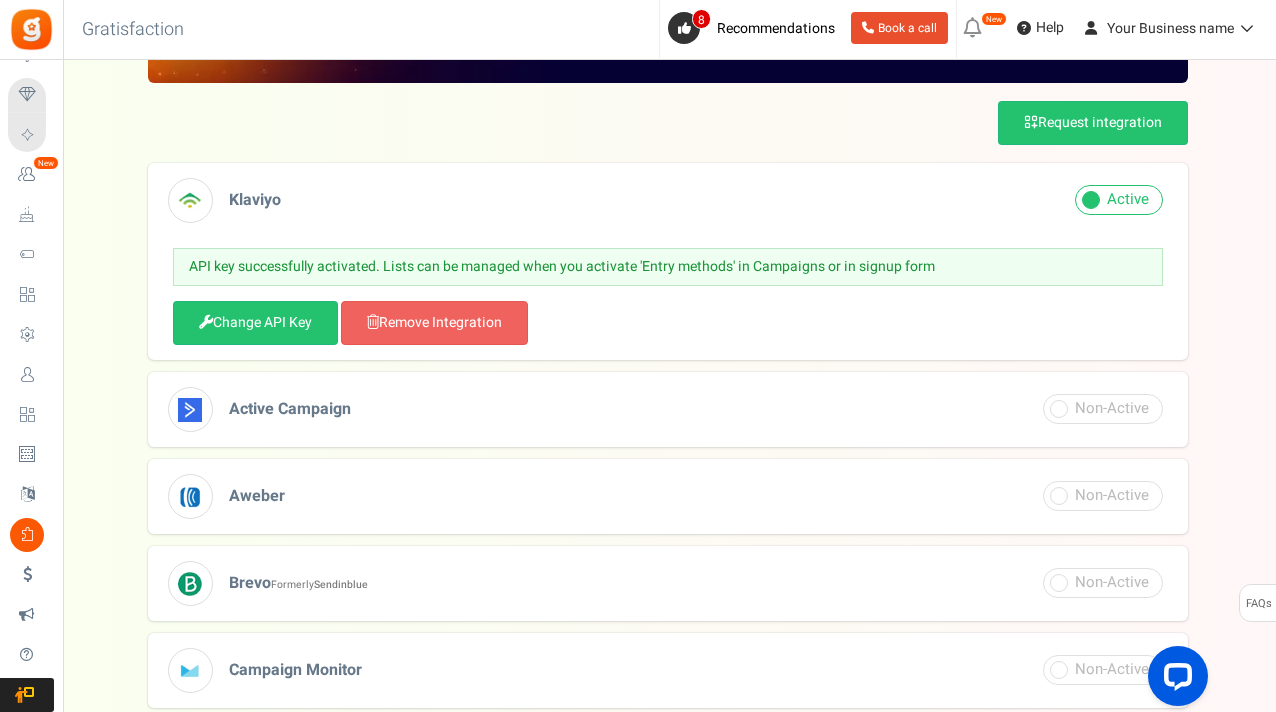 click on "API key successfully activated. Lists can be managed when you activate 'Entry methods' in Campaigns or in signup form" at bounding box center (668, 267) 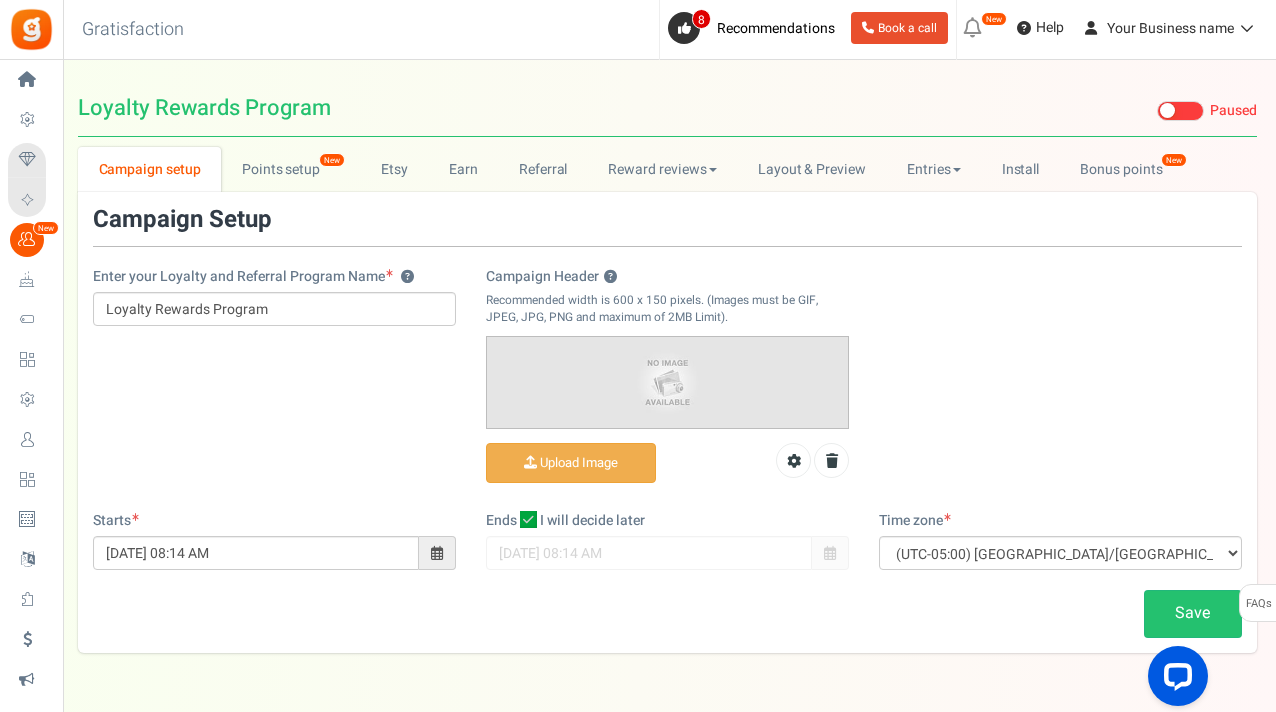 scroll, scrollTop: 0, scrollLeft: 0, axis: both 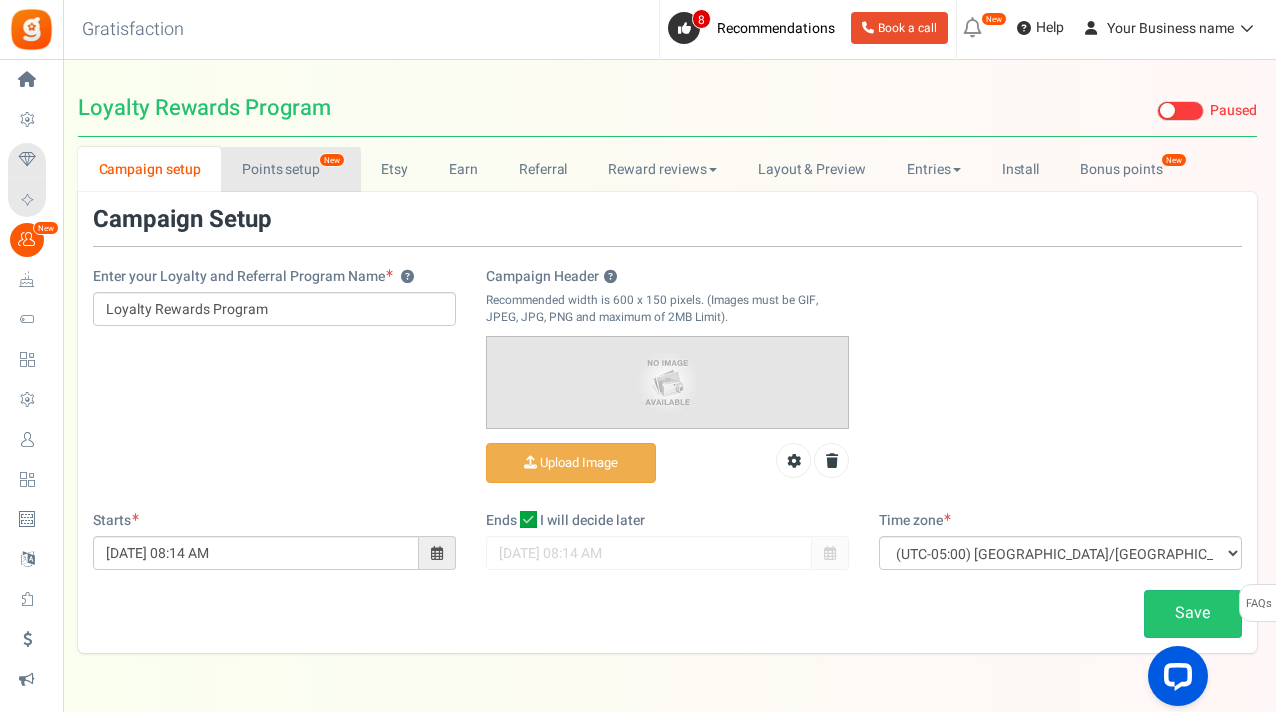 click on "Points setup
New" at bounding box center [290, 169] 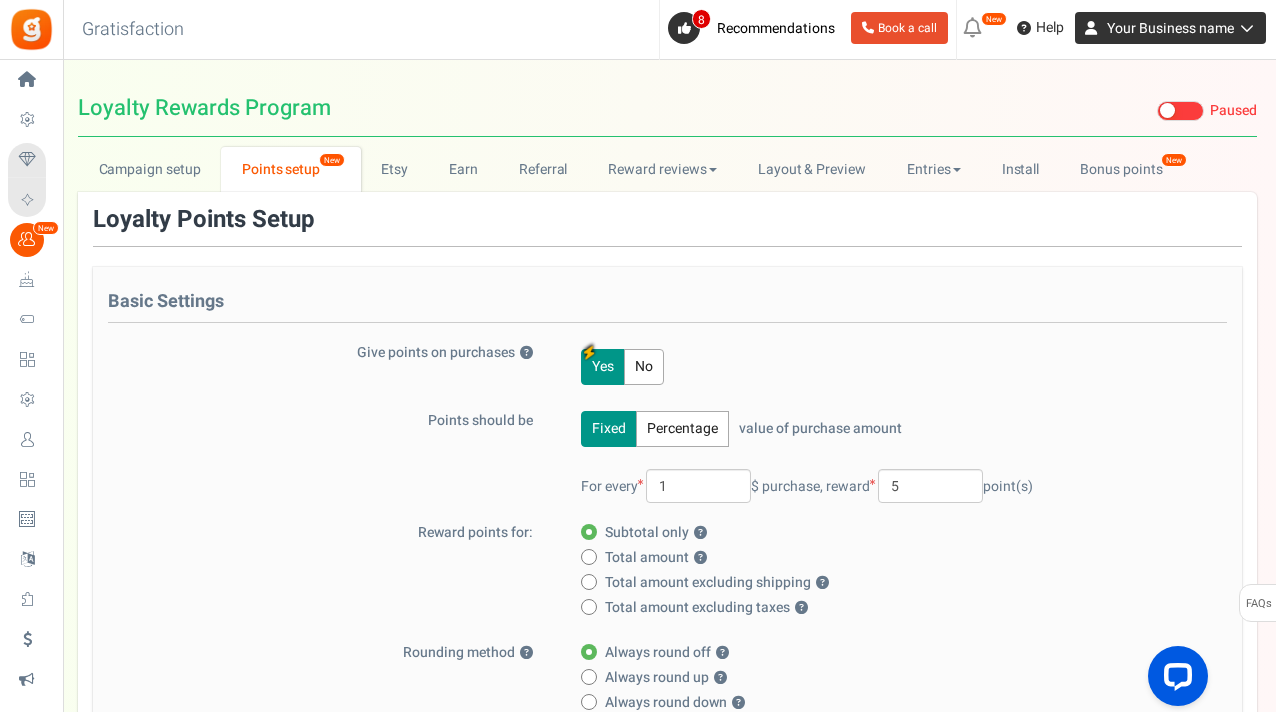 click on "Your Business name" at bounding box center [1170, 28] 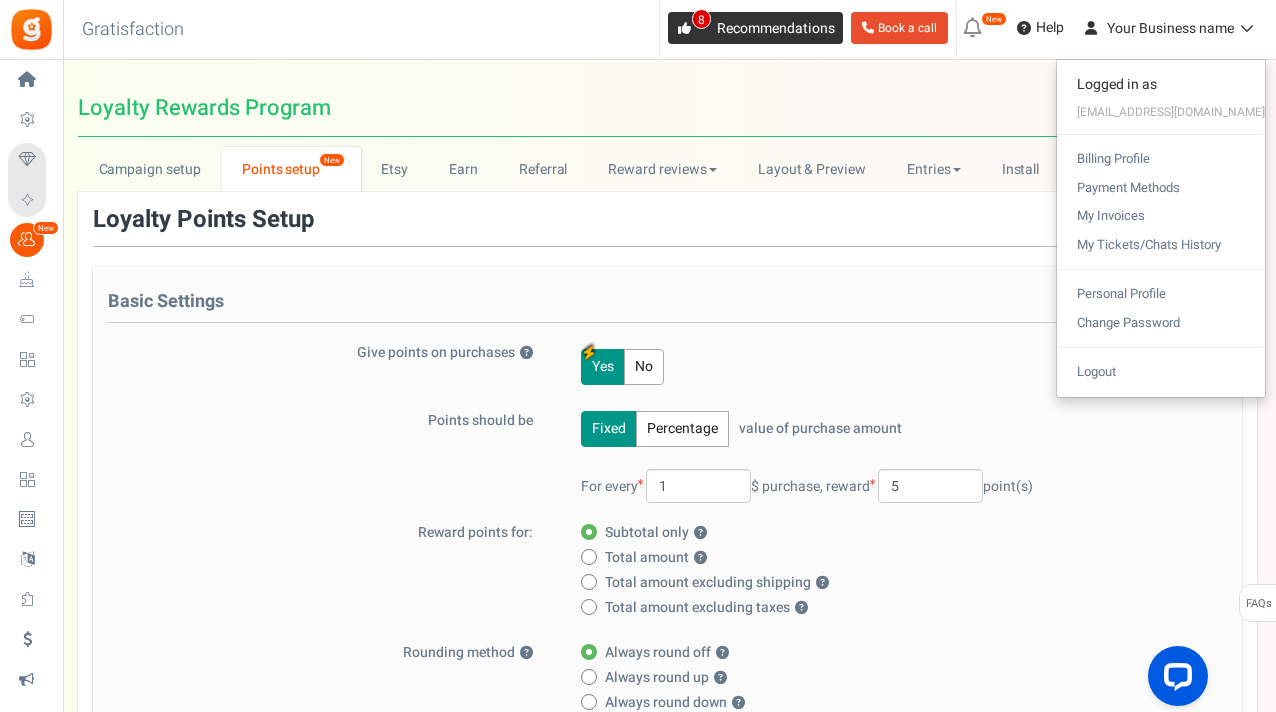 click on "Recommendations" at bounding box center [776, 28] 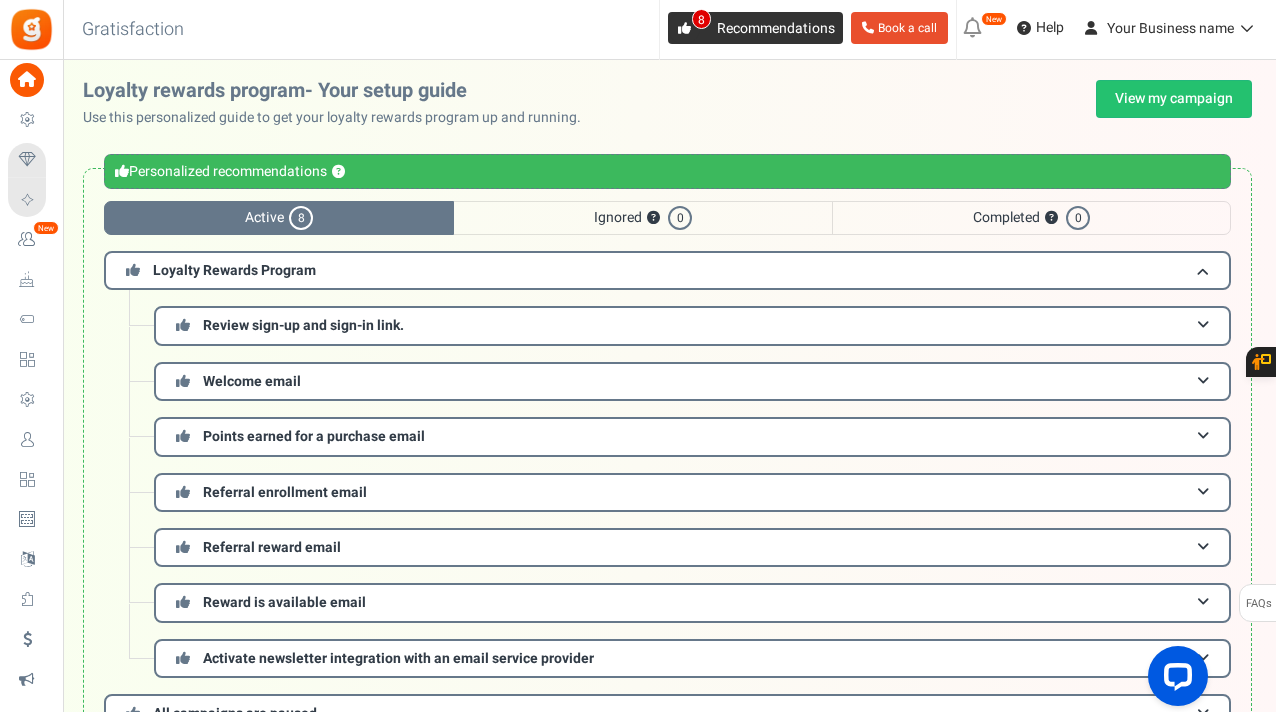 scroll, scrollTop: 383, scrollLeft: 0, axis: vertical 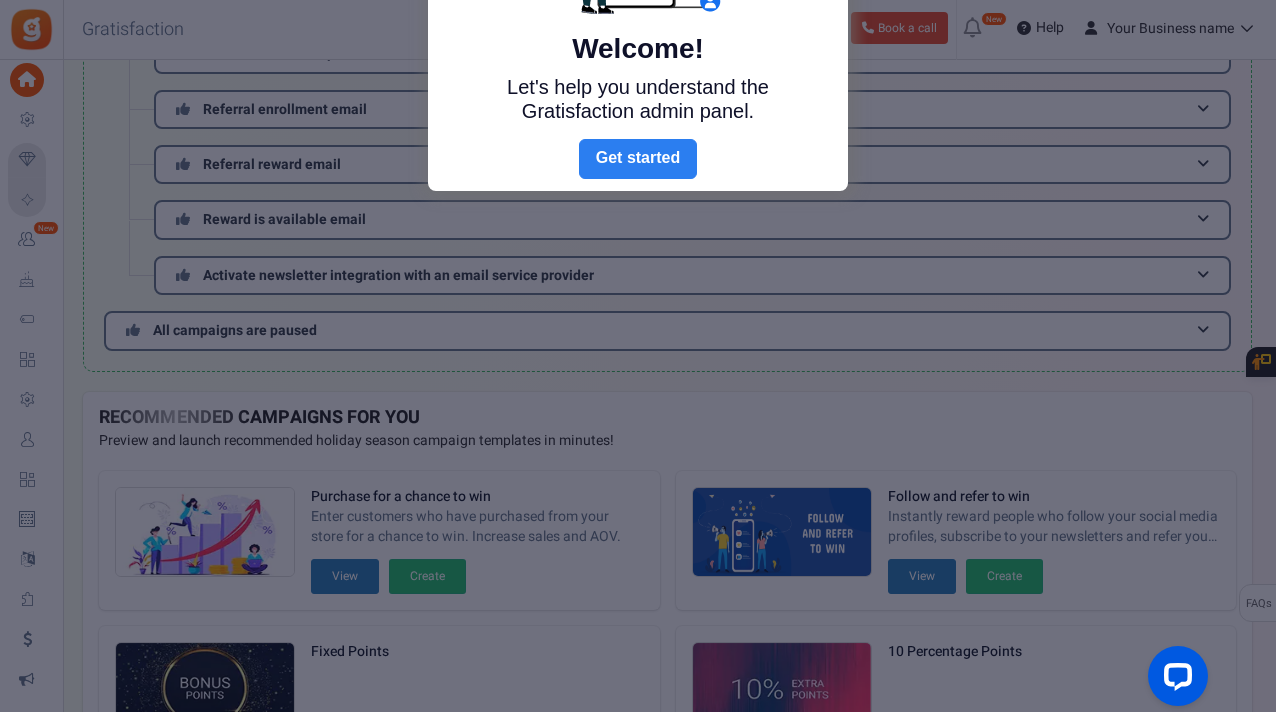 click on "Next" at bounding box center [638, 159] 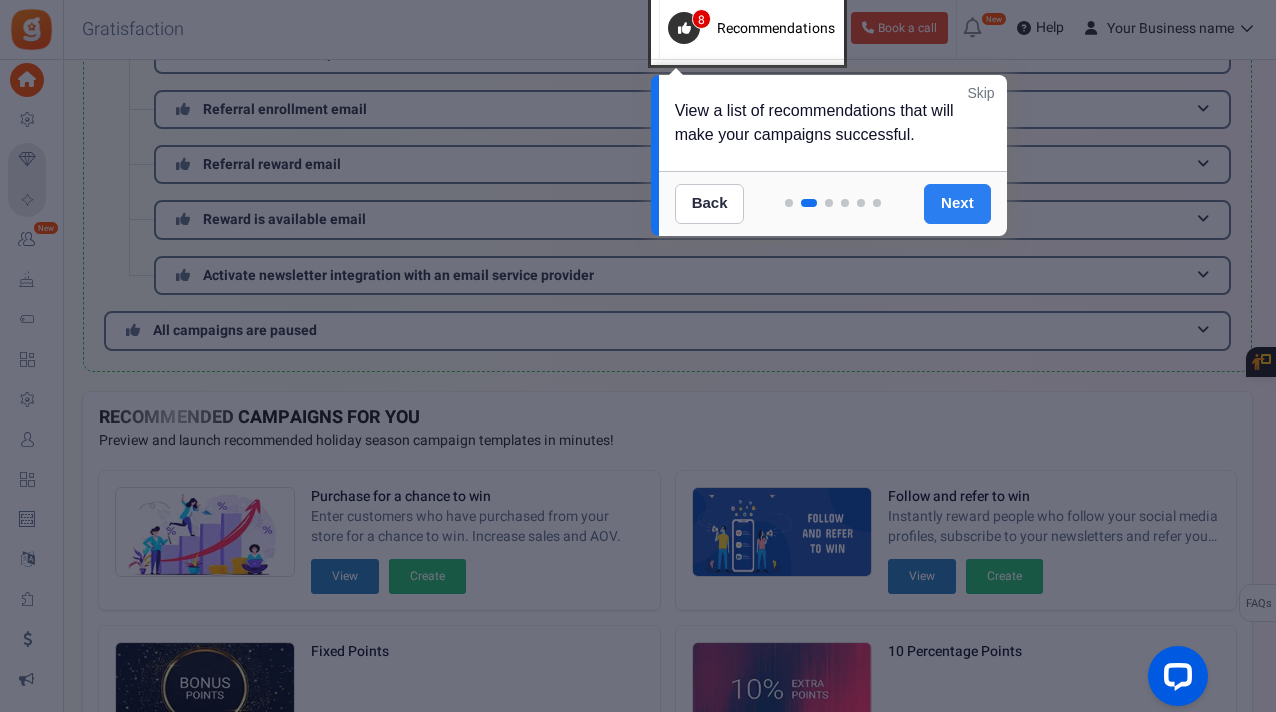 click on "Next" at bounding box center [957, 204] 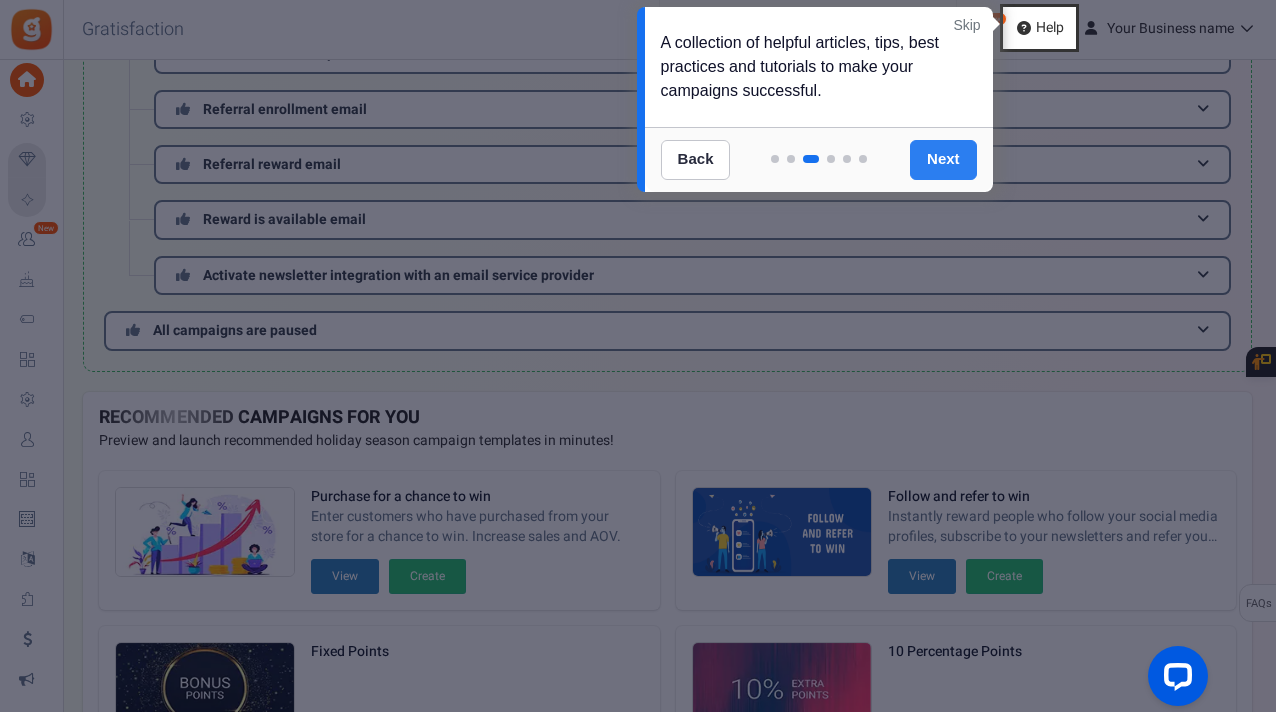 click on "Next" at bounding box center [943, 160] 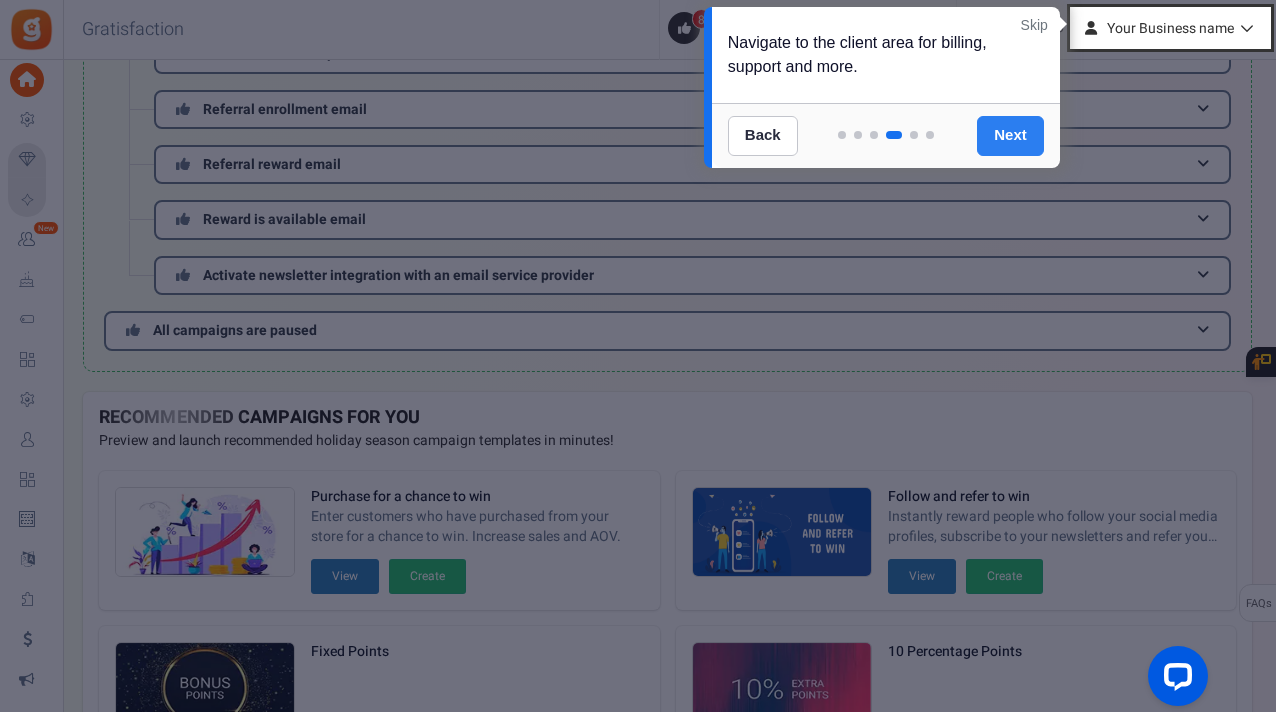 click on "Next" at bounding box center (1010, 136) 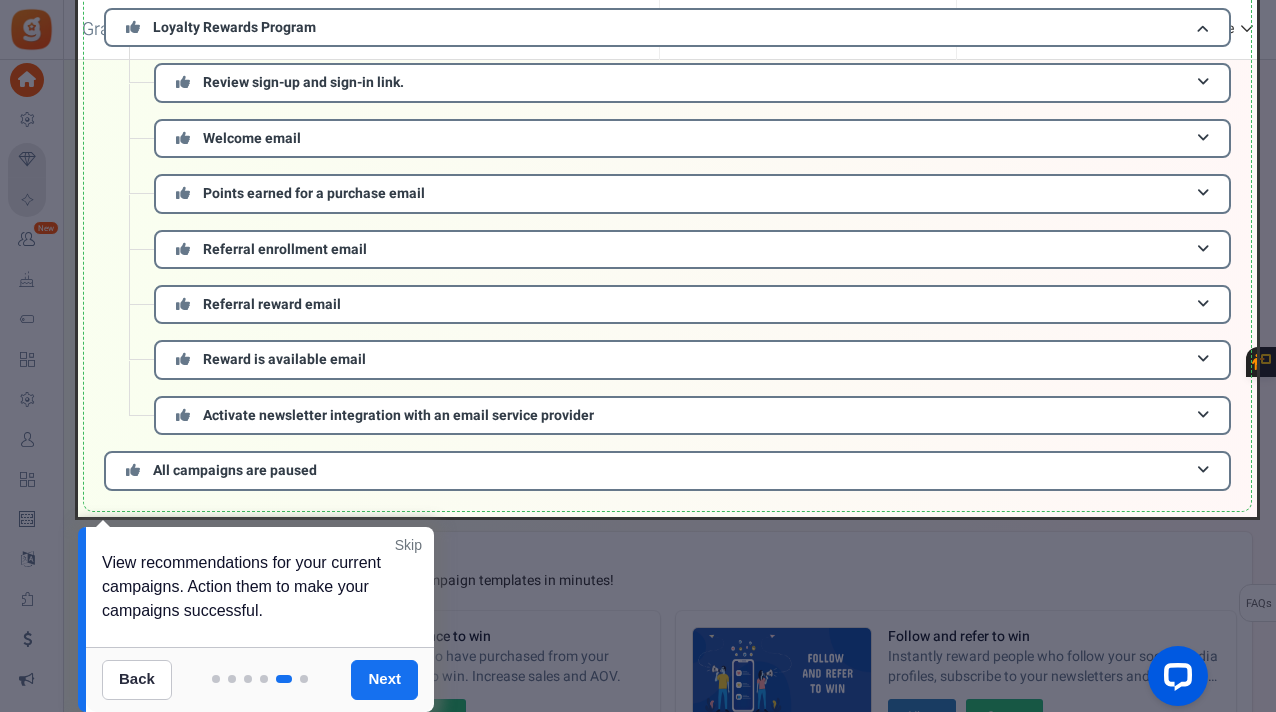 scroll, scrollTop: 275, scrollLeft: 0, axis: vertical 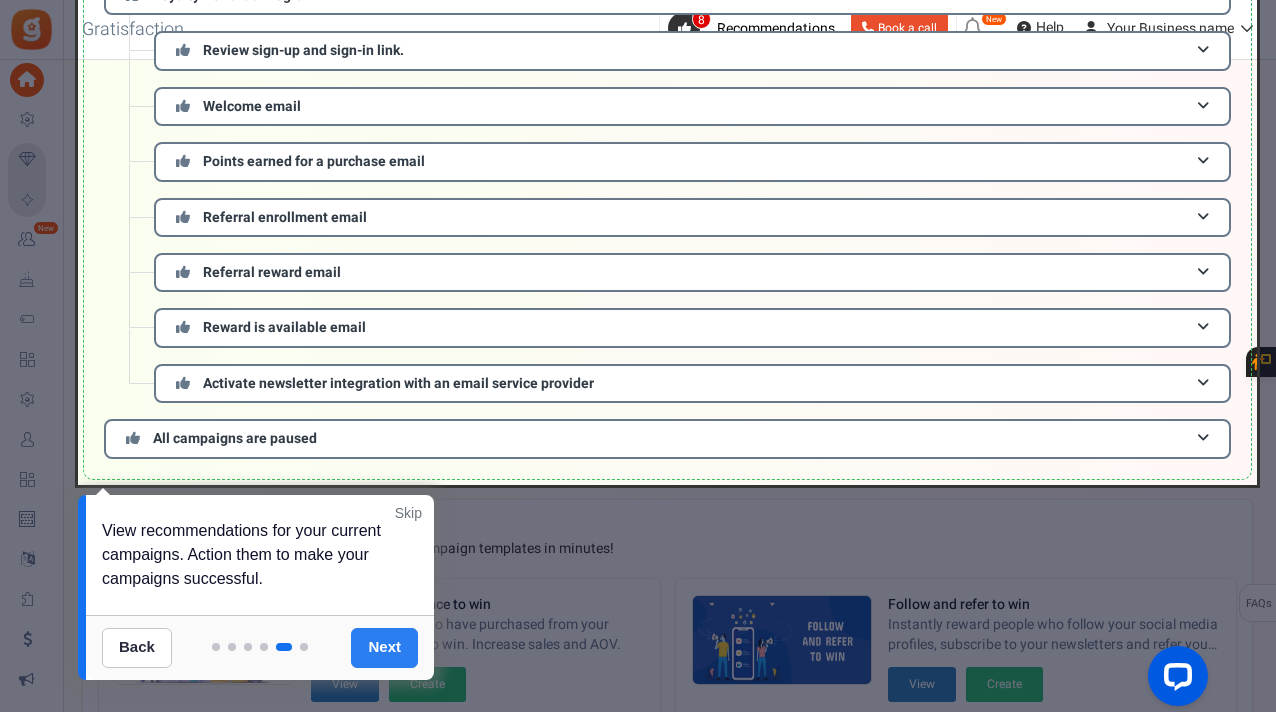 click on "Next" at bounding box center (384, 648) 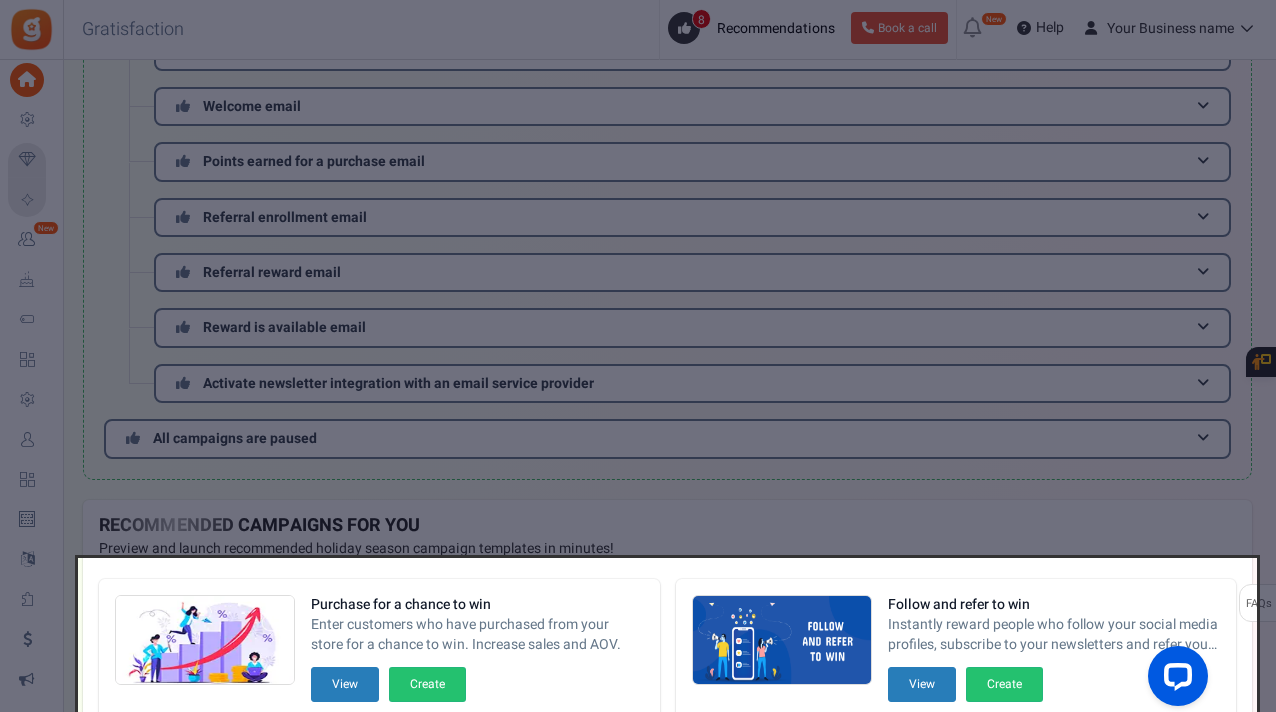 scroll, scrollTop: 709, scrollLeft: 0, axis: vertical 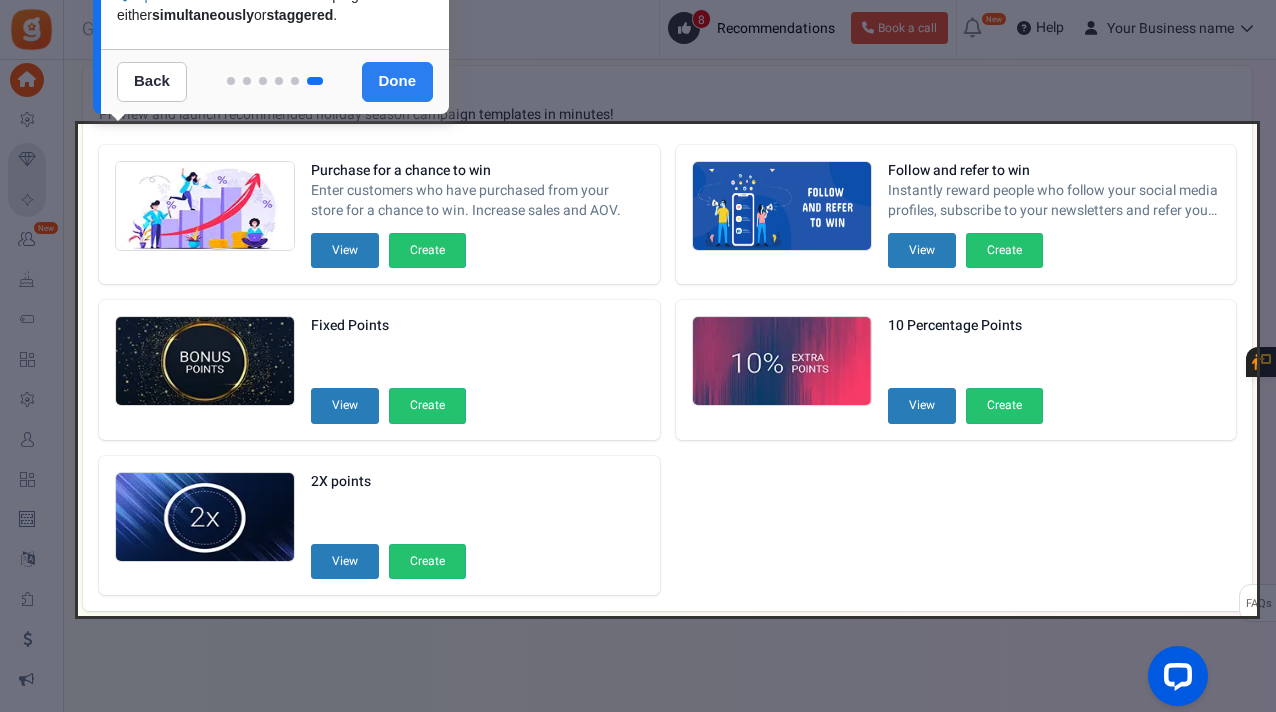 click on "Done" at bounding box center [398, 82] 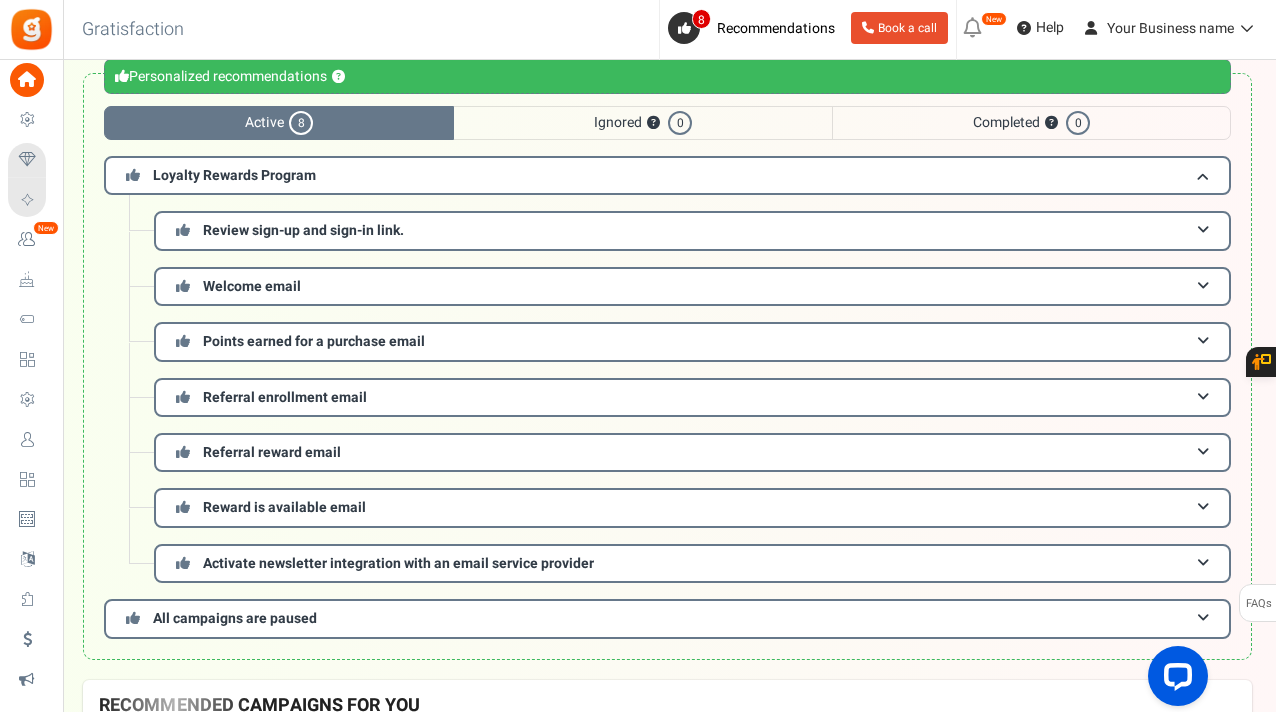 scroll, scrollTop: 69, scrollLeft: 0, axis: vertical 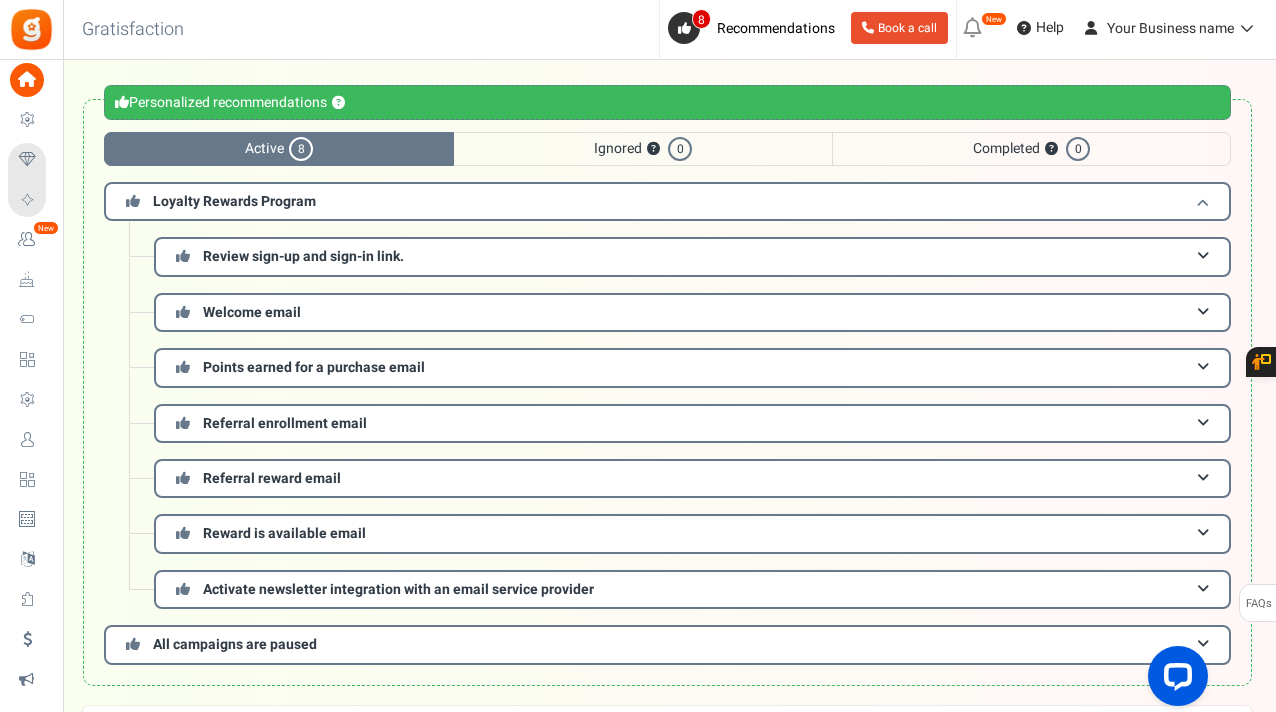 click on "Loyalty Rewards Program" at bounding box center (667, 201) 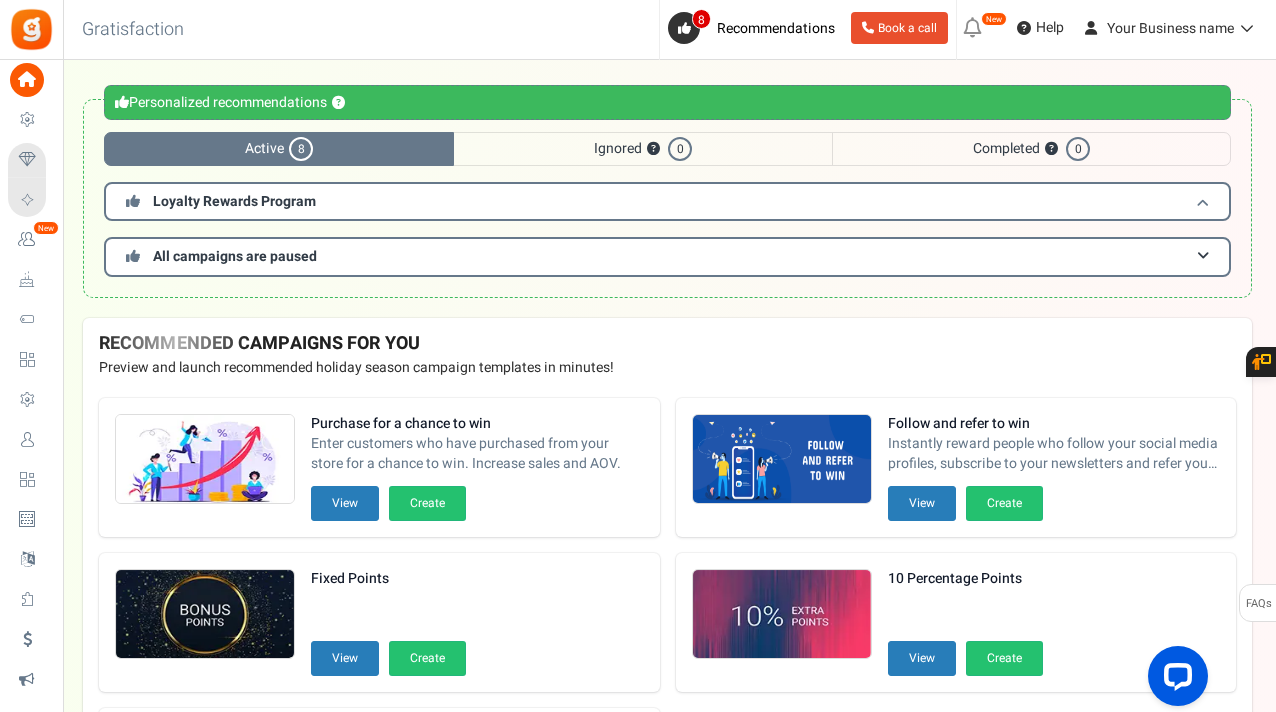 click on "Loyalty Rewards Program" at bounding box center (667, 201) 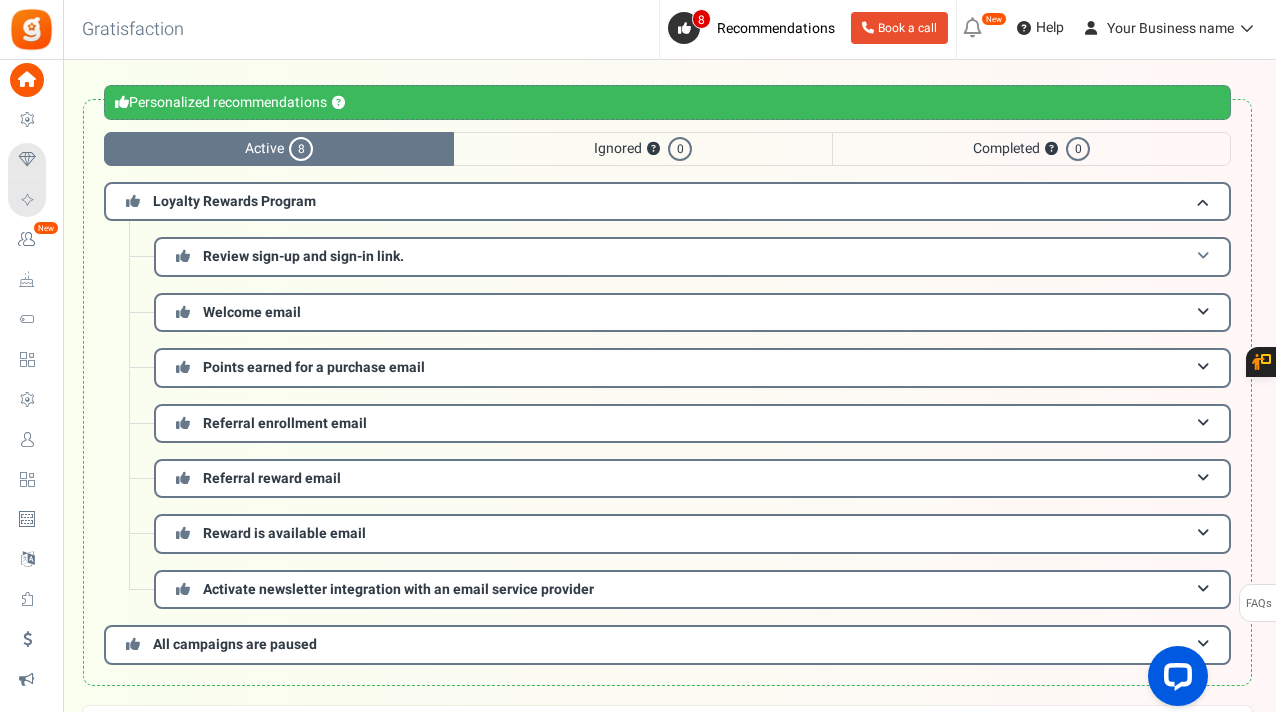 click on "Review sign-up and sign-in link." at bounding box center (692, 256) 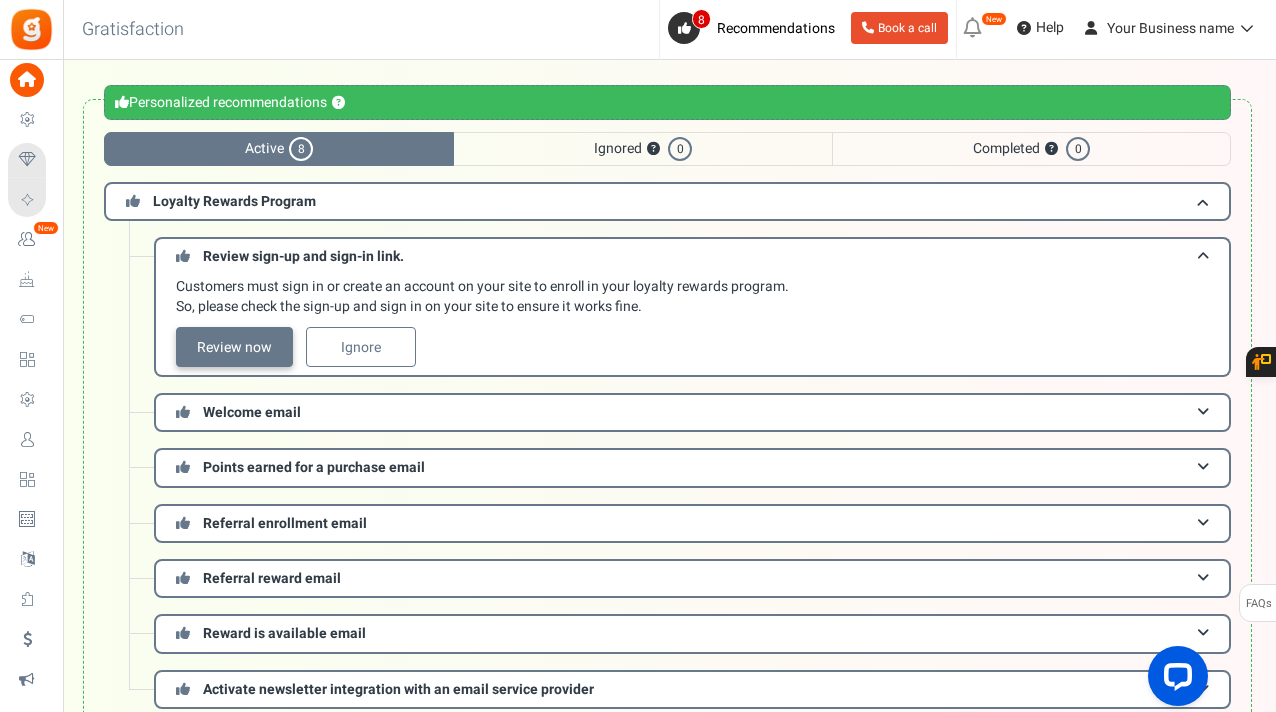 click on "Review now" at bounding box center [234, 347] 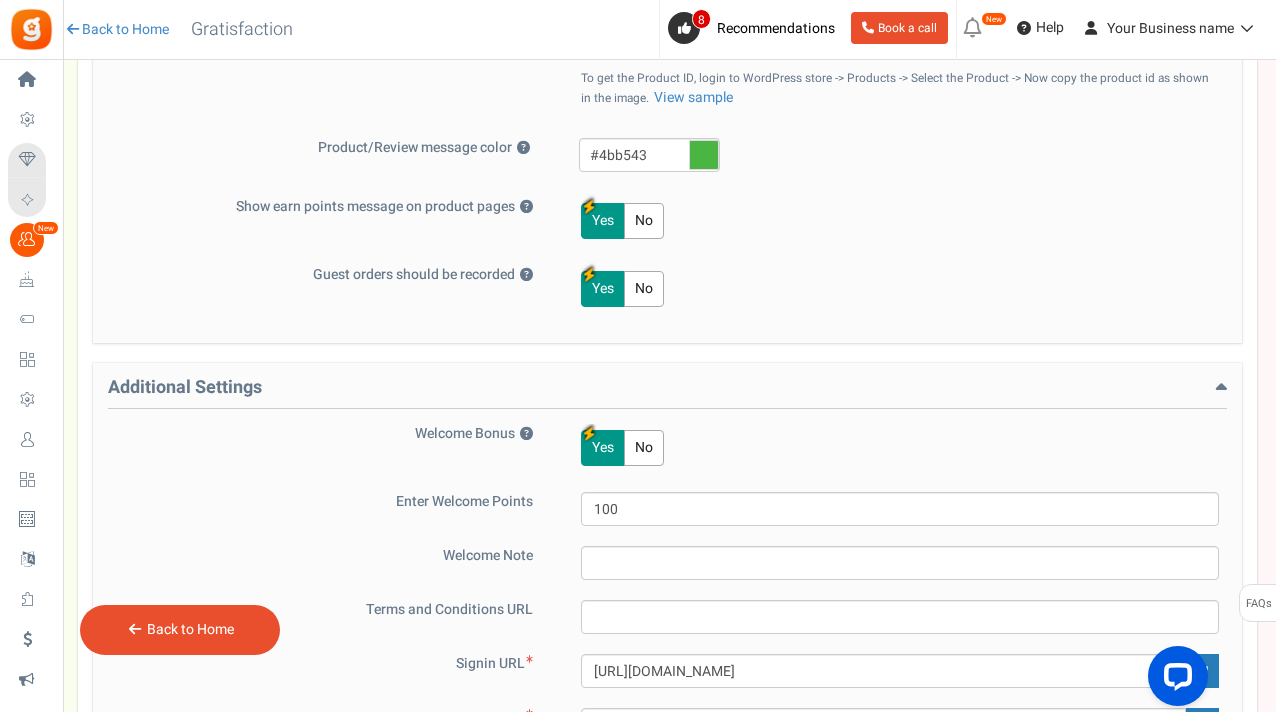 scroll, scrollTop: 0, scrollLeft: 0, axis: both 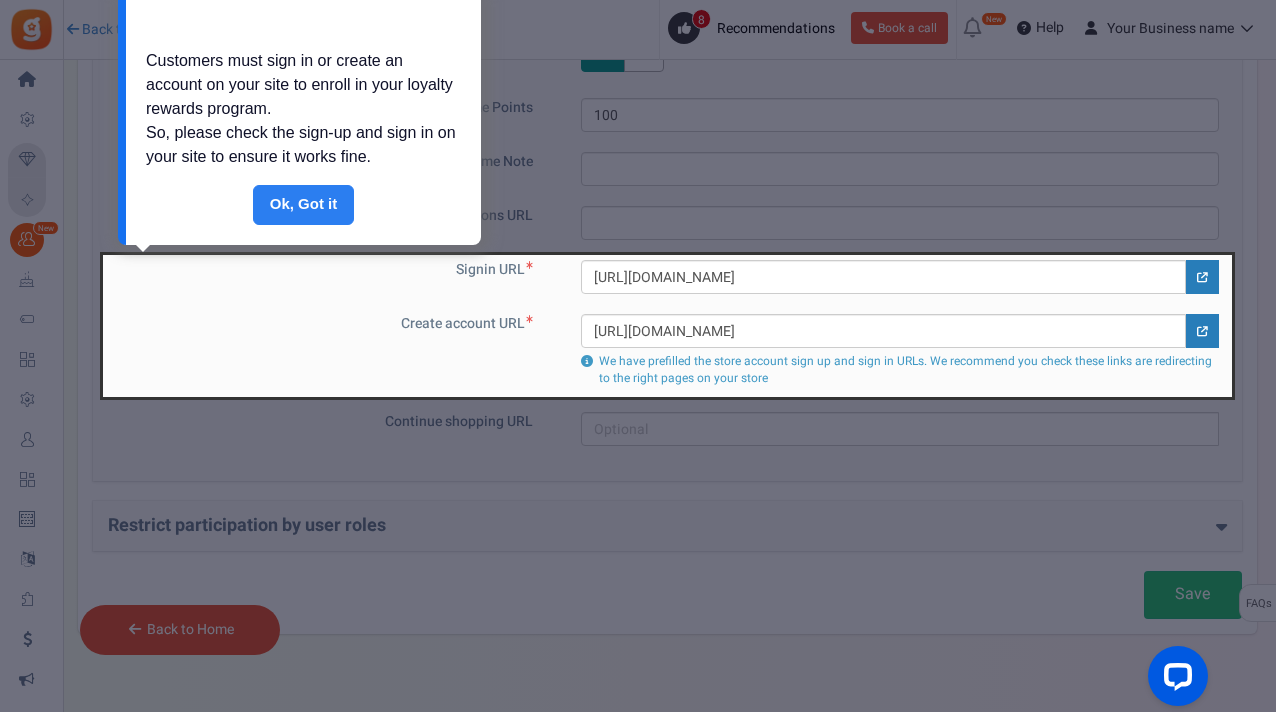 click on "Done" at bounding box center [304, 205] 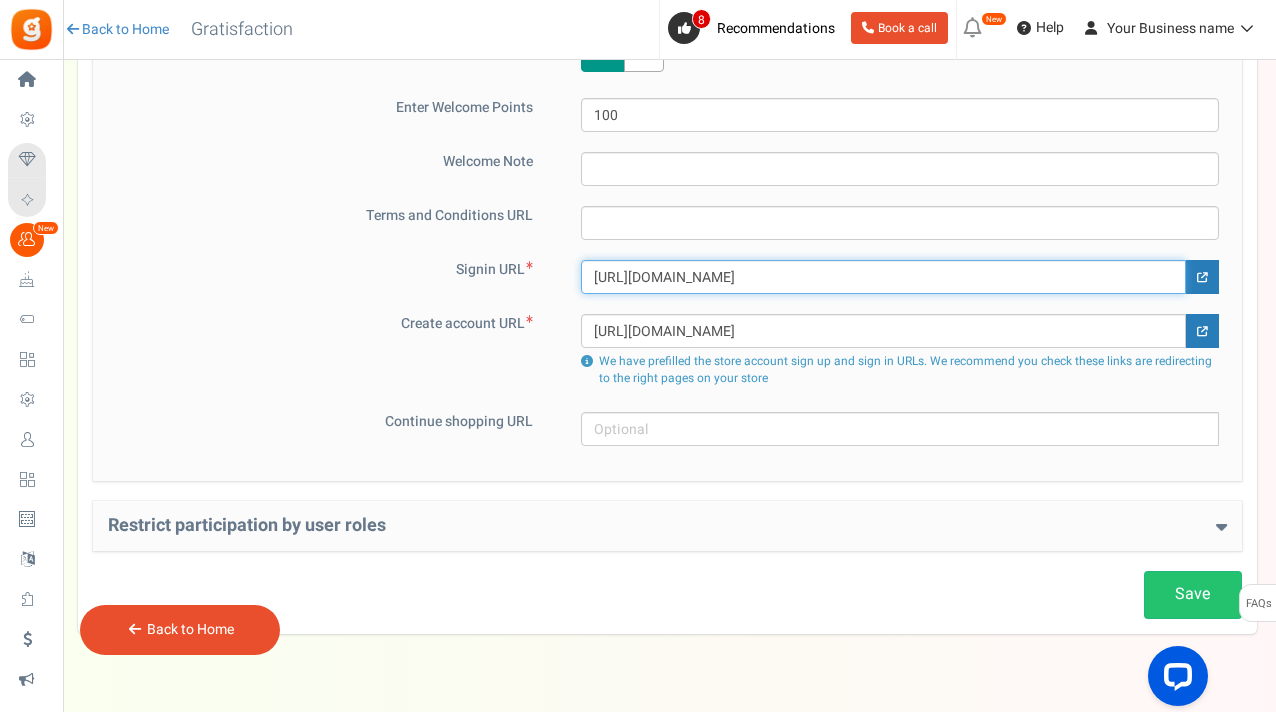 click on "https://shopbodiedbybella.com/my-account/" at bounding box center (883, 277) 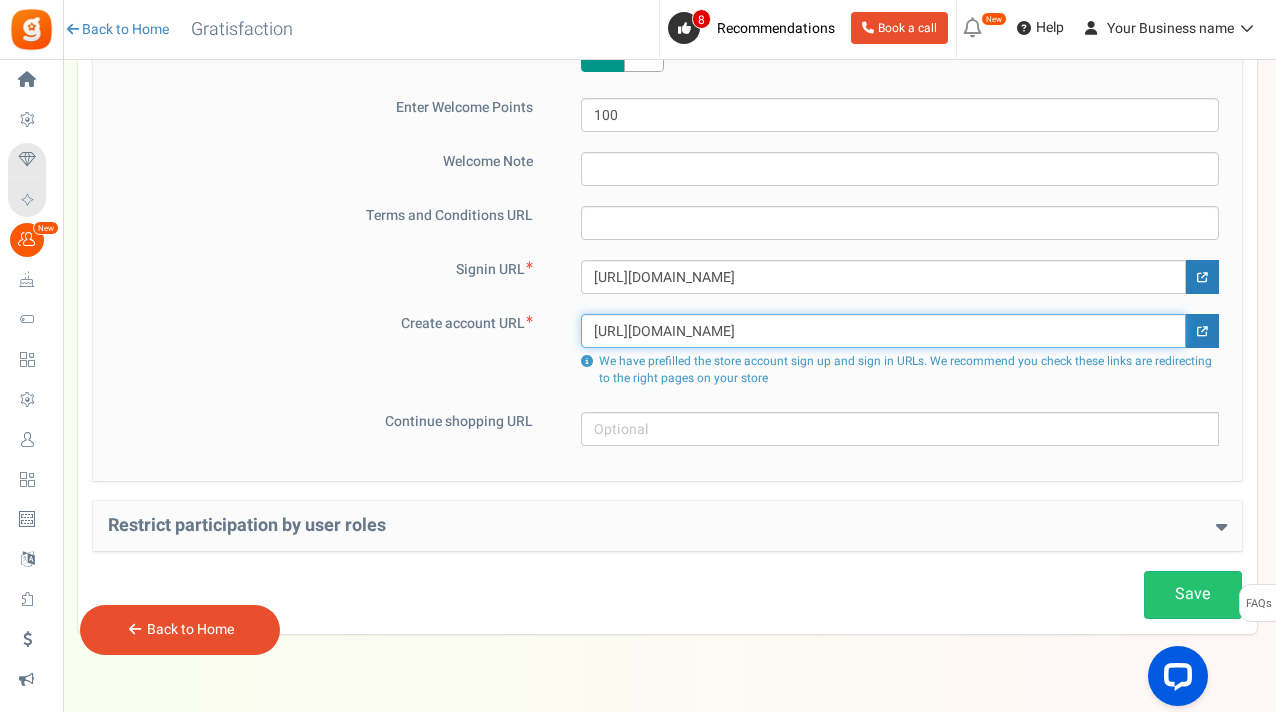 click on "https://shopbodiedbybella.com/my-account/" at bounding box center [883, 331] 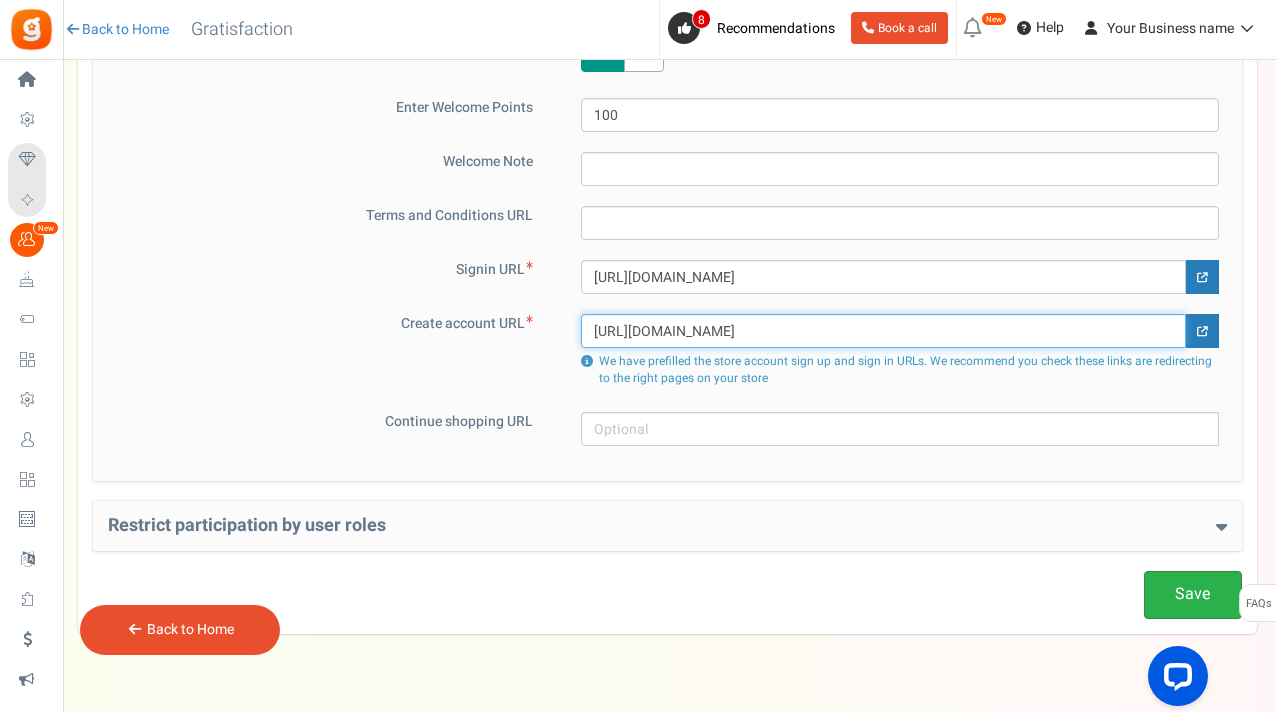type on "[URL][DOMAIN_NAME]" 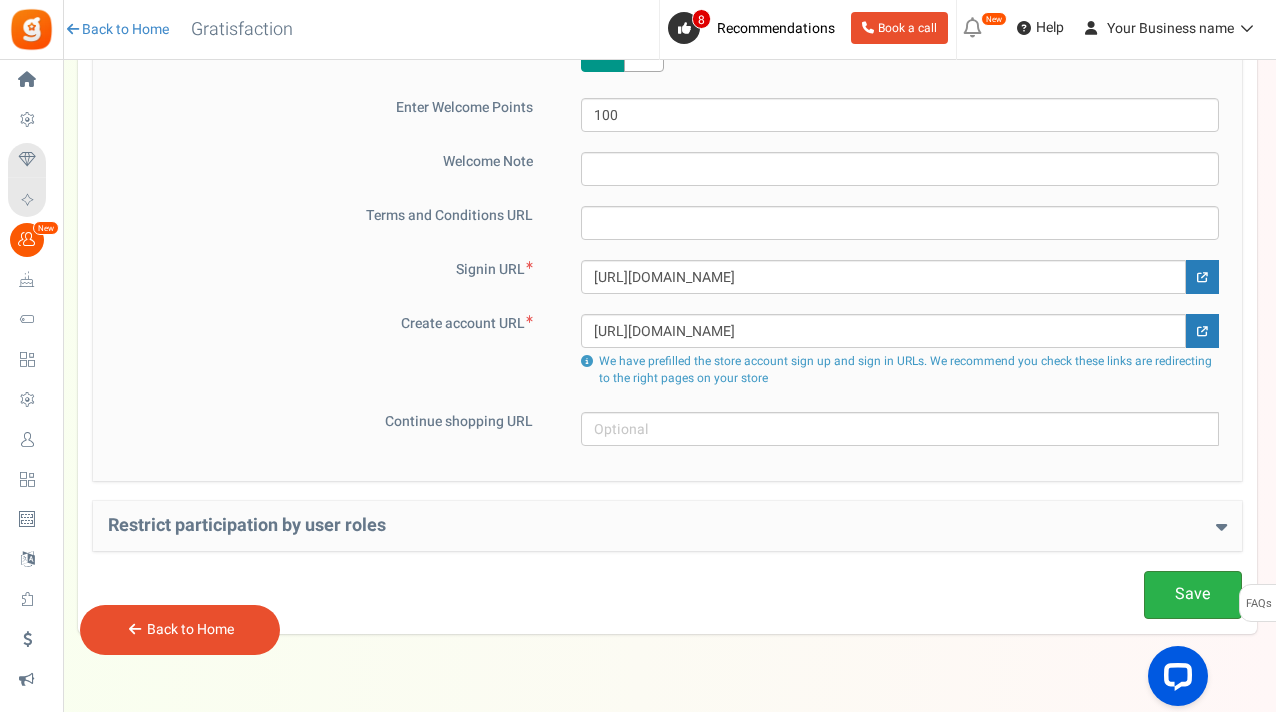 click on "Save" at bounding box center (1193, 594) 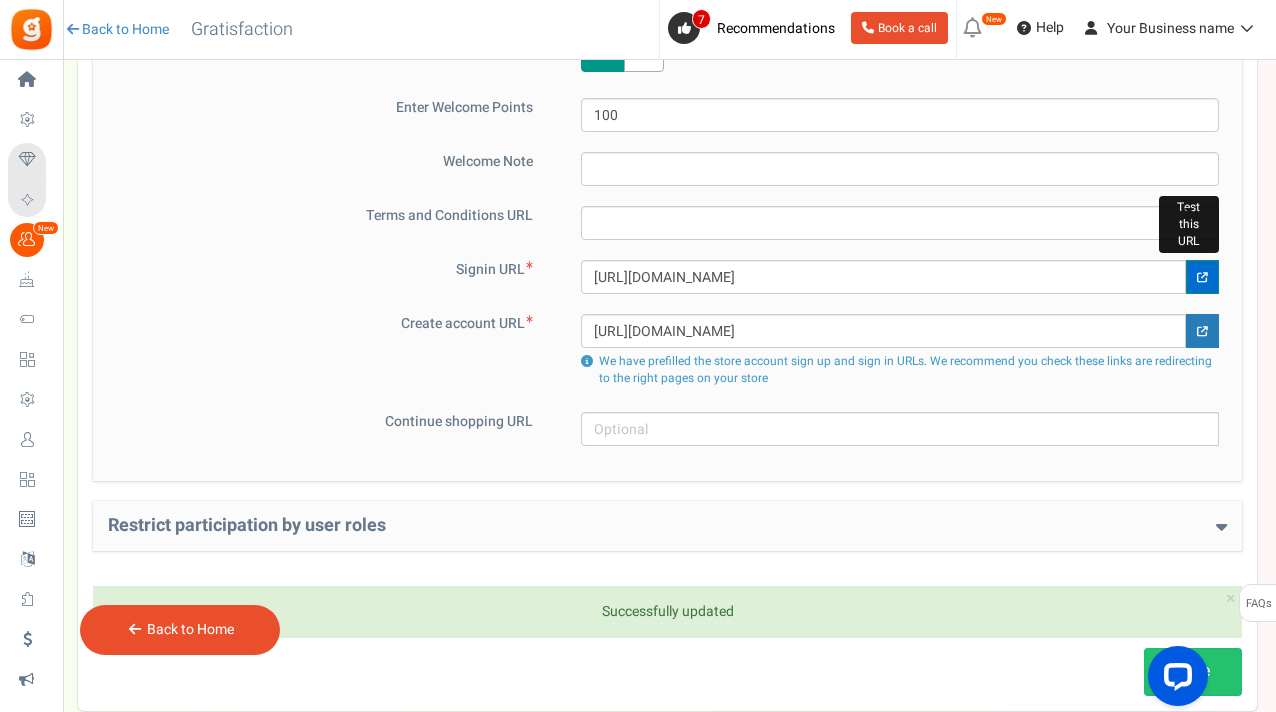 click at bounding box center (1202, 277) 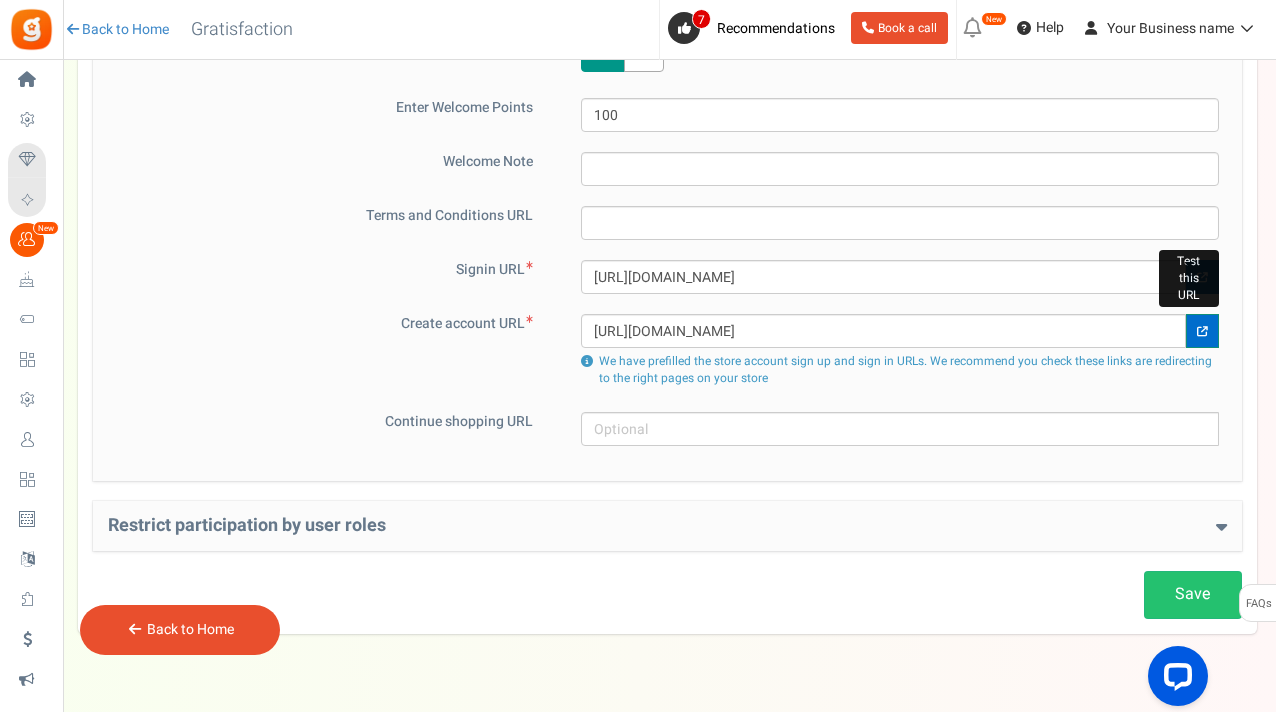 click at bounding box center (1202, 331) 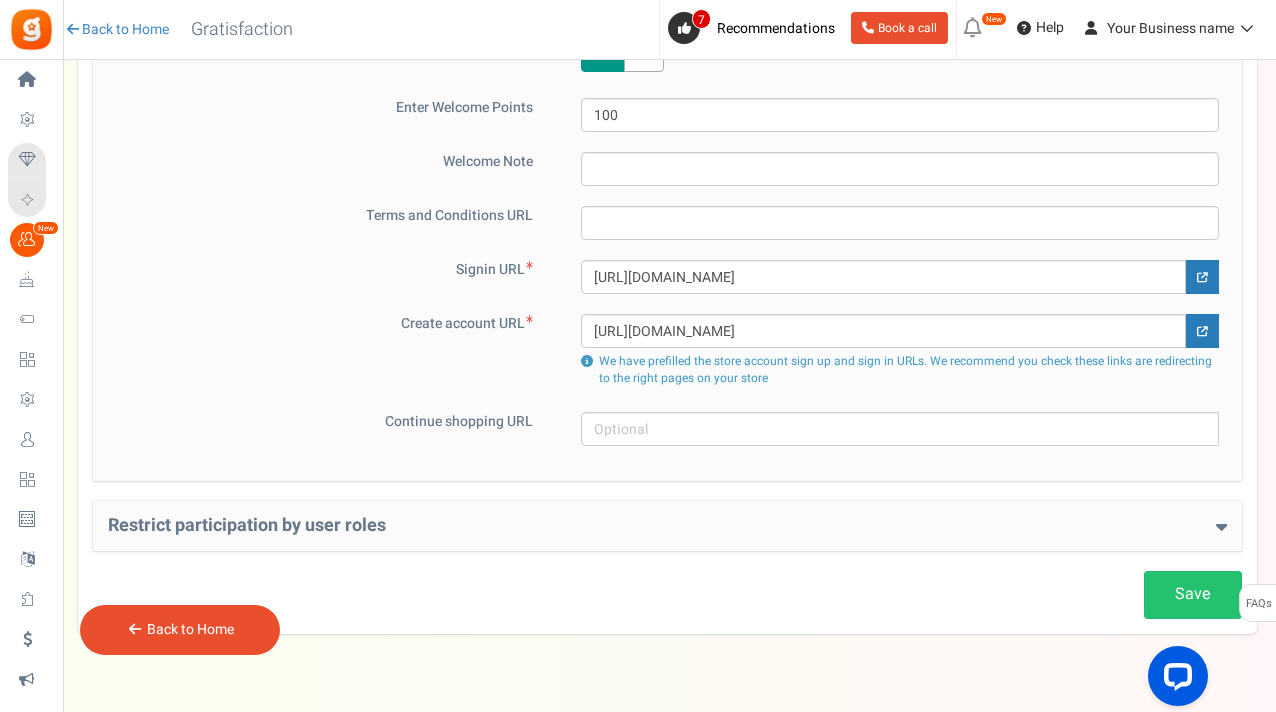 click on "Welcome Bonus
?
Yes
No
Enter Welcome Points
100
Welcome Note
Terms and Conditions URL
Signin URL
https://bodiedbybella.com/my-account/
Create account URL" at bounding box center [667, 238] 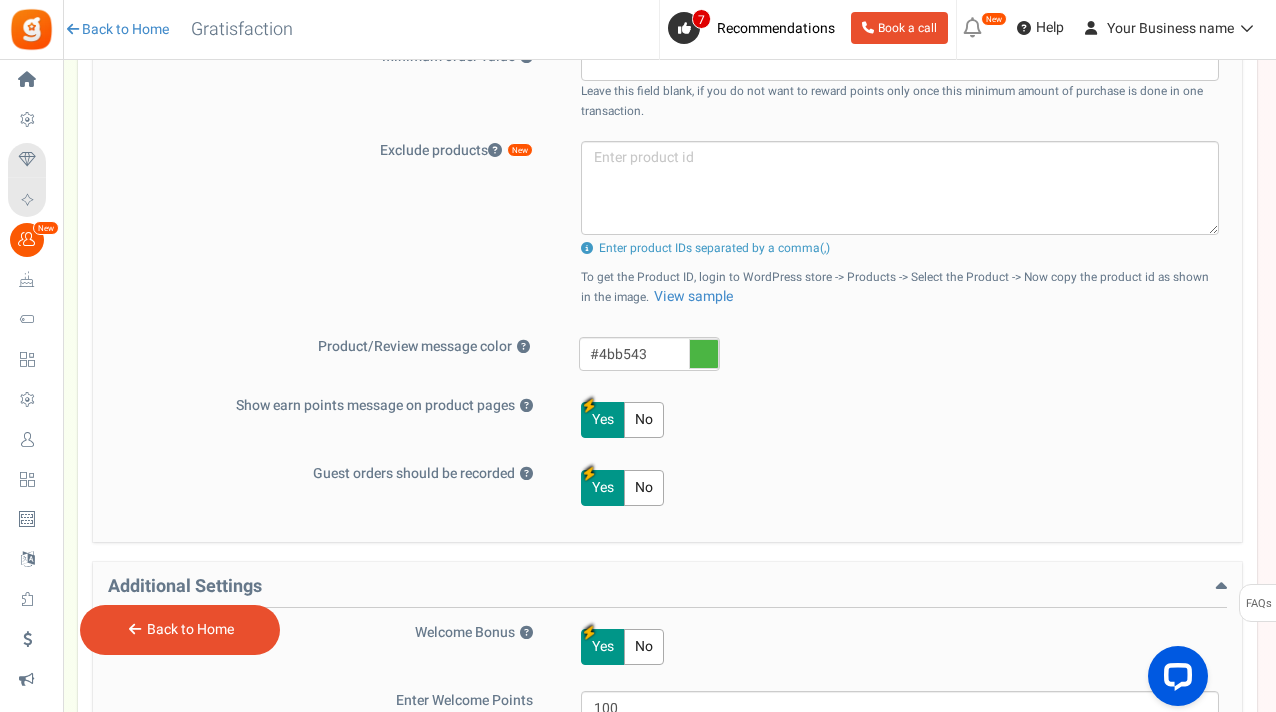 scroll, scrollTop: 766, scrollLeft: 0, axis: vertical 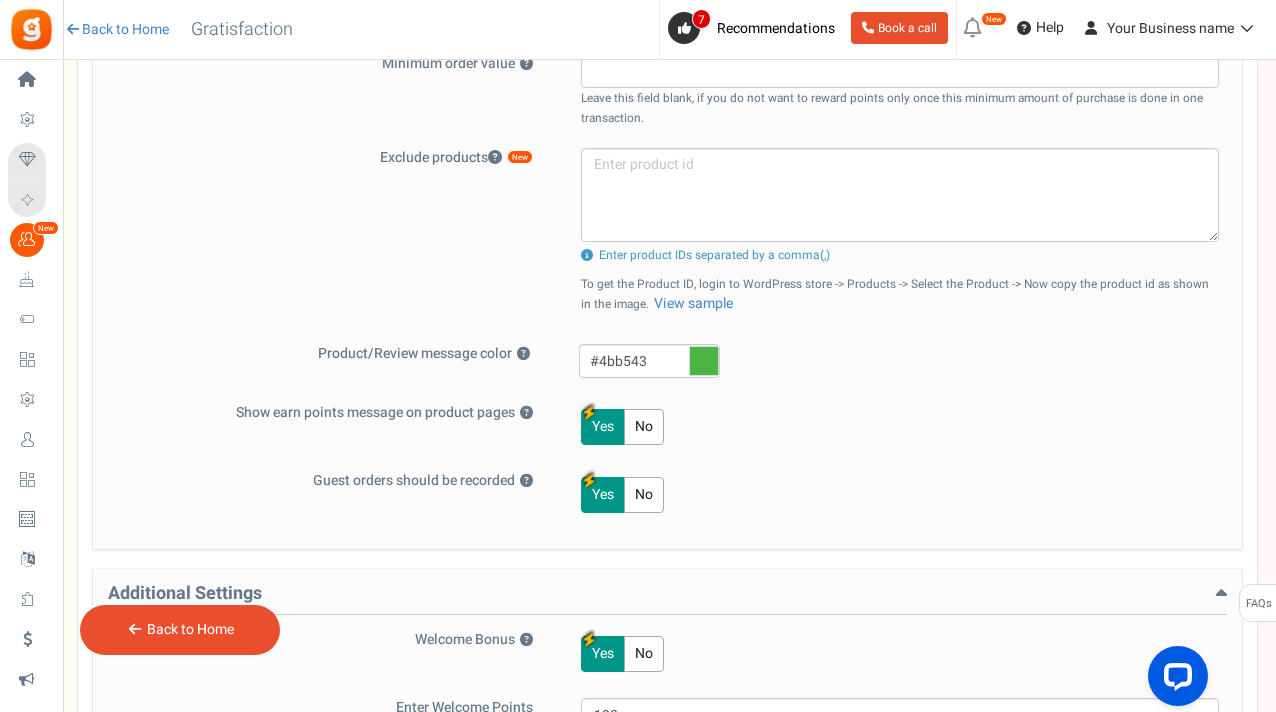 click at bounding box center (704, 361) 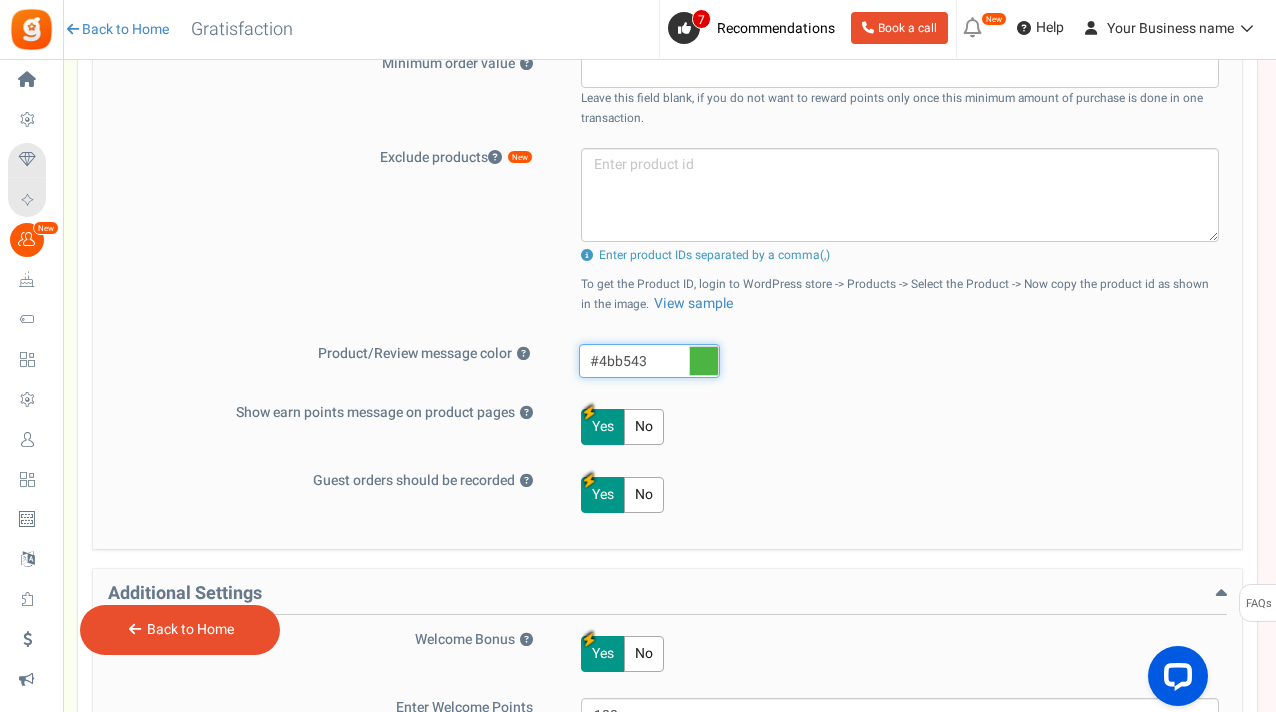 click on "#4bb543" at bounding box center (649, 361) 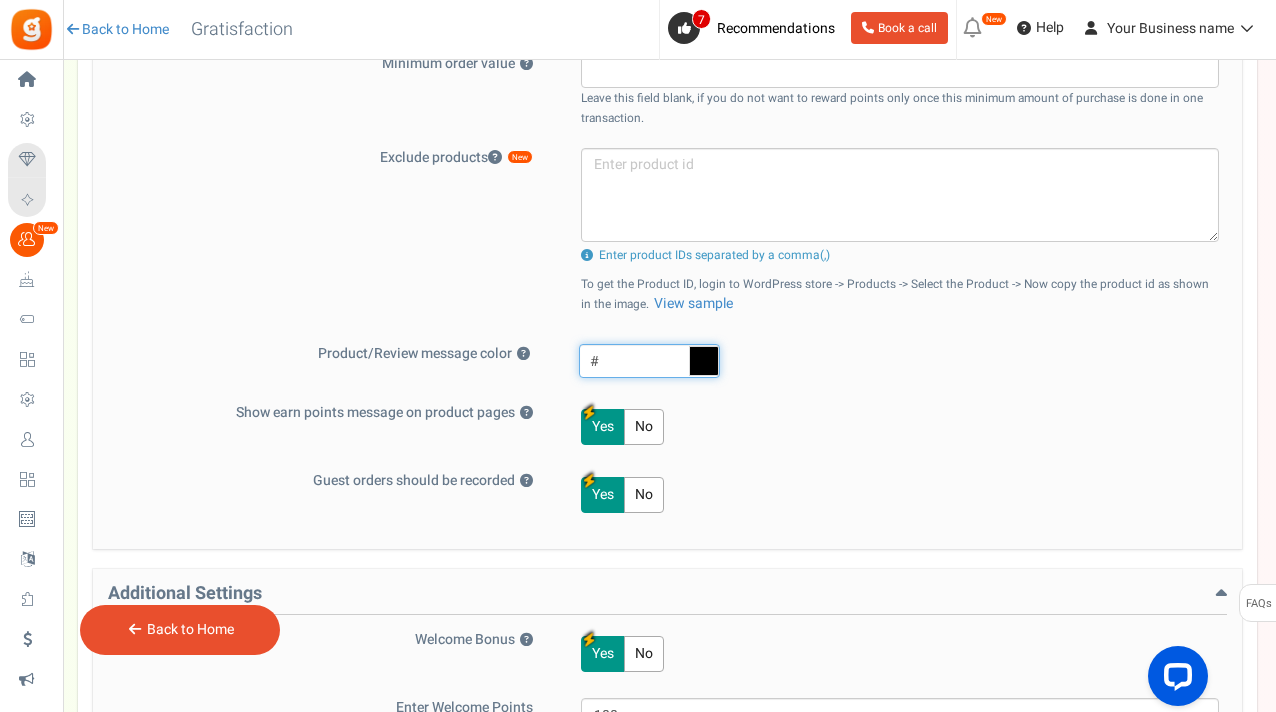 paste on "pk_41a" 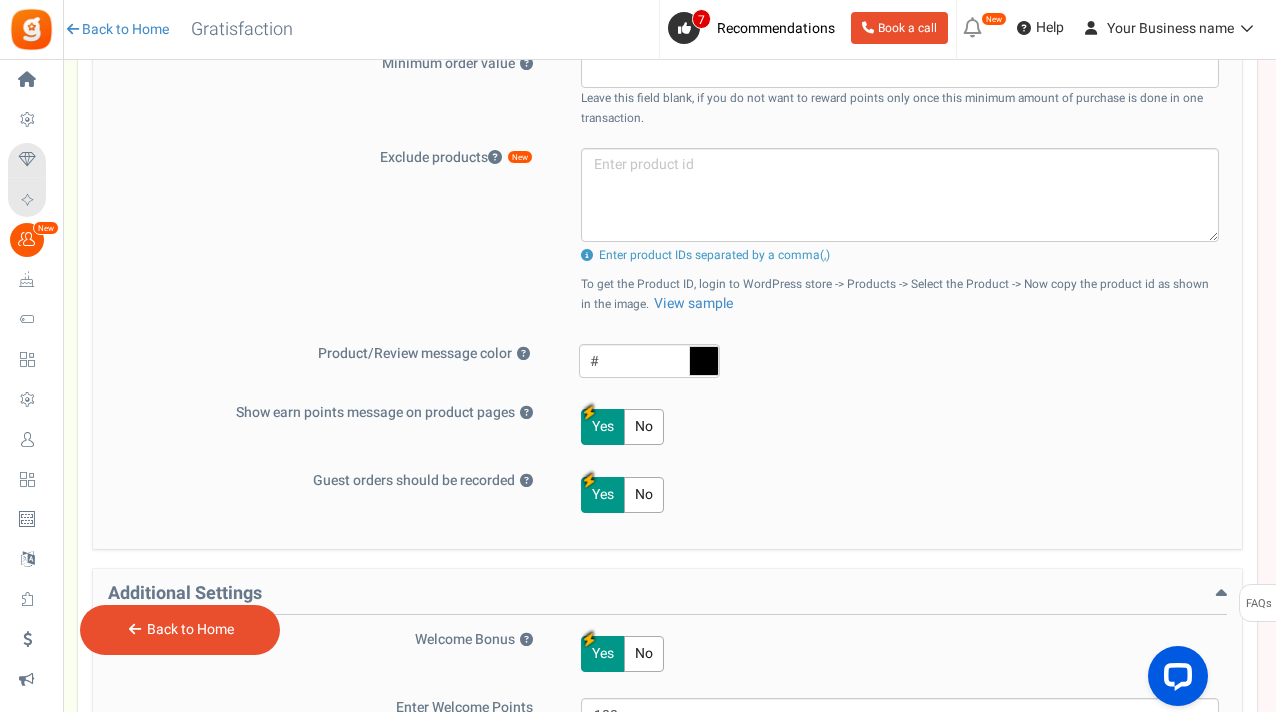 type on "#000000" 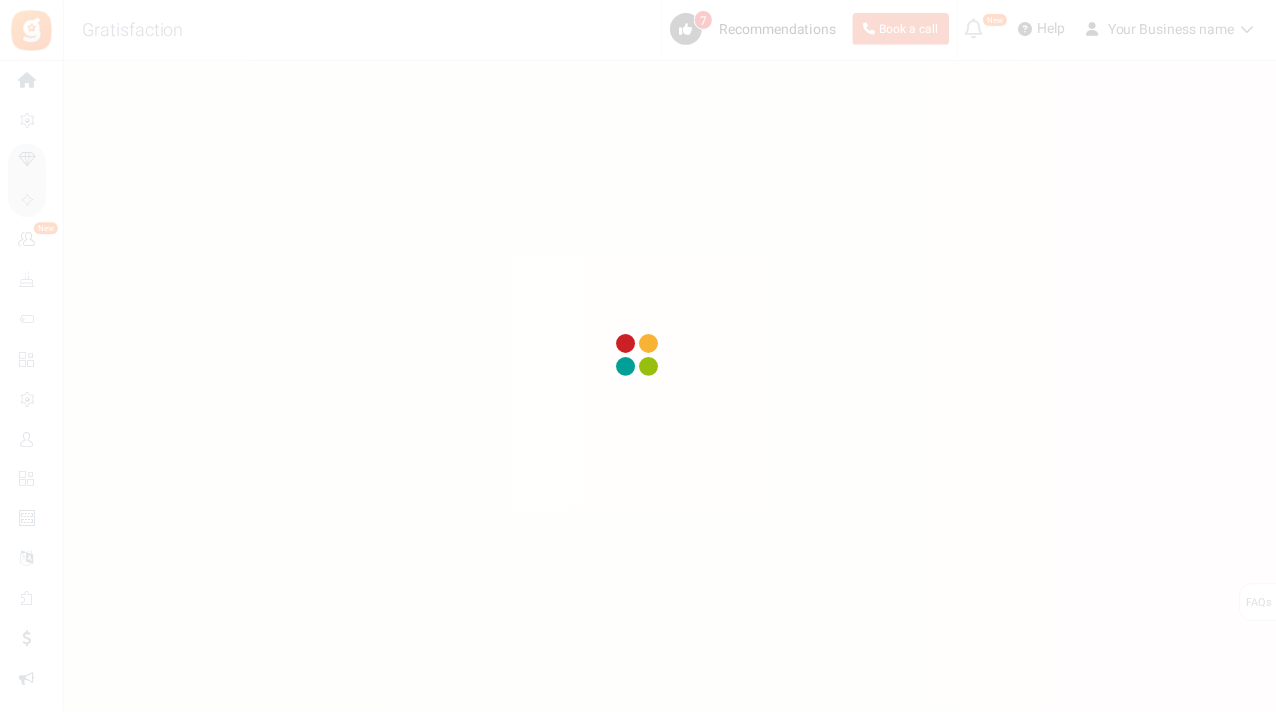 scroll, scrollTop: 0, scrollLeft: 0, axis: both 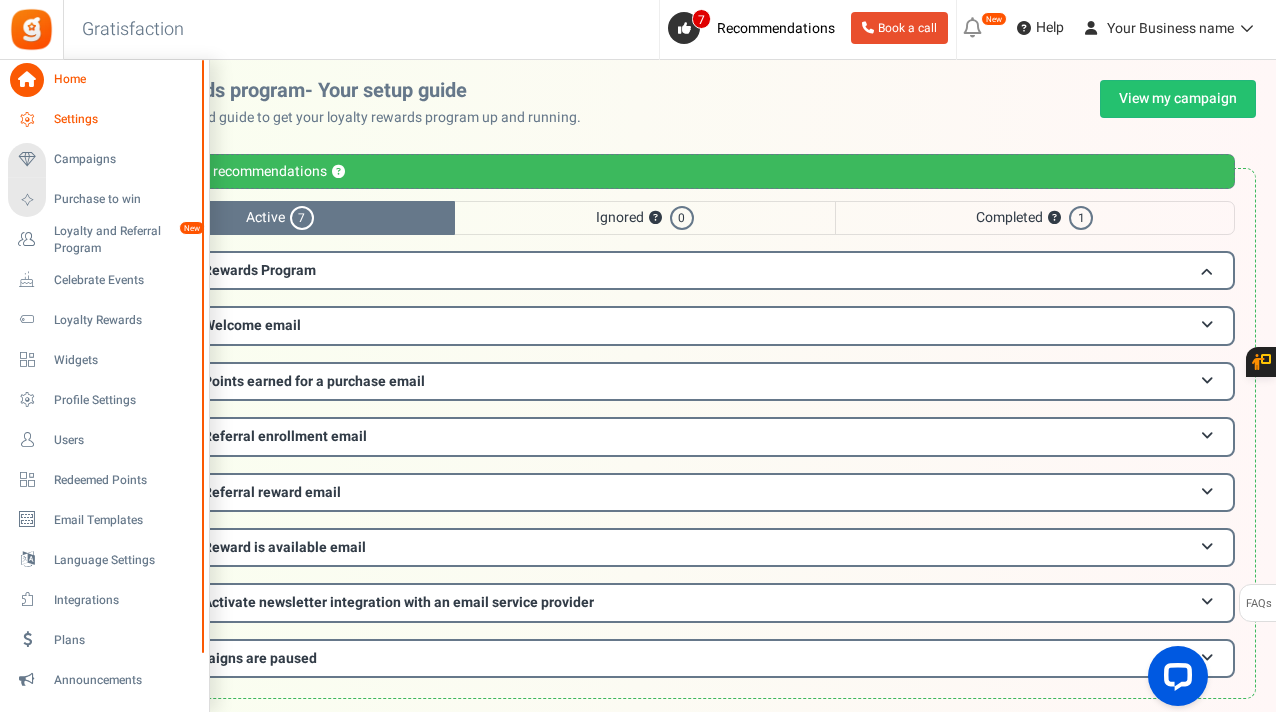 click on "Settings" at bounding box center (124, 119) 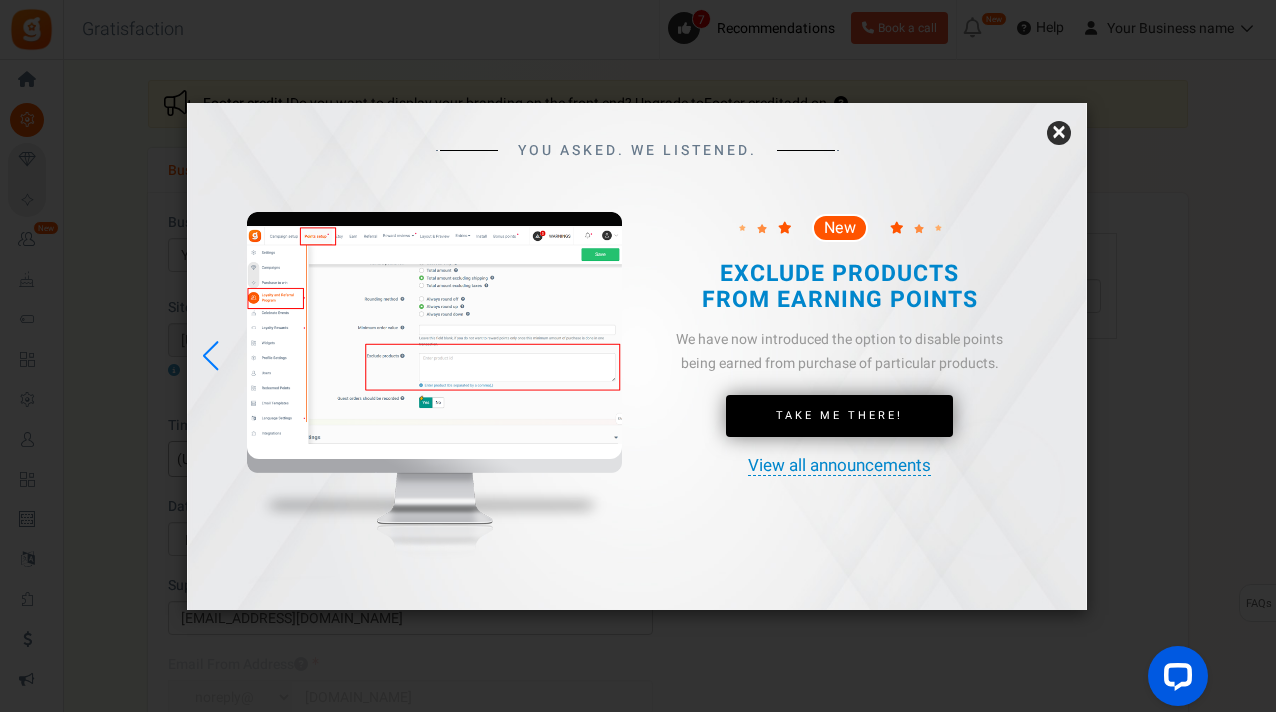 click at bounding box center [210, 356] 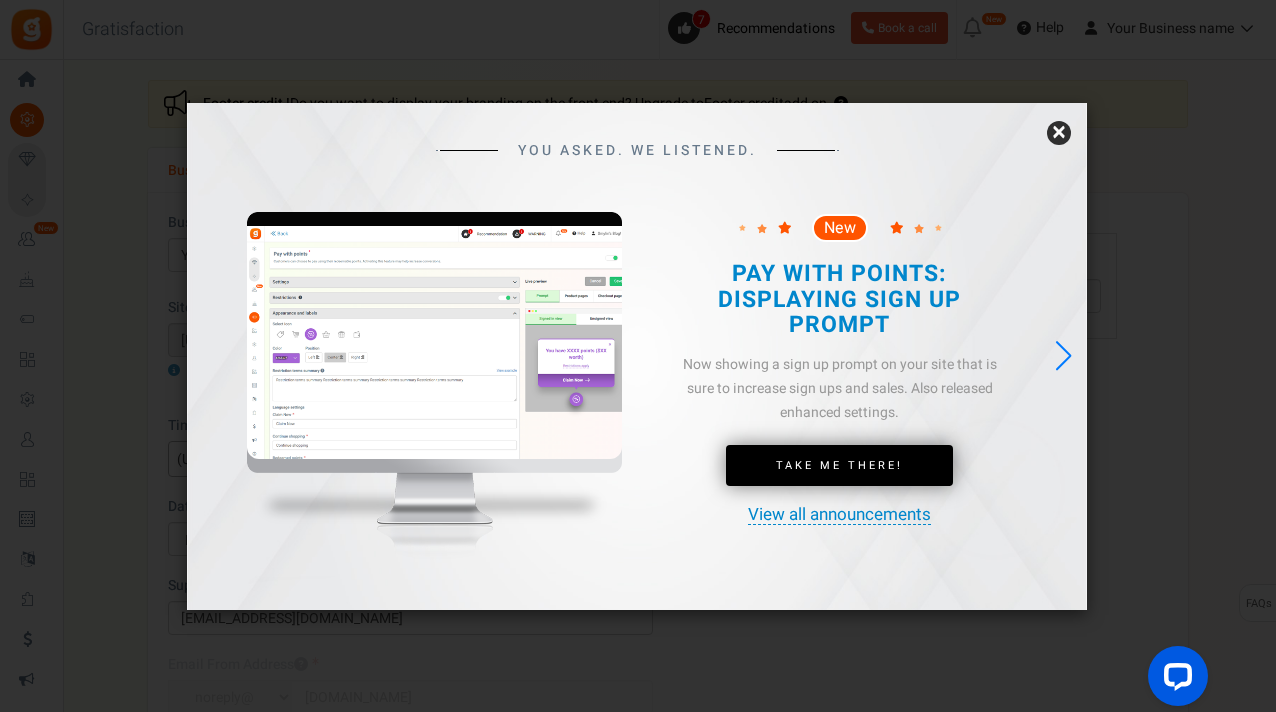 click at bounding box center (1063, 356) 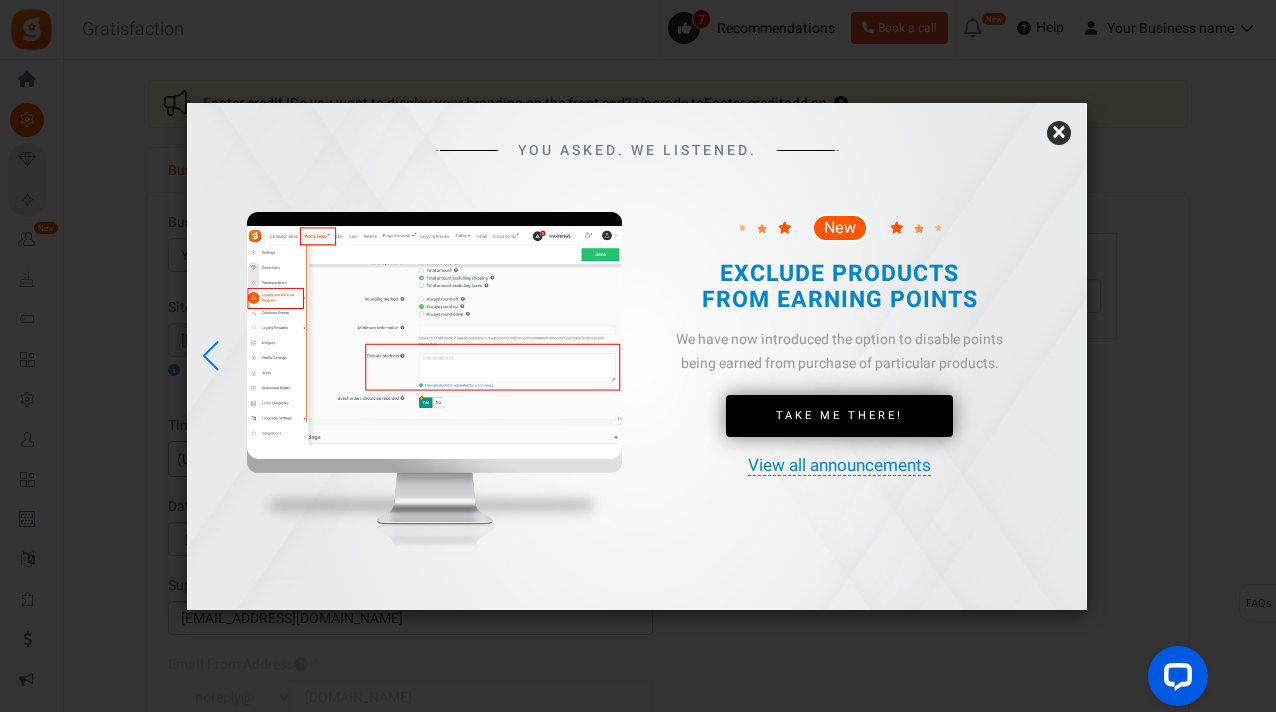 click on "×" at bounding box center (1059, 133) 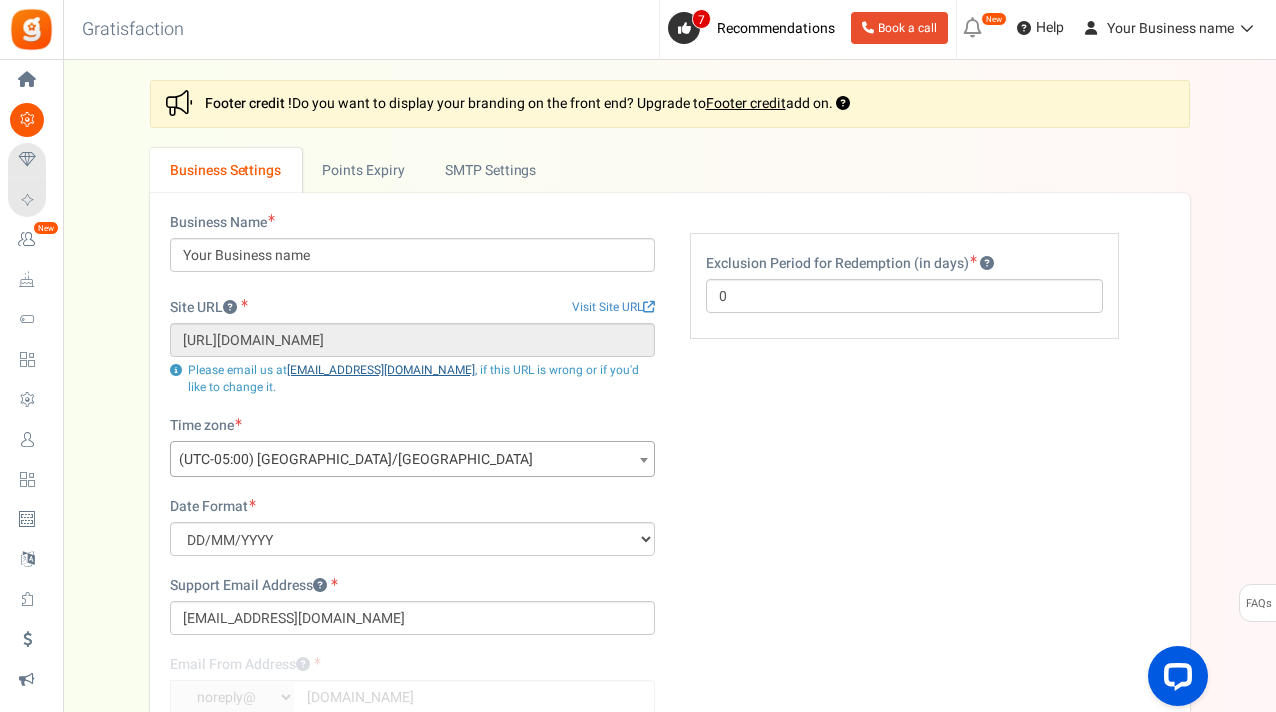 click on "[EMAIL_ADDRESS][DOMAIN_NAME]" at bounding box center (381, 370) 